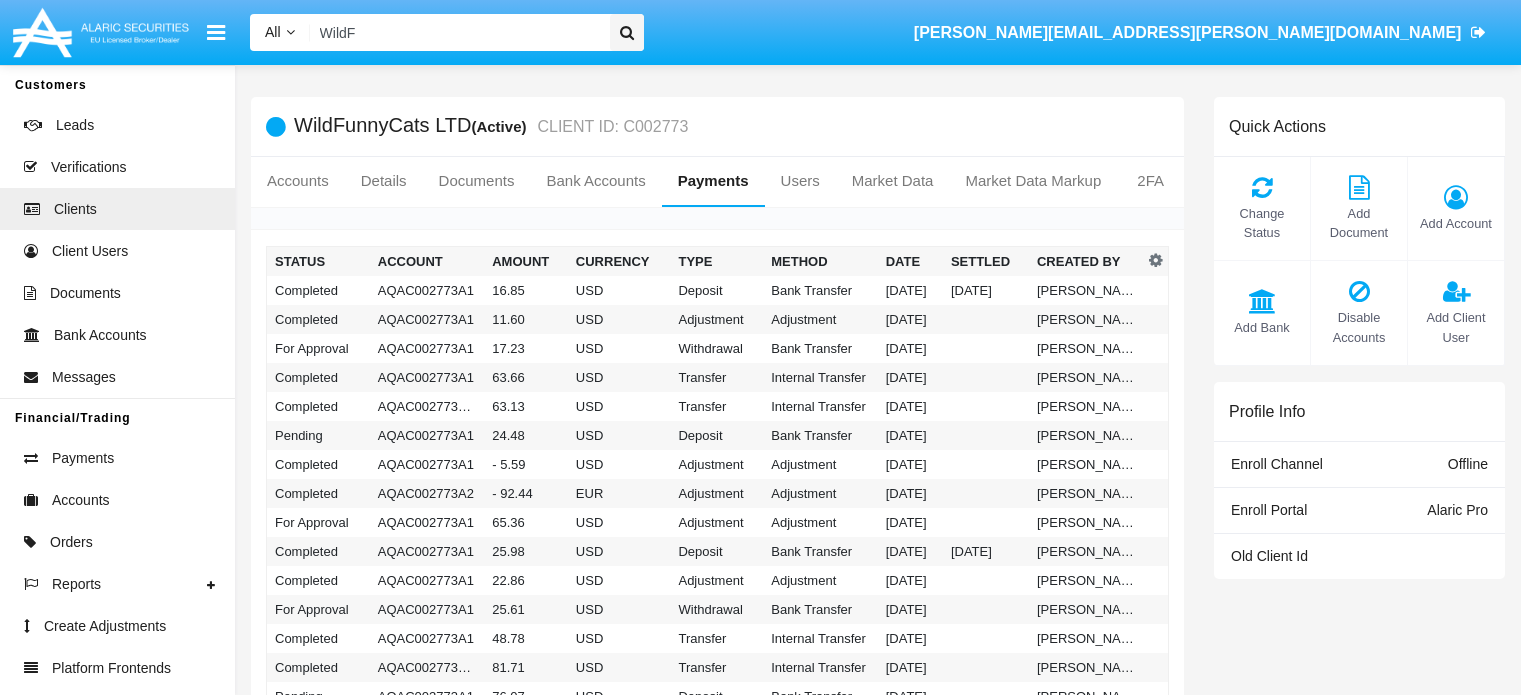 scroll, scrollTop: 103, scrollLeft: 0, axis: vertical 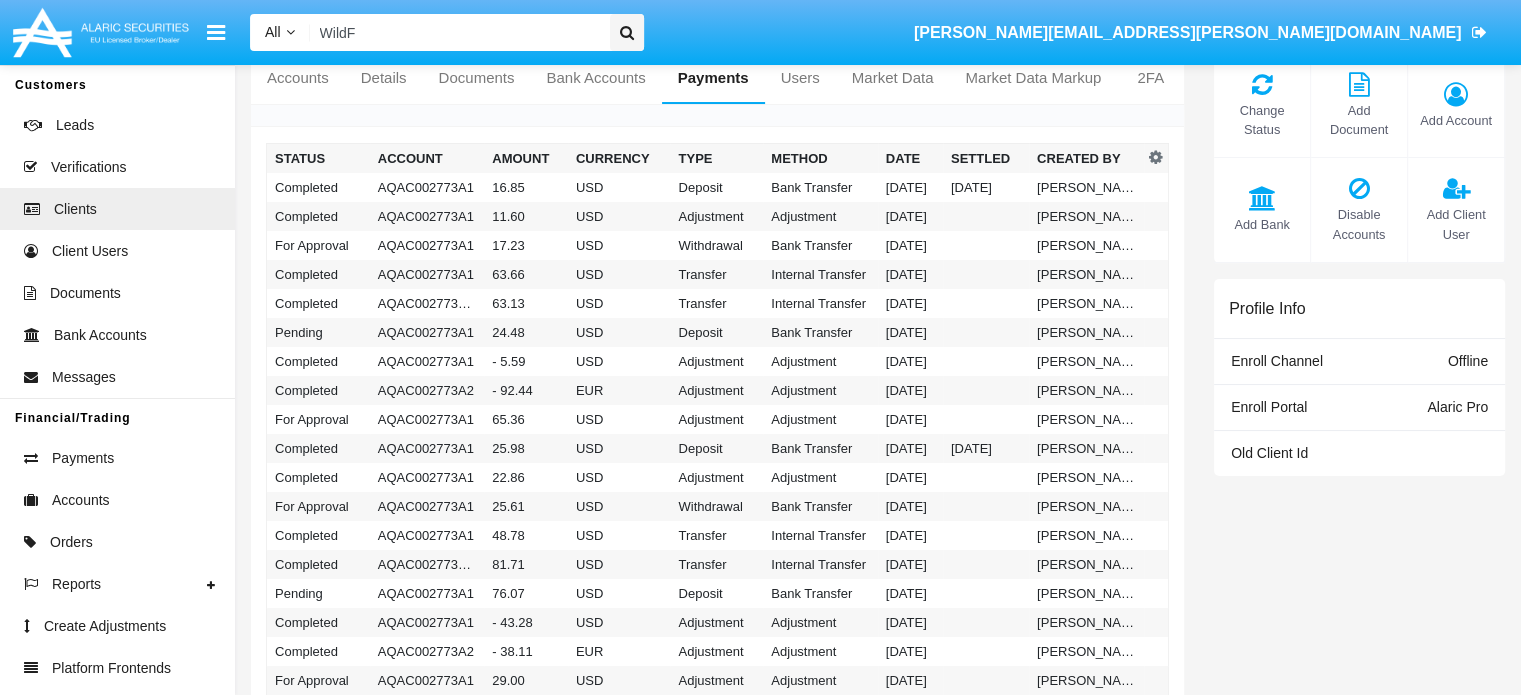 drag, startPoint x: 372, startPoint y: 25, endPoint x: 173, endPoint y: 57, distance: 201.55644 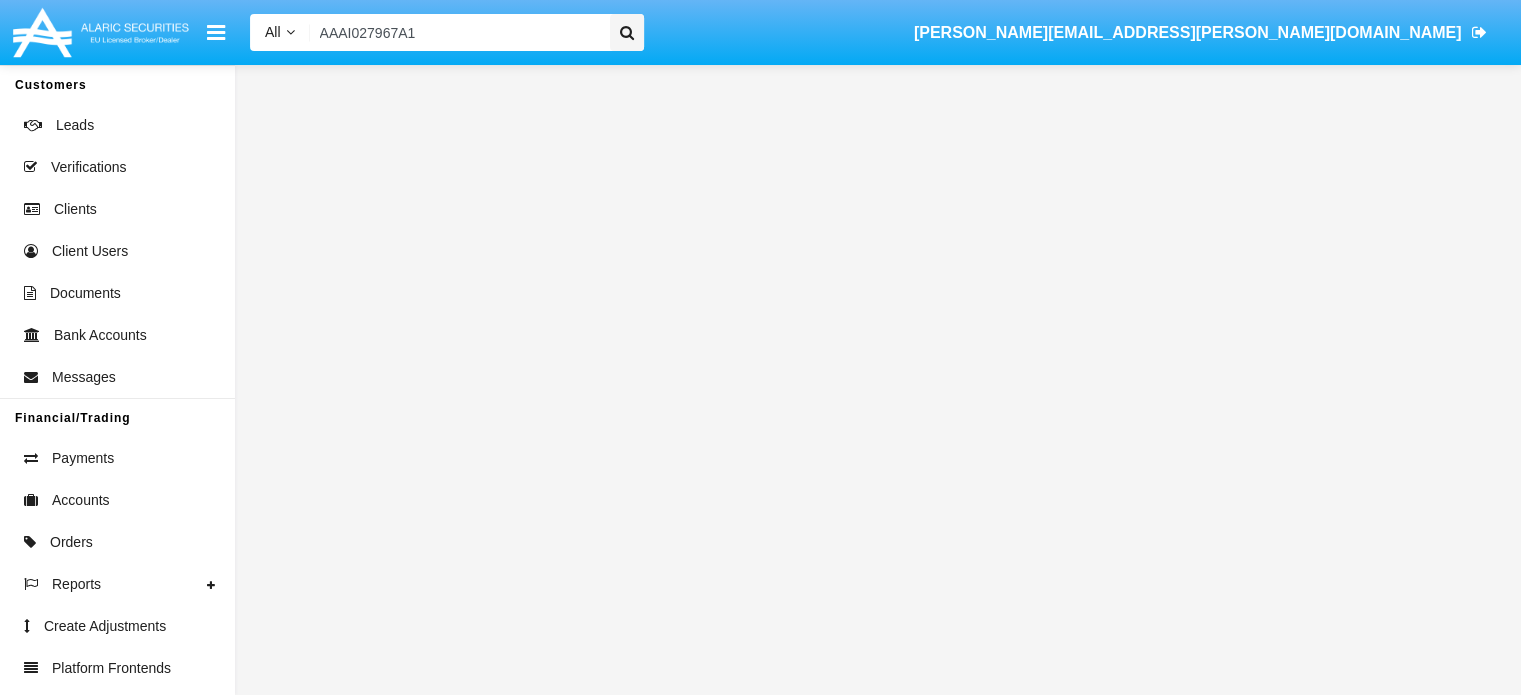 scroll, scrollTop: 0, scrollLeft: 0, axis: both 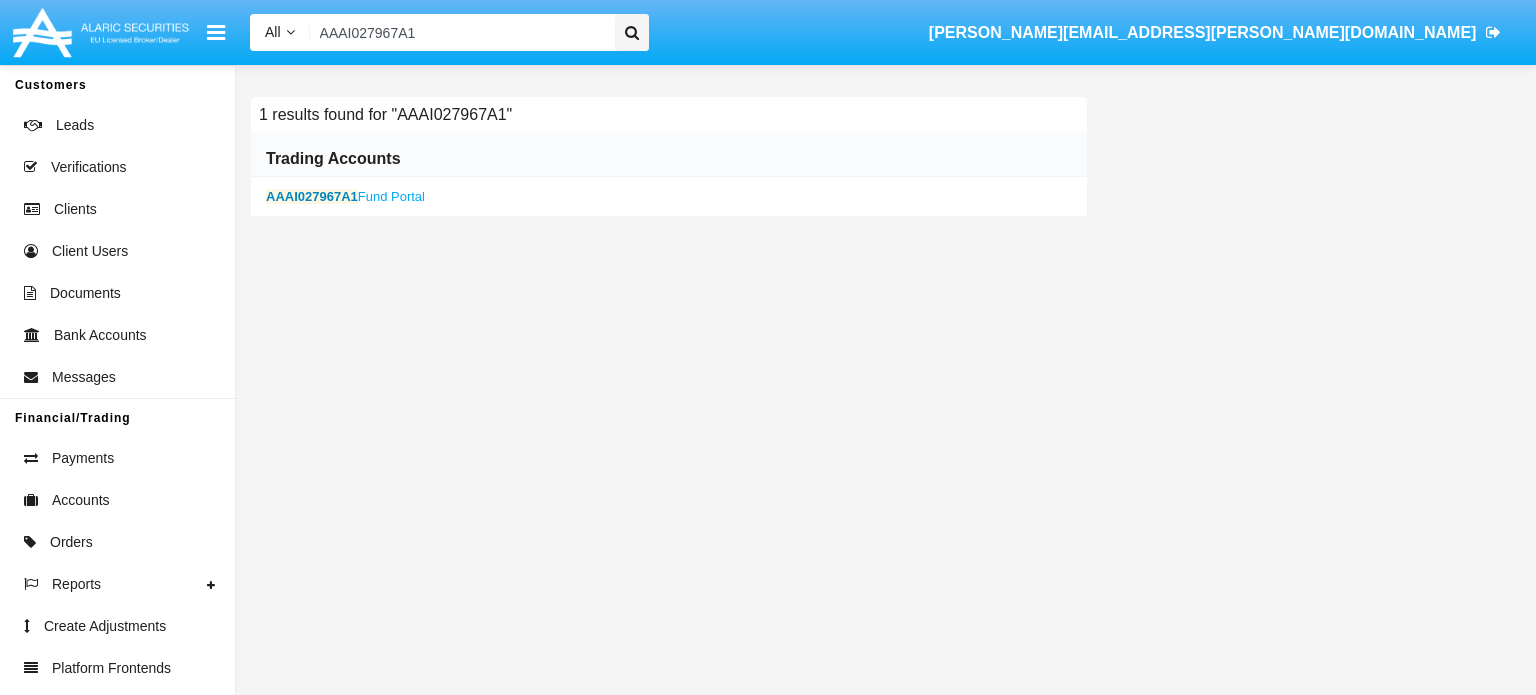 type on "AAAI027967A1" 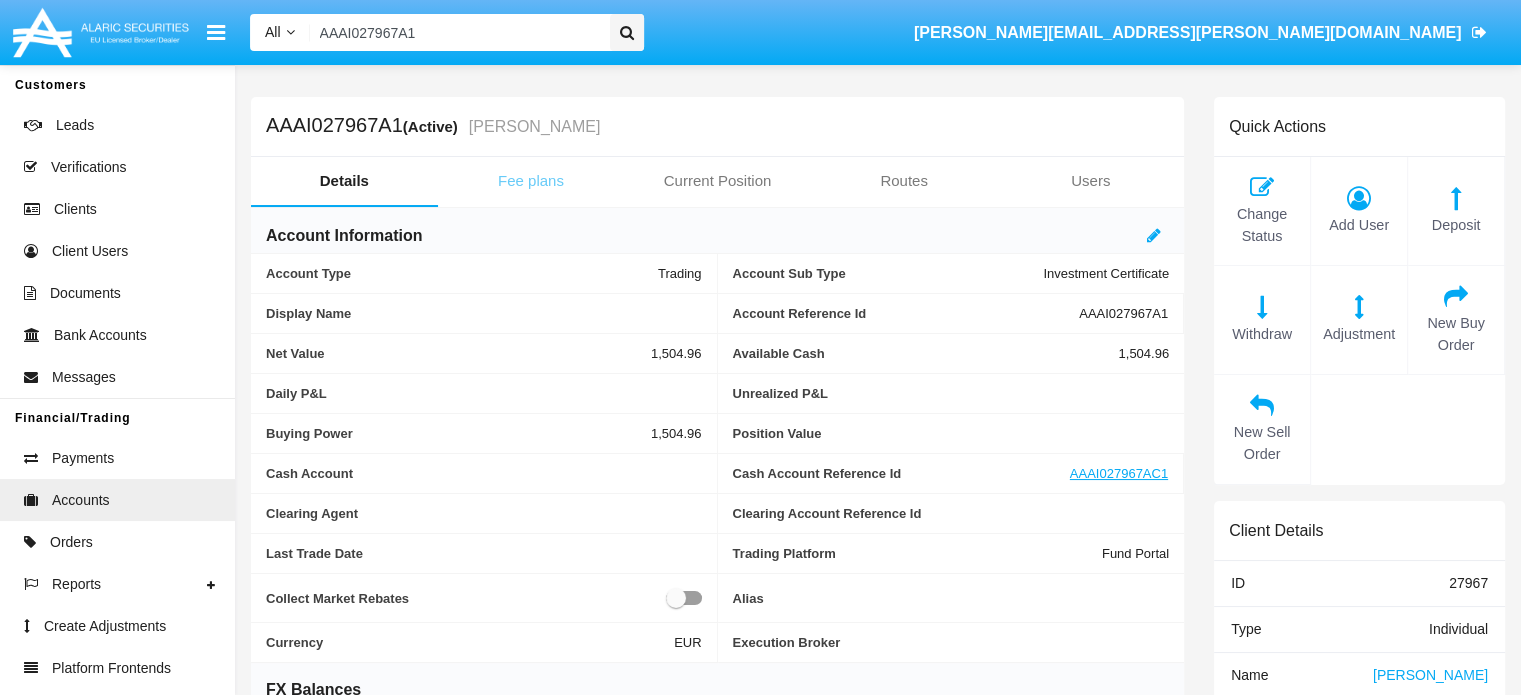 click on "Fee plans" at bounding box center [531, 181] 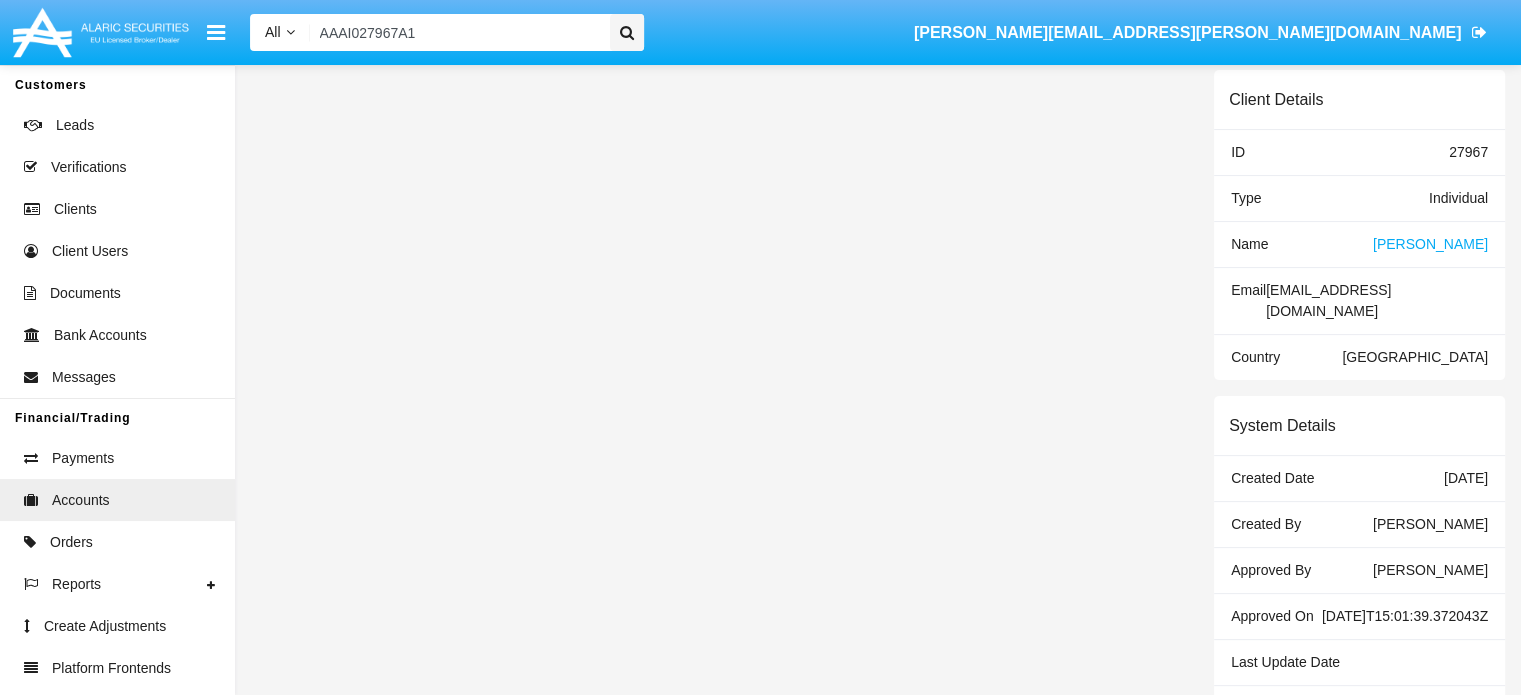 scroll, scrollTop: 479, scrollLeft: 0, axis: vertical 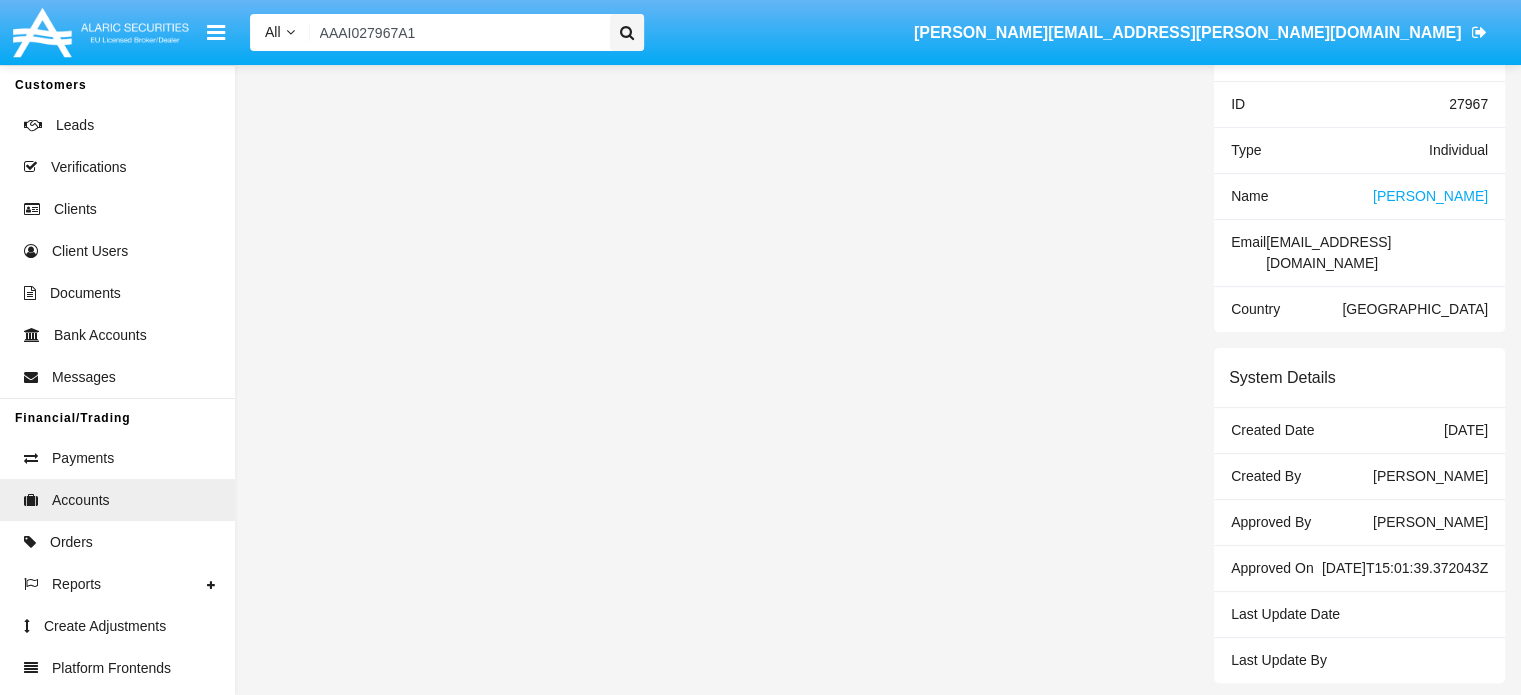 click on "AAAI027967A1  (Active) [PERSON_NAME] SauerNotEnoughMoney  Details   Fee plans   Current Position   Routes   Users  Trade Fees COMMISSION Bonds - 0.15%, min 0.5 EUR From [DATE]  - No Expiry  Add Fee  Recurring Fees  Recurring fees not found.   Add Fee" 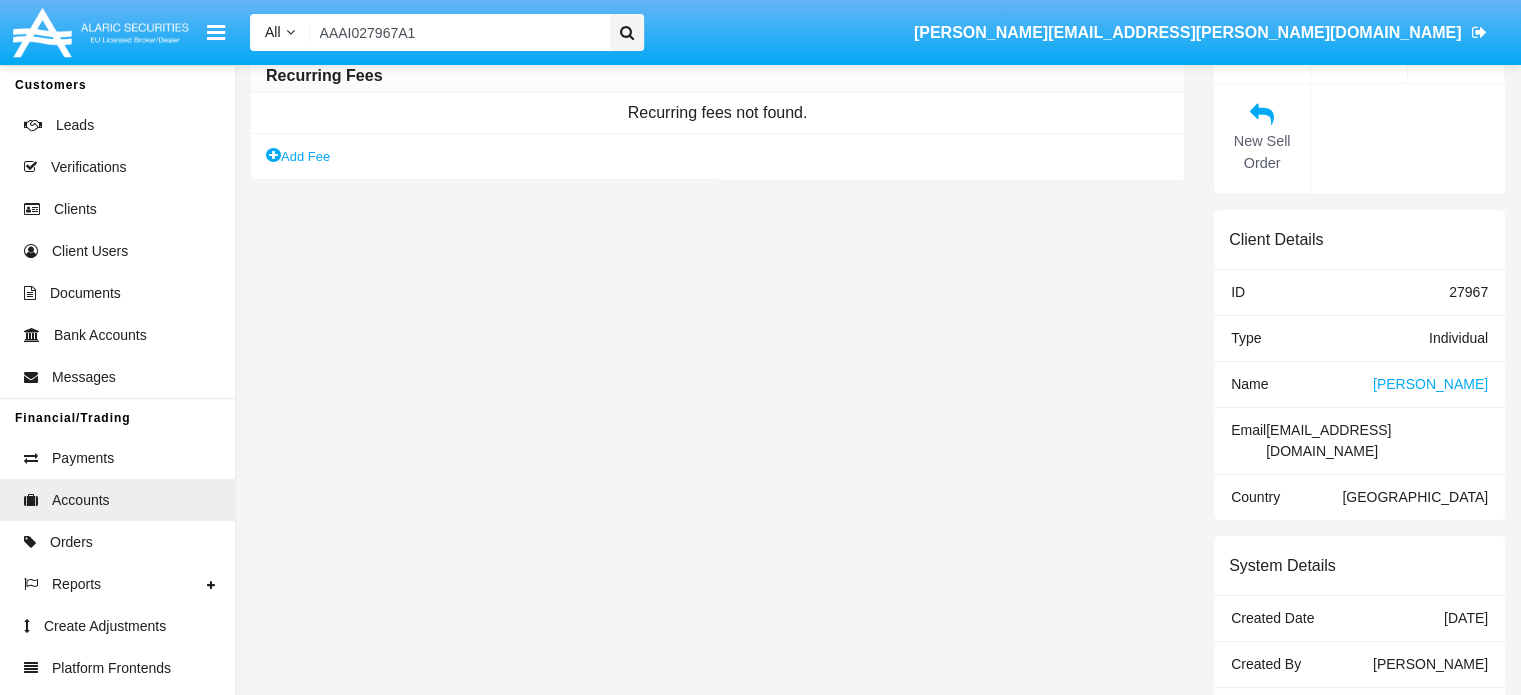 scroll, scrollTop: 0, scrollLeft: 0, axis: both 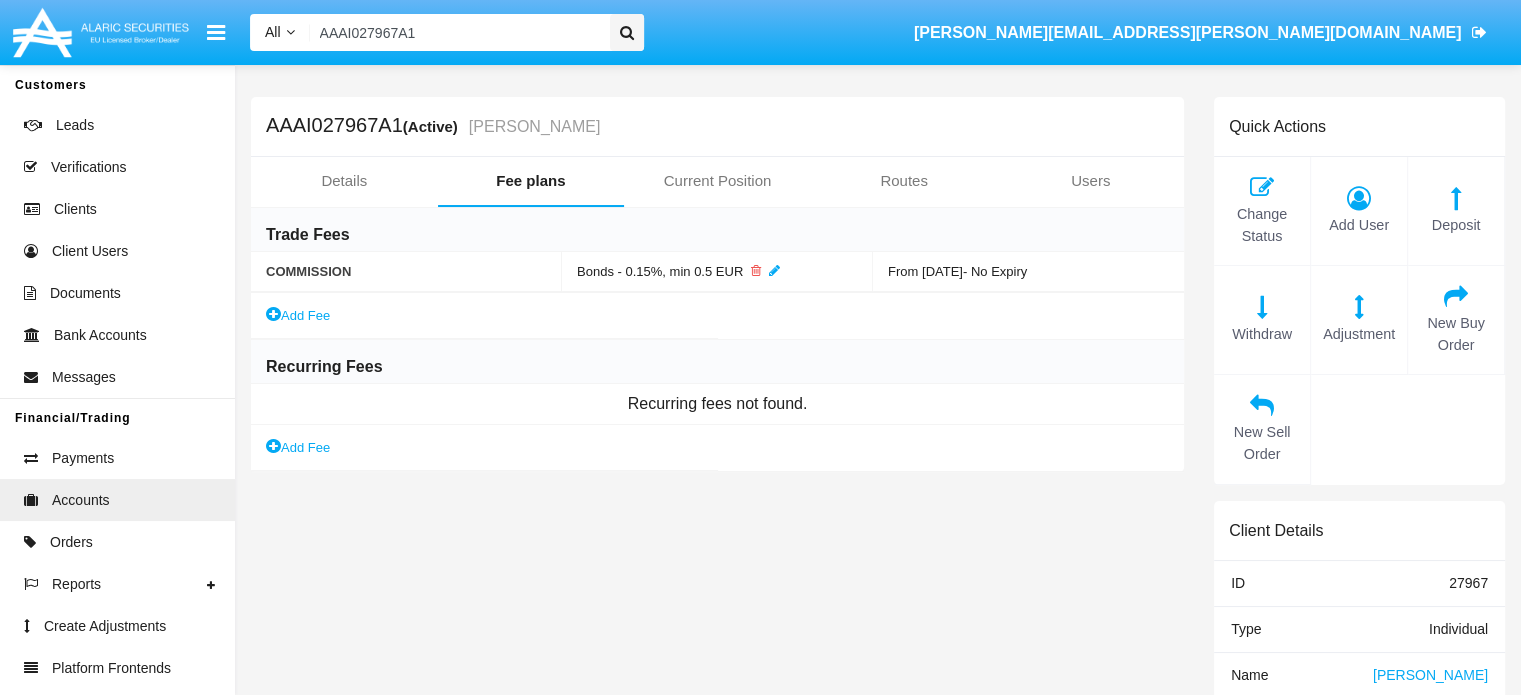 click on "[PERSON_NAME]" 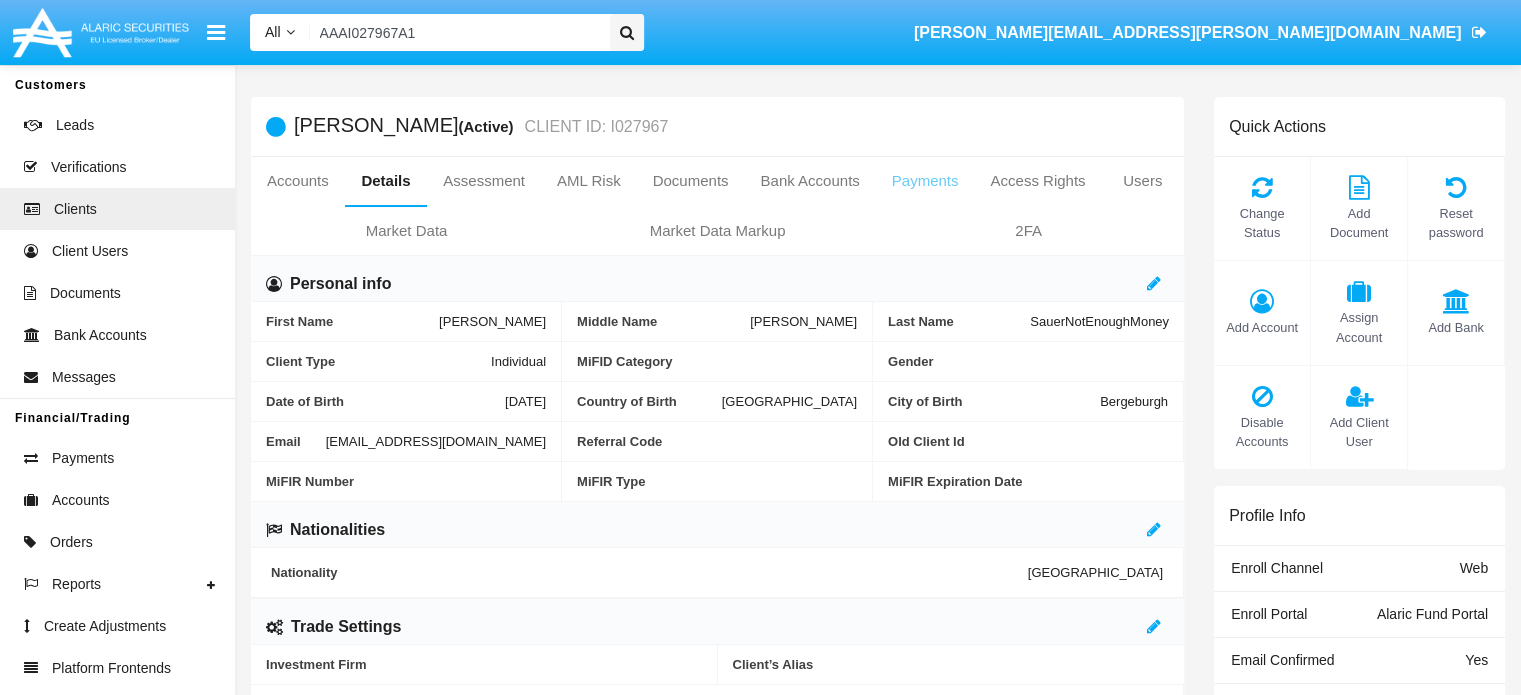 click on "Payments" at bounding box center [925, 181] 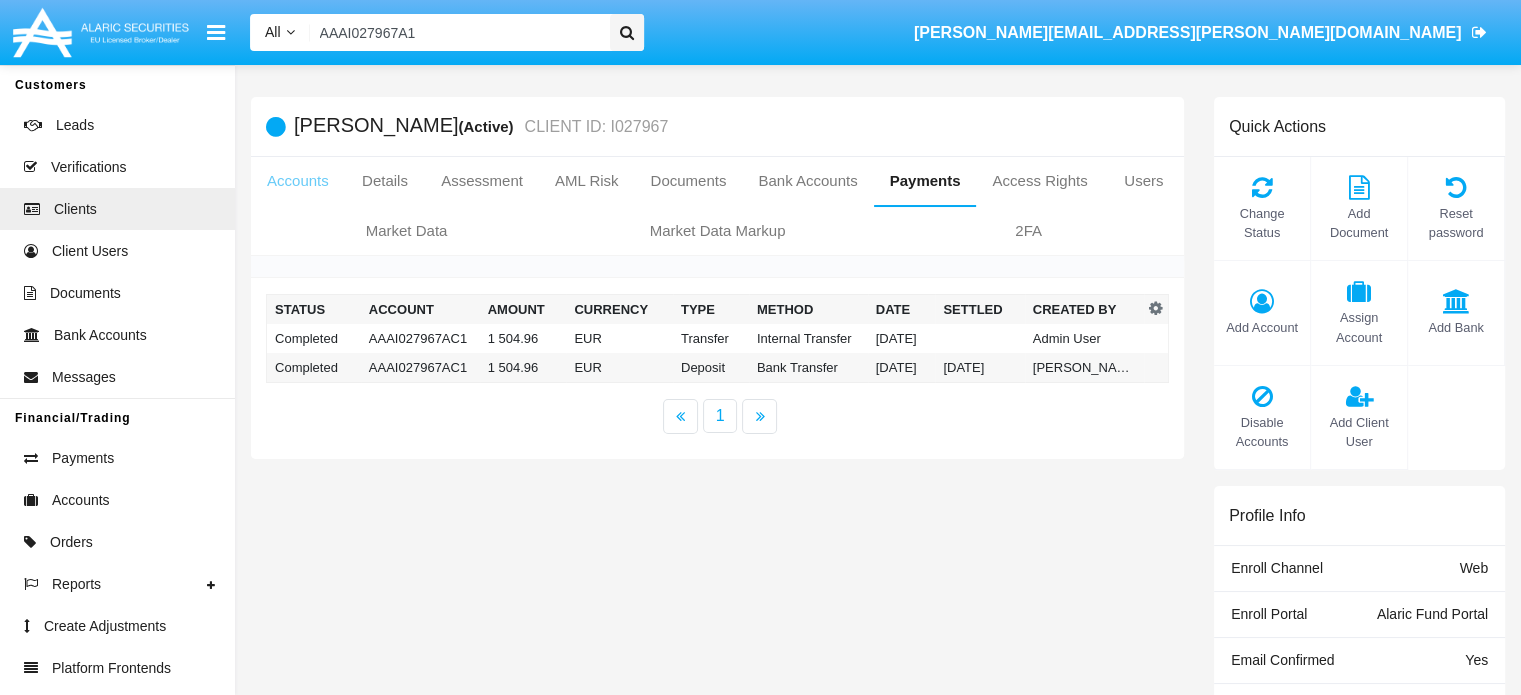 click on "Accounts" at bounding box center [298, 181] 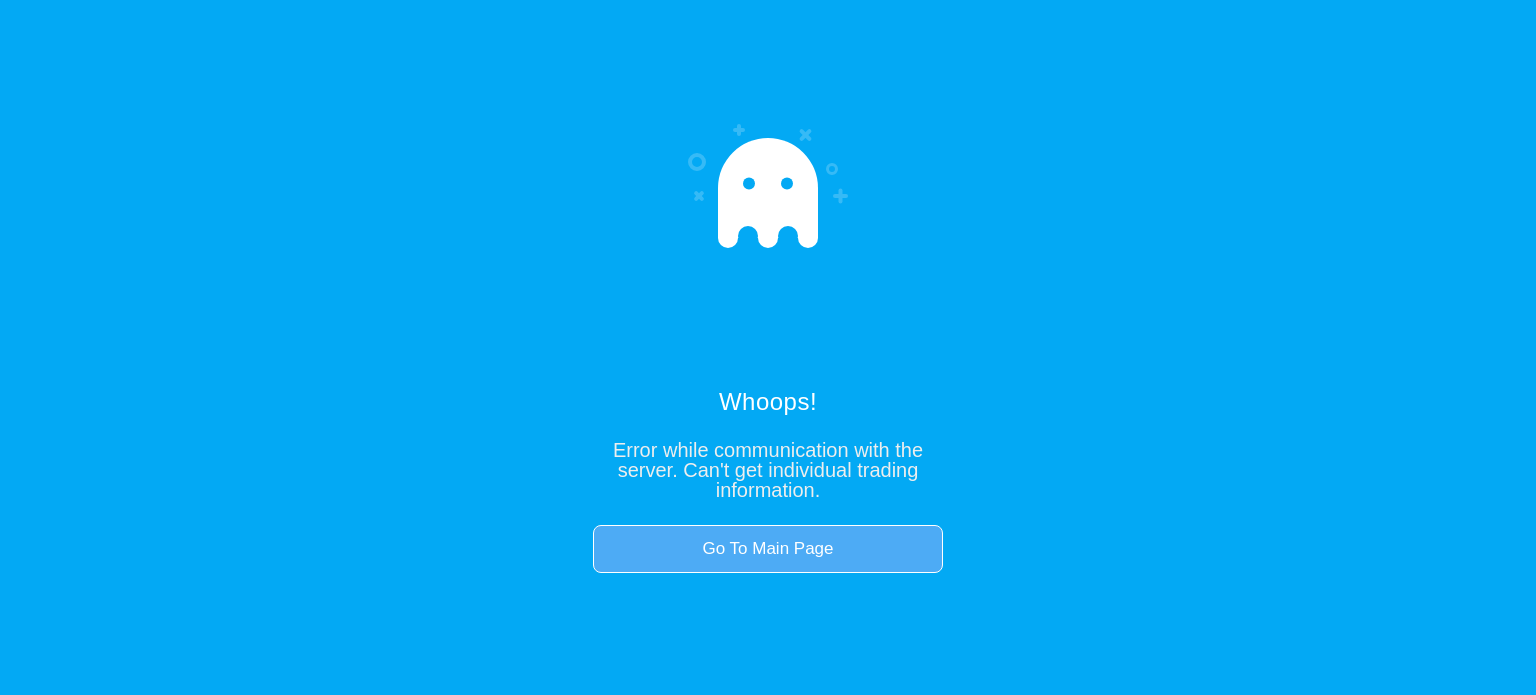 click on "Go To Main Page" 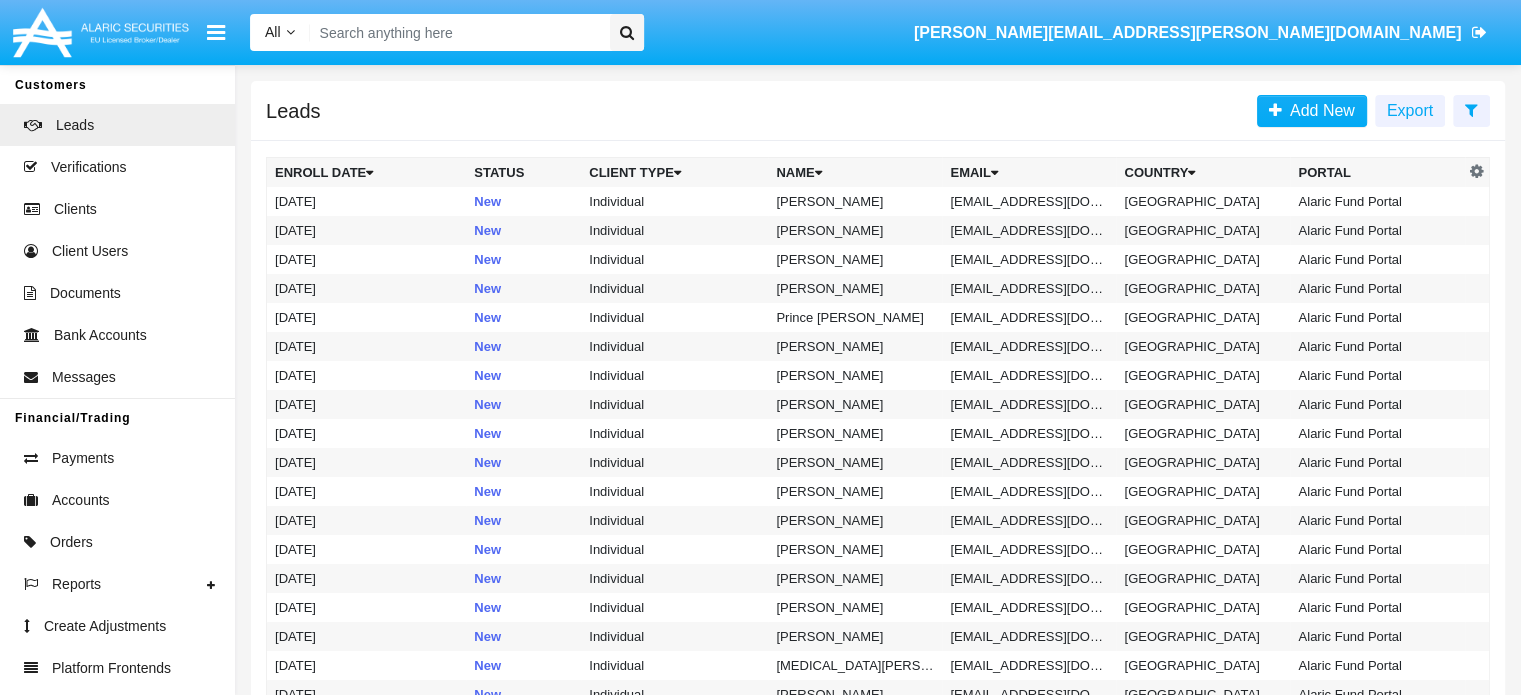 click 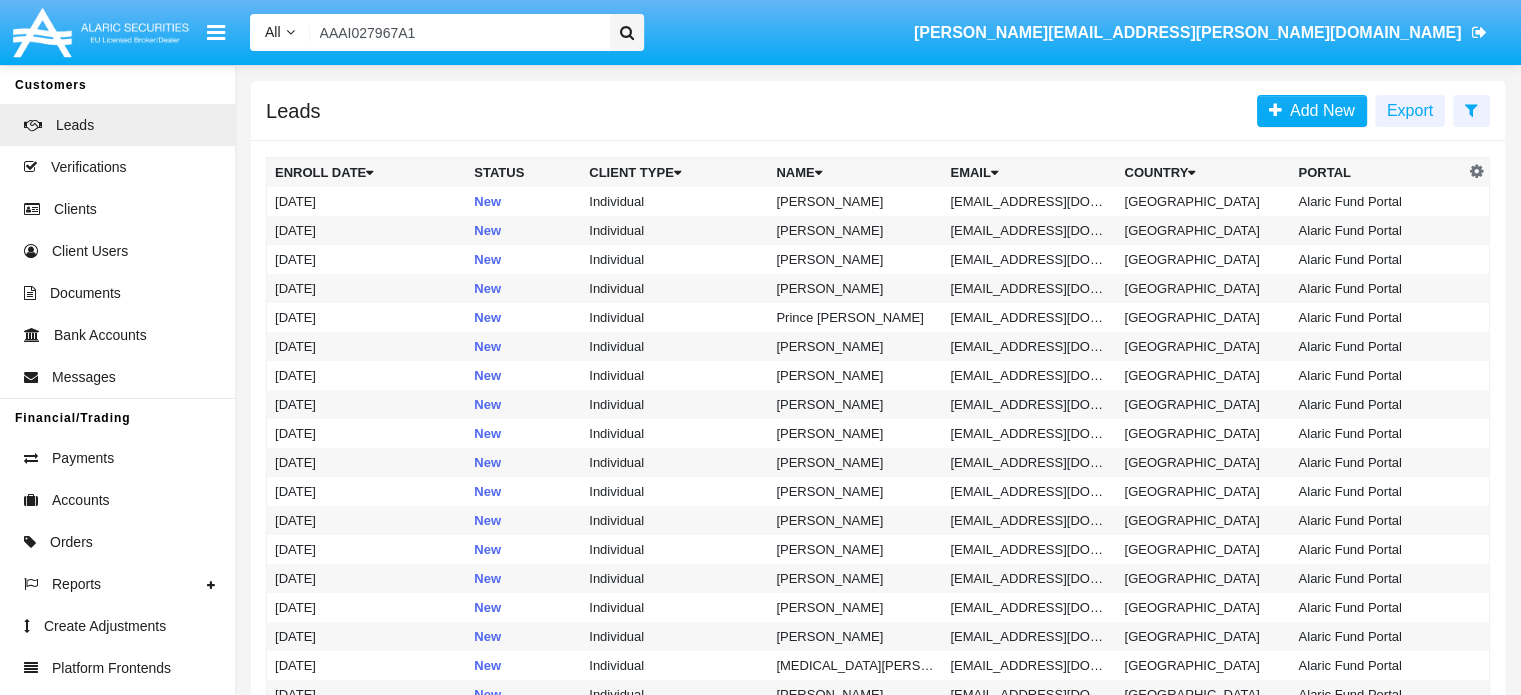 type on "AAAI027967A1" 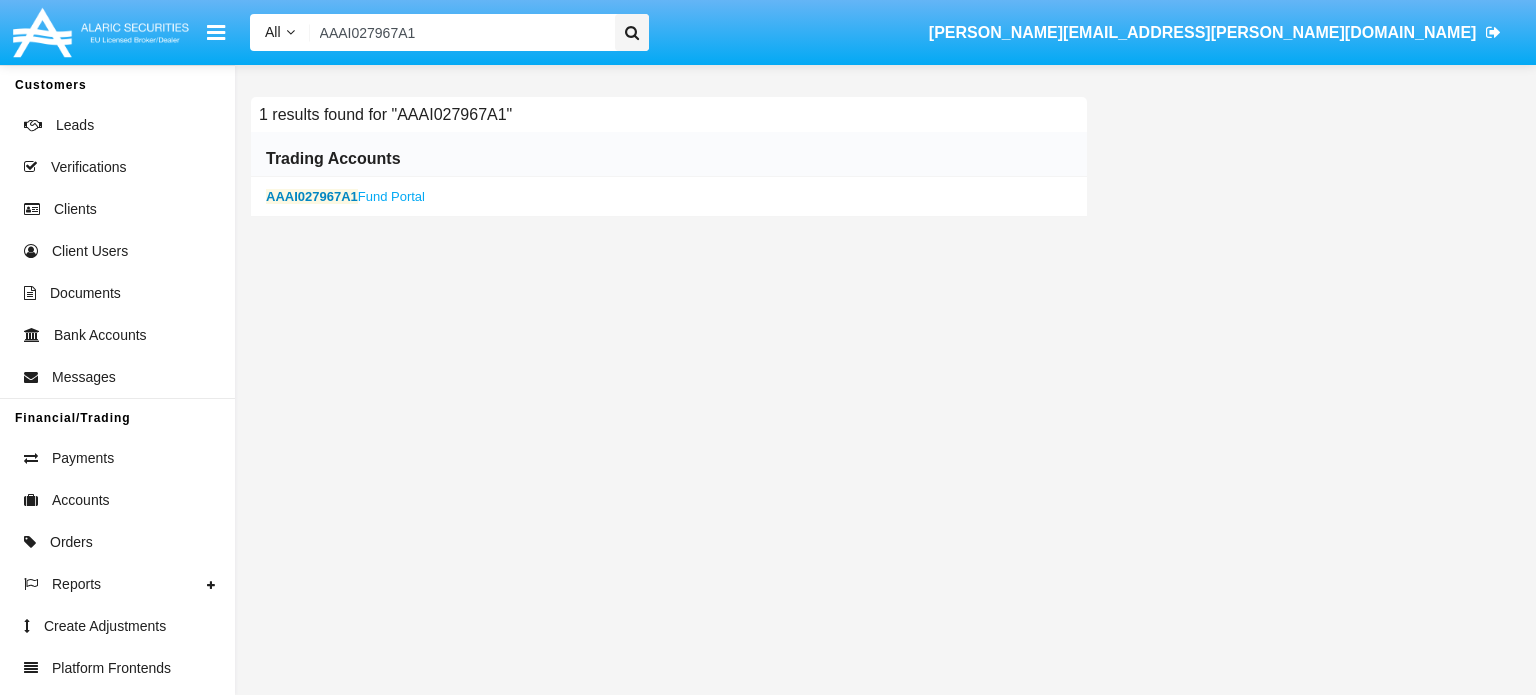 click on "AAAI027967A1" 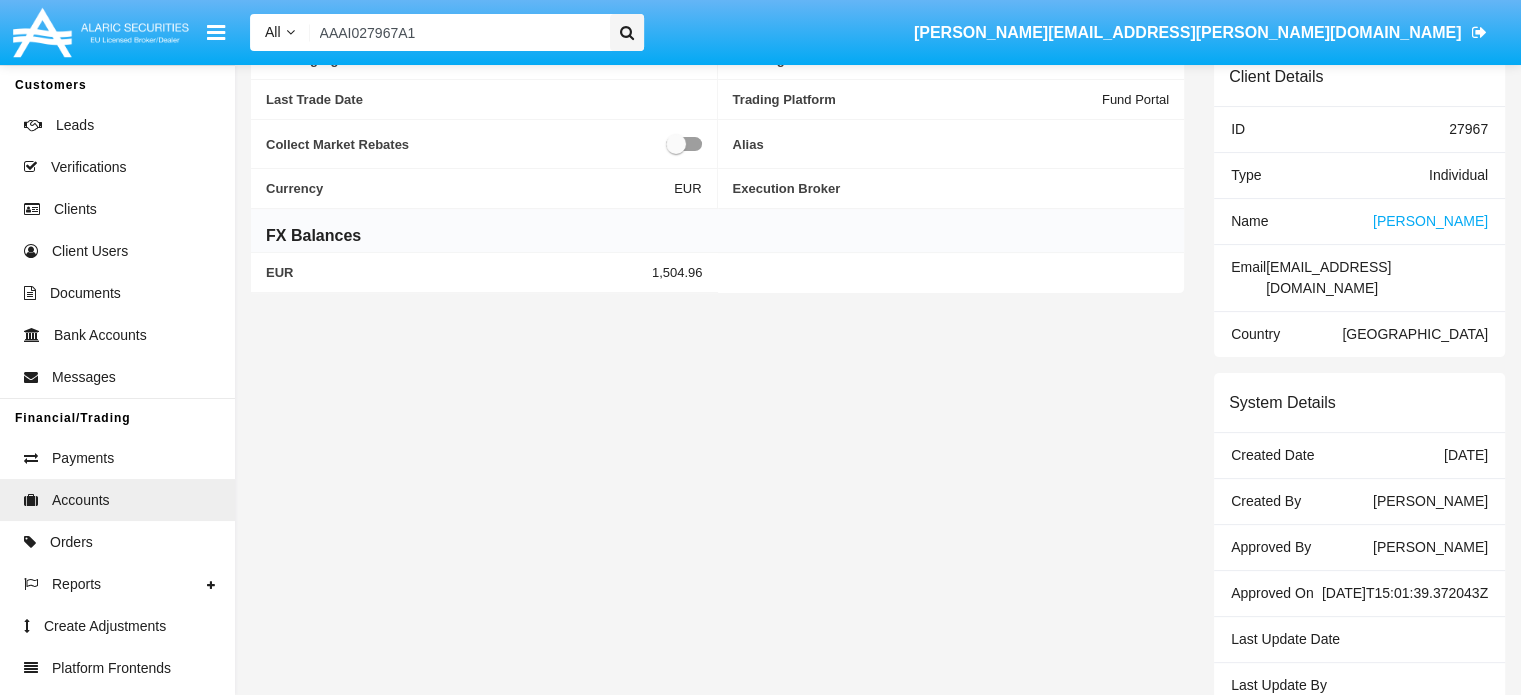 scroll, scrollTop: 452, scrollLeft: 0, axis: vertical 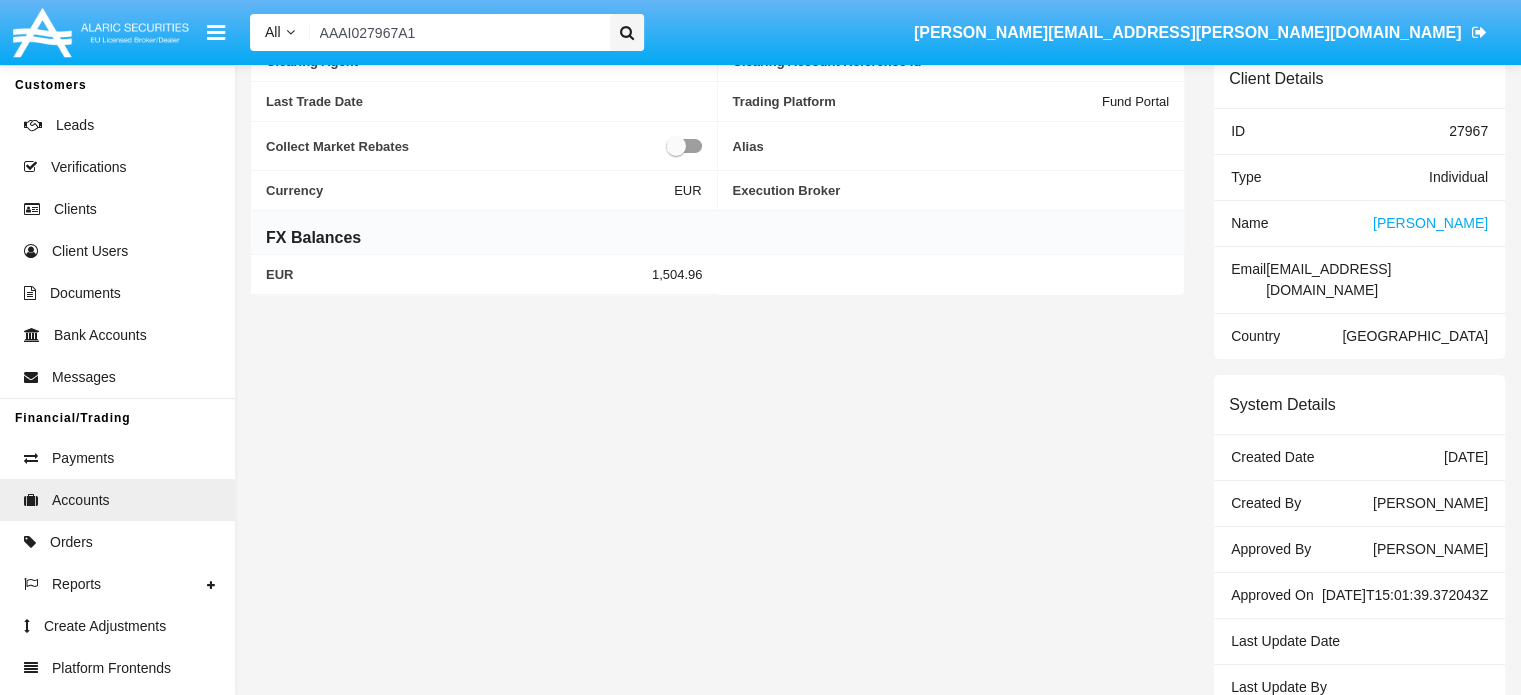 click on "AAAI027967A1  (Active) [PERSON_NAME] SauerNotEnoughMoney  Details   Fee plans   Current Position   Routes   Users  Account Information Account Type Trading Account Sub Type Investment Certificate Display Name Account Reference Id AAAI027967A1 Net Value 1,504.96 Available Cash 1,504.96 Daily P&L Unrealized P&L Buying Power 1,504.96 Position Value Cash Account Cash Account Reference Id AAAI027967AC1 Clearing Agent Clearing Account Reference Id Last Trade Date Trading Platform Fund Portal Collect Market Rebates
Alias Currency EUR Execution Broker FX Balances EUR 1,504.96" 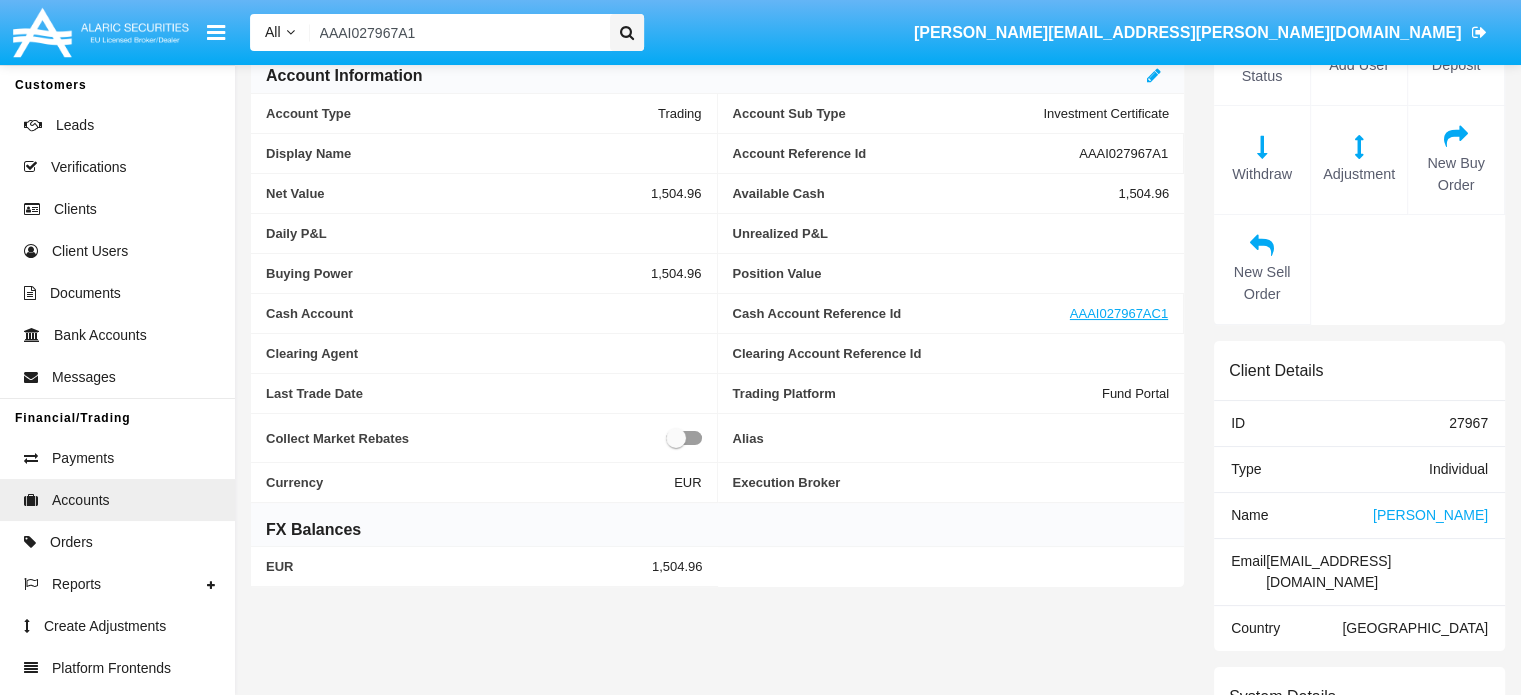scroll, scrollTop: 0, scrollLeft: 0, axis: both 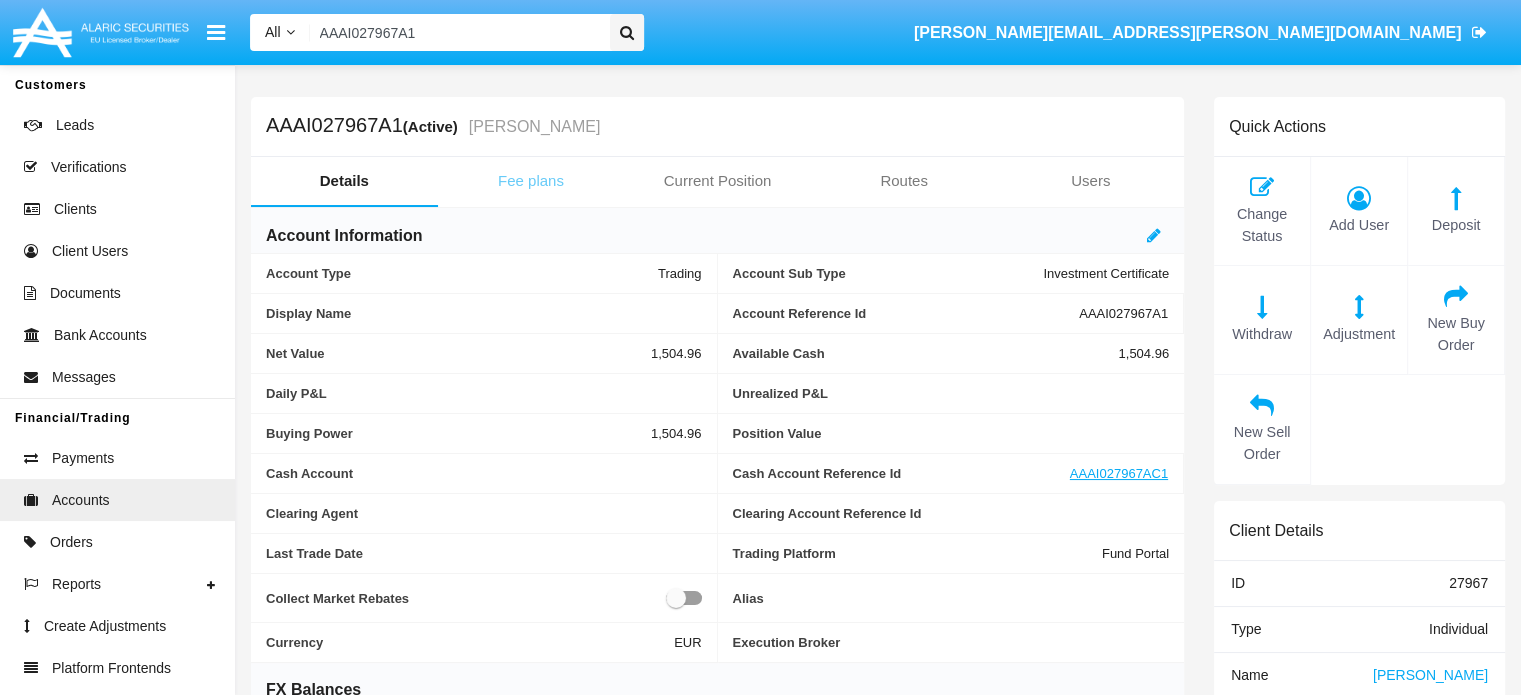 click on "Fee plans" at bounding box center (531, 181) 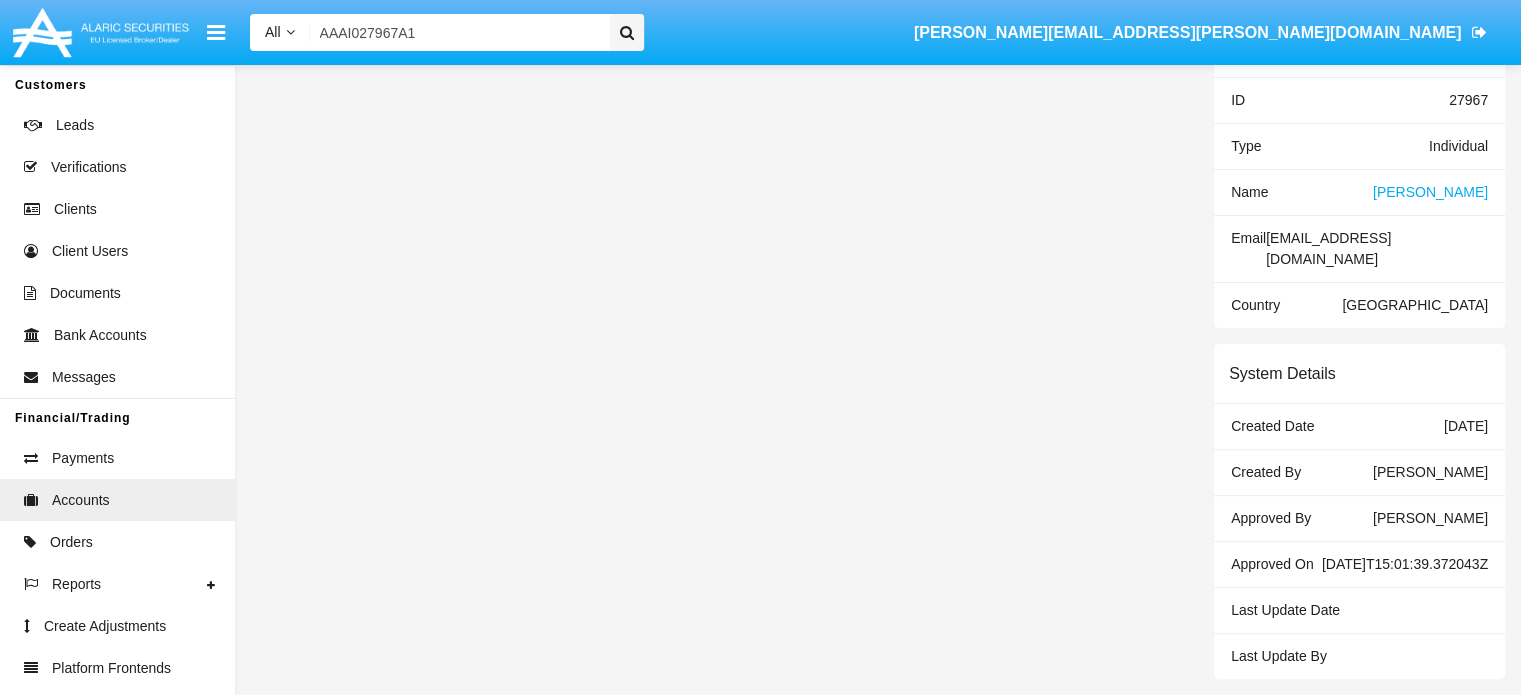 scroll, scrollTop: 397, scrollLeft: 0, axis: vertical 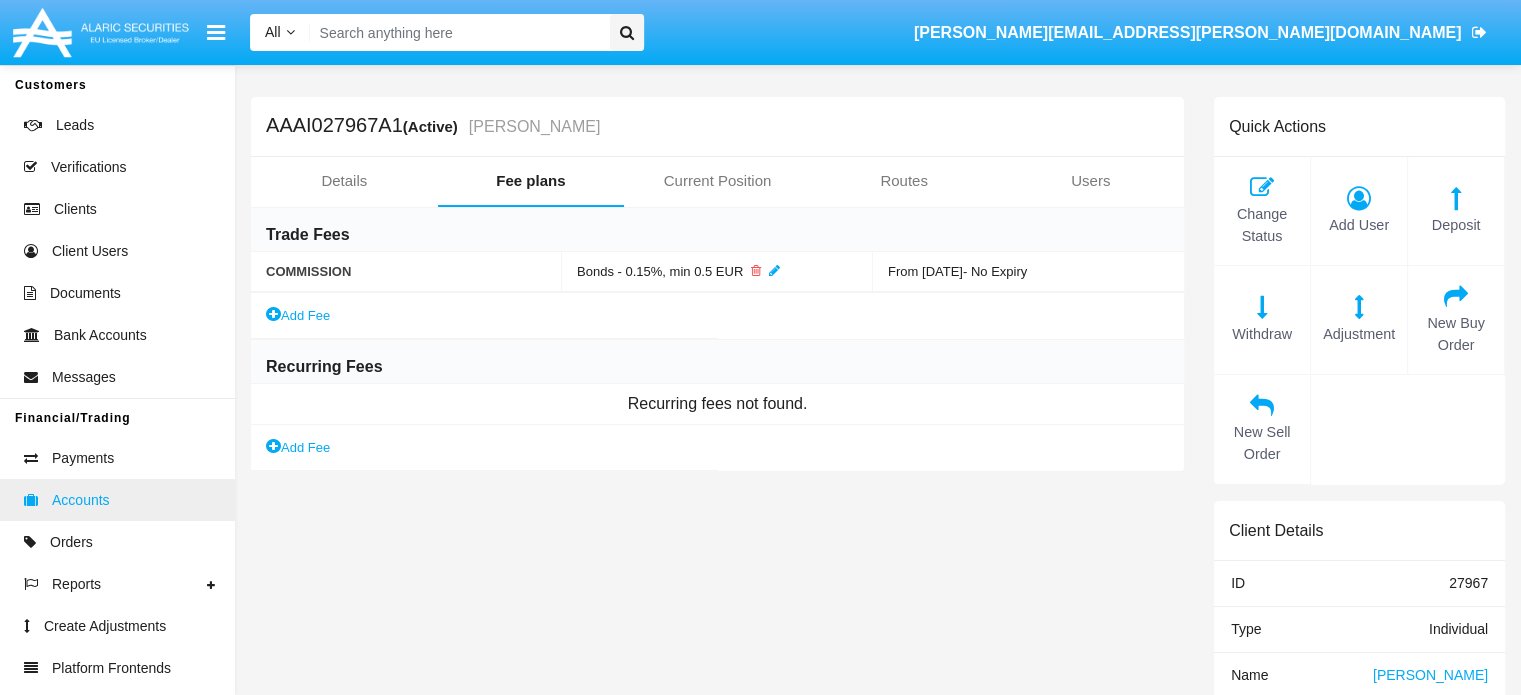 click on "Accounts" 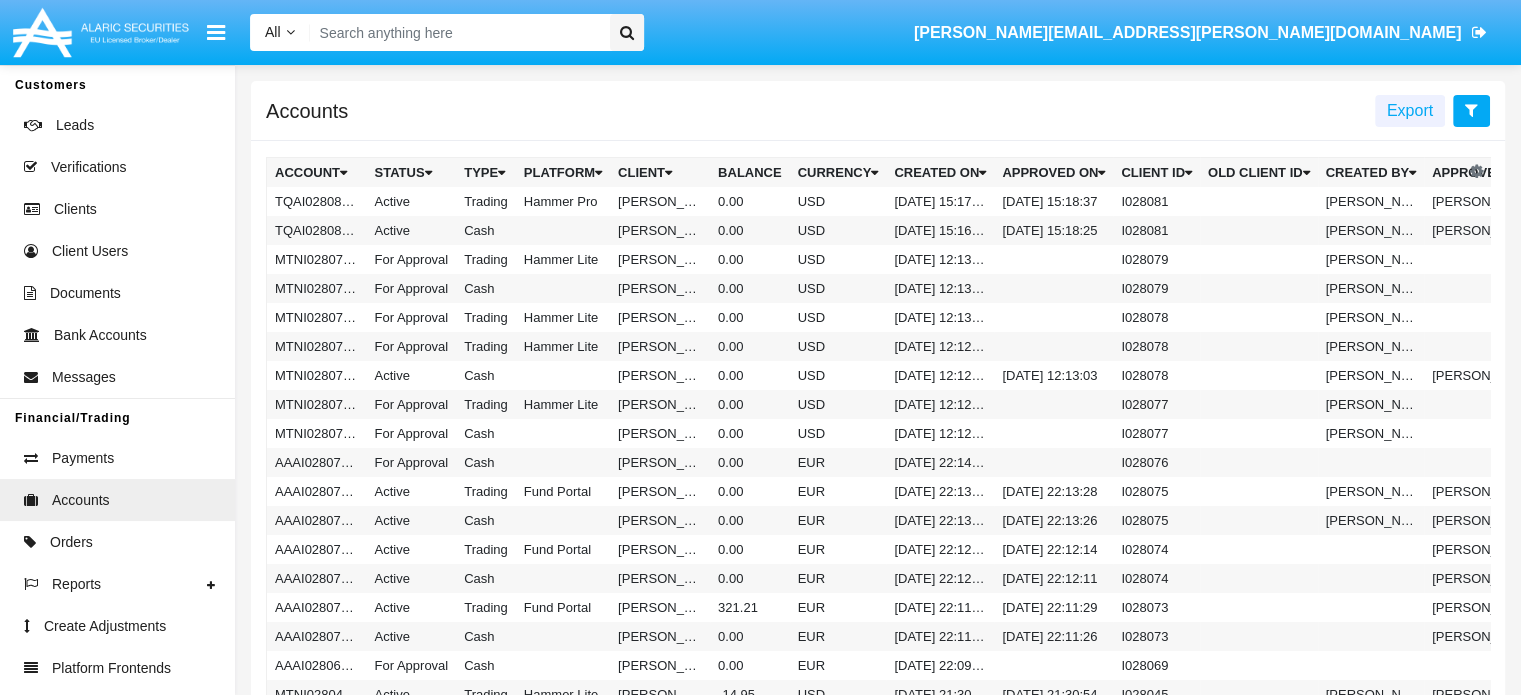click 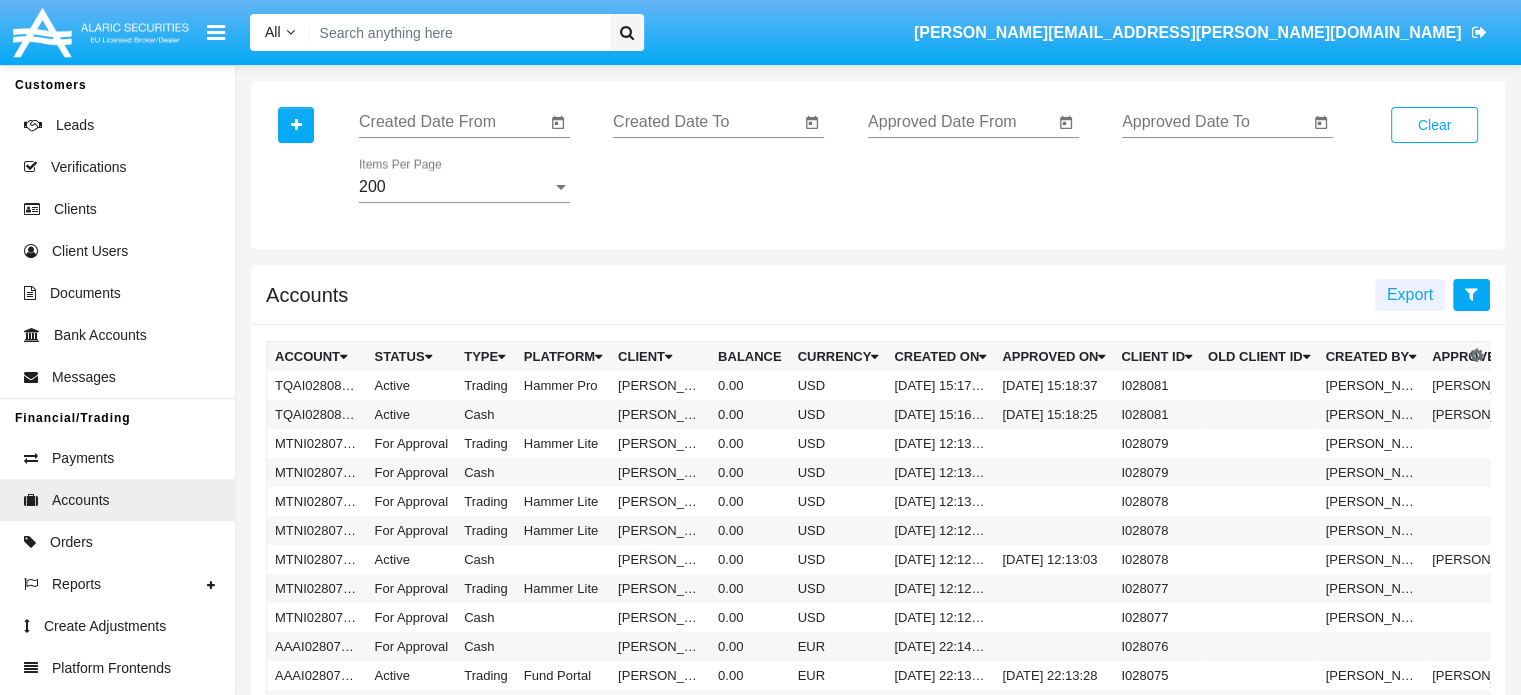 click 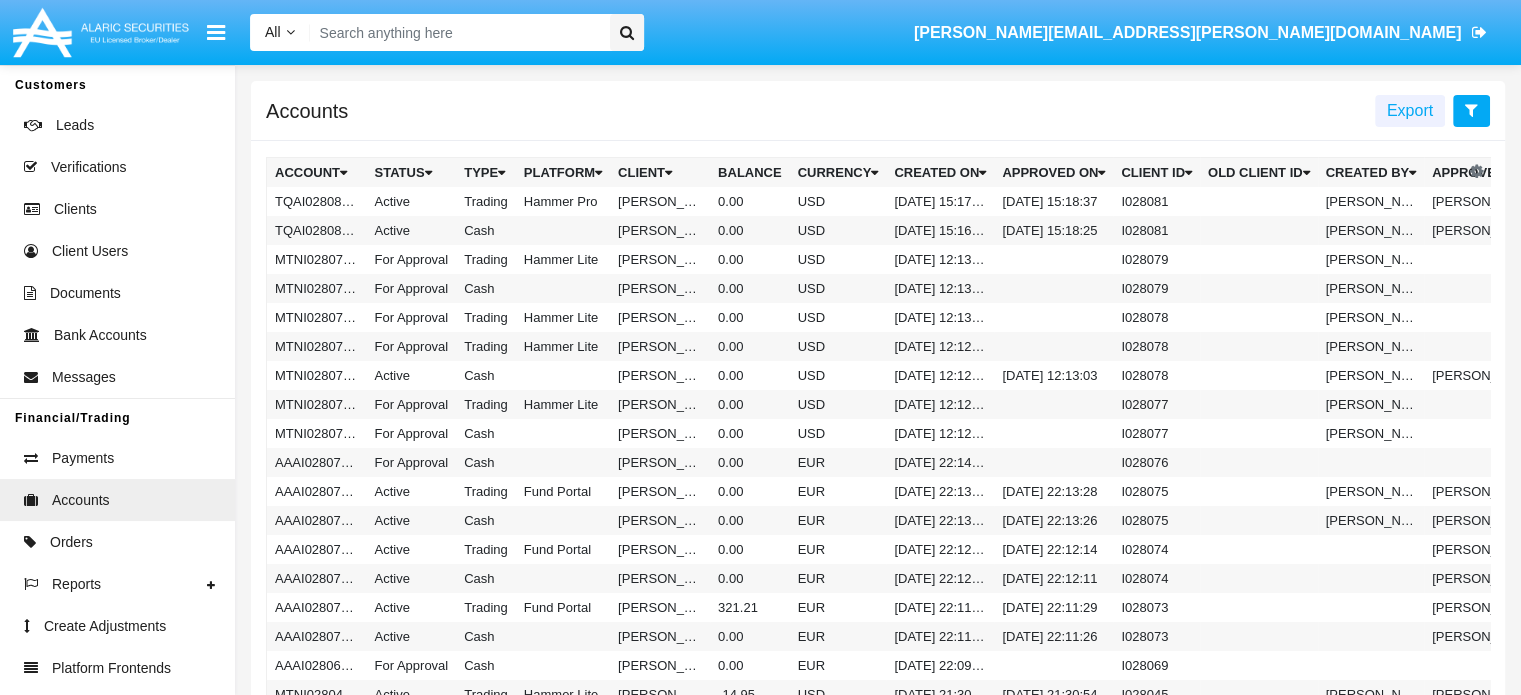 click 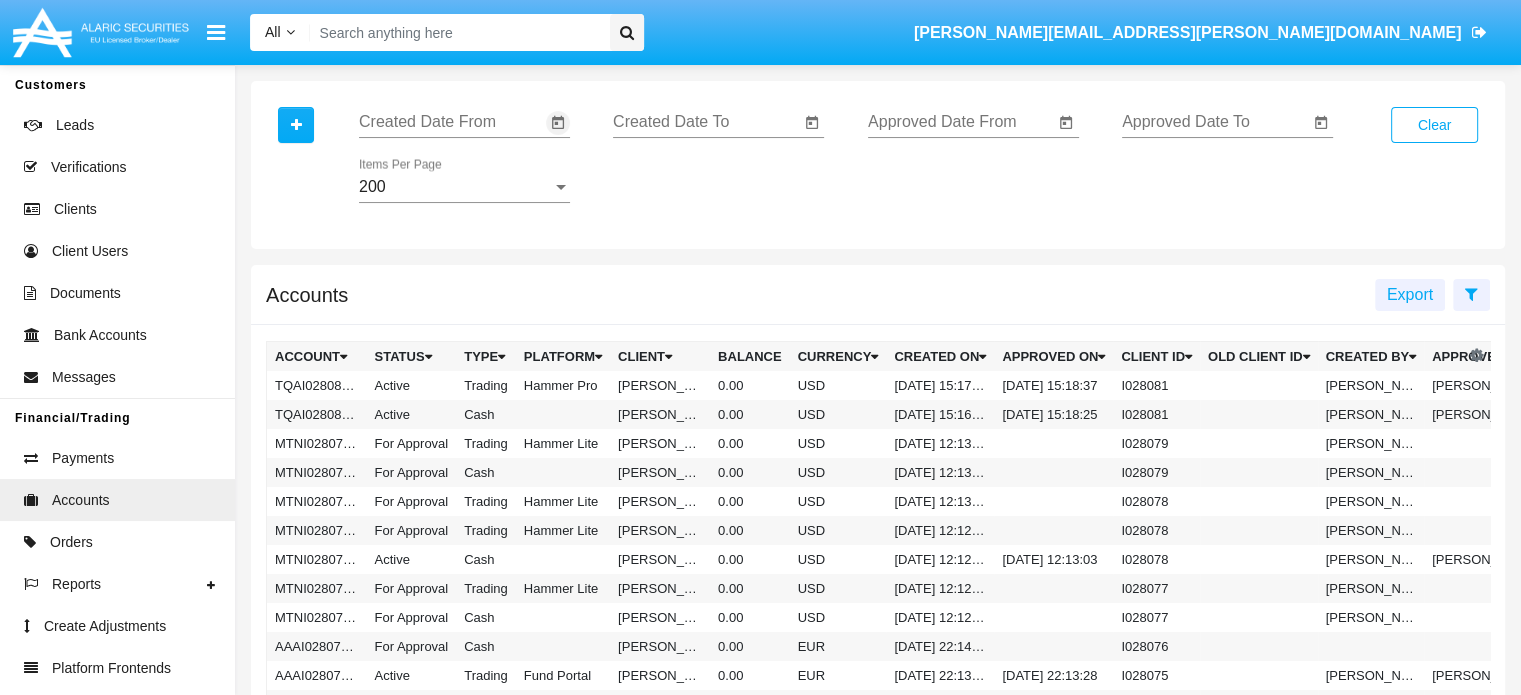 click 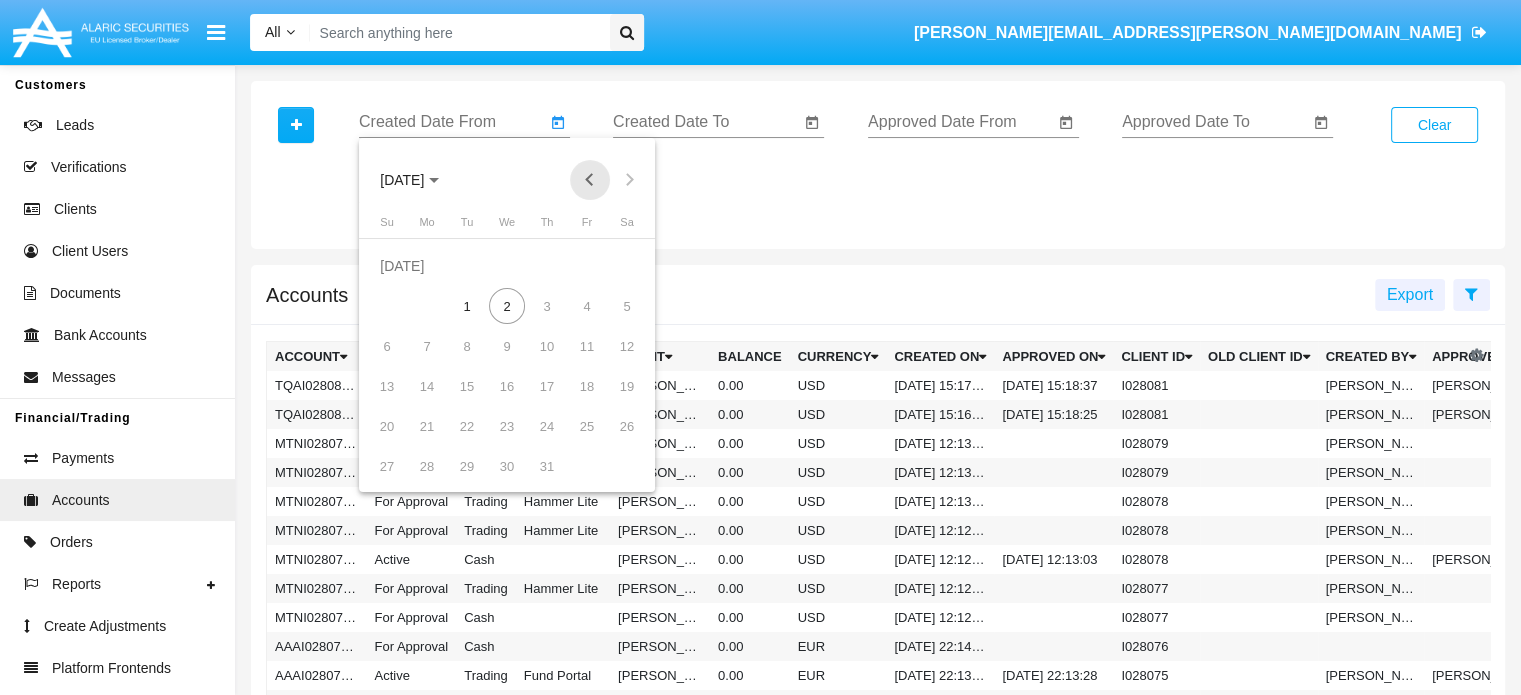 click at bounding box center [590, 180] 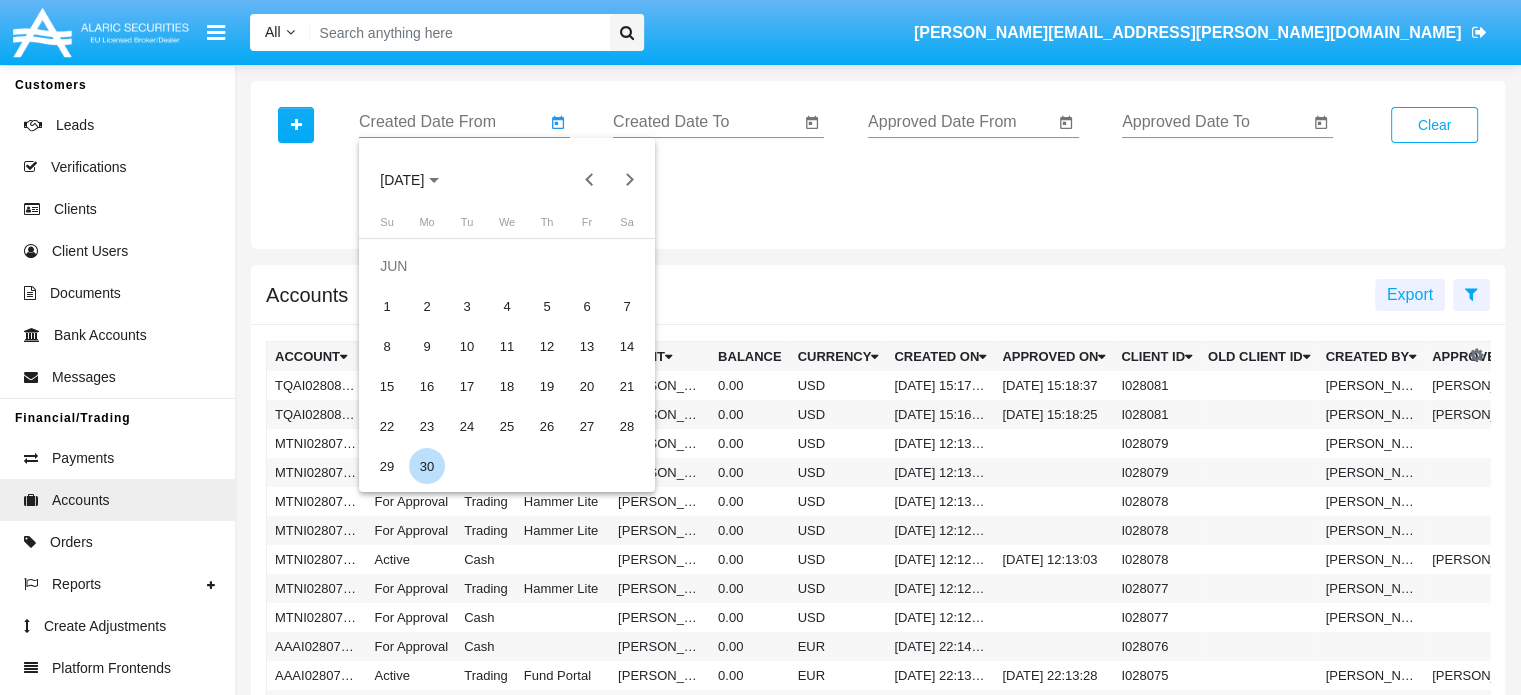click on "30" at bounding box center [427, 466] 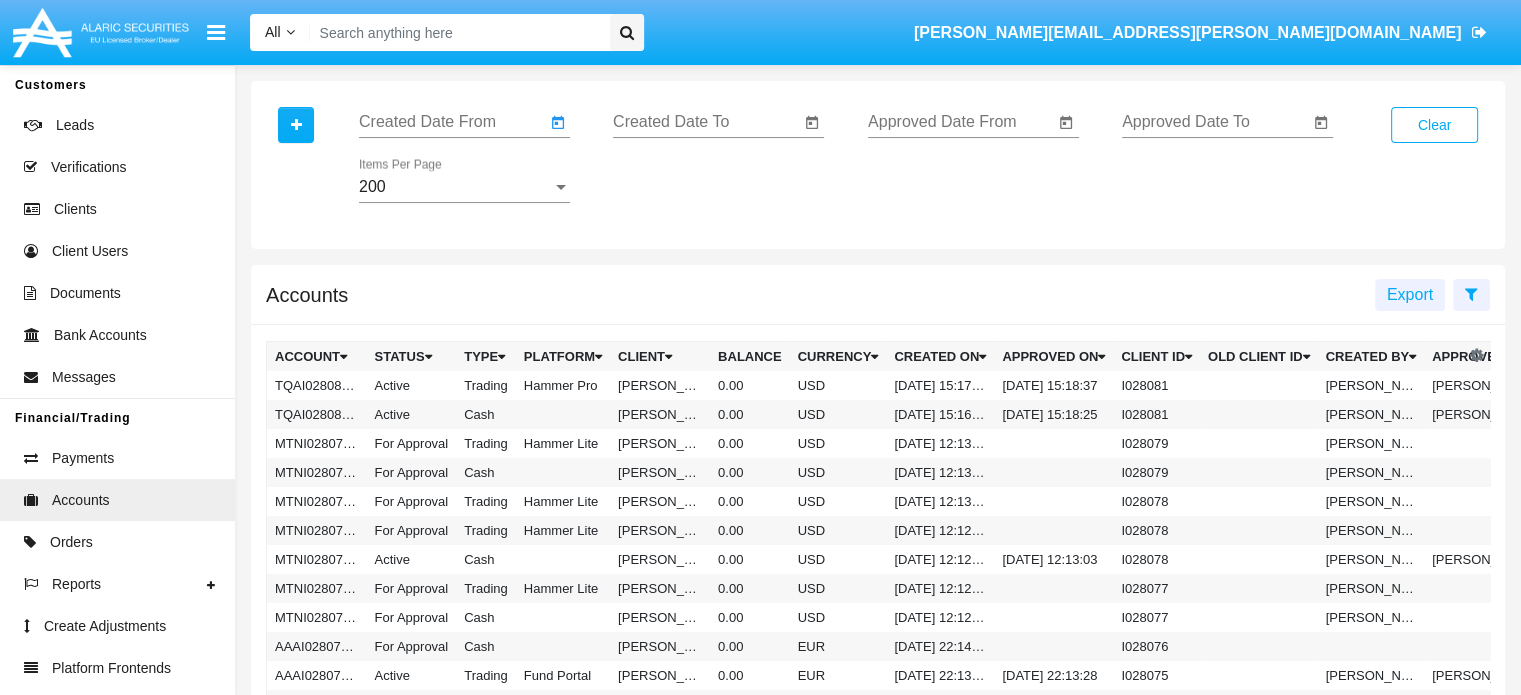 type on "[DATE]" 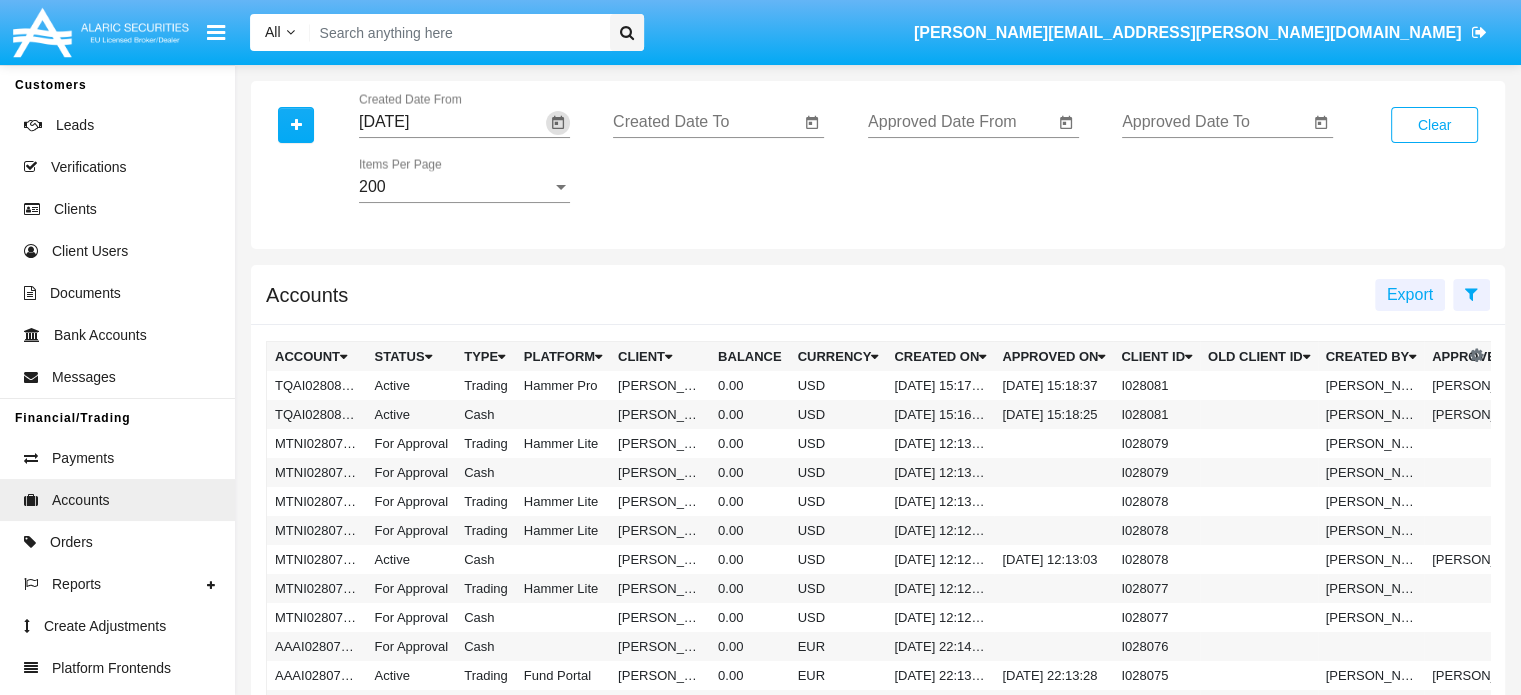 click on "Created Date To" at bounding box center [706, 122] 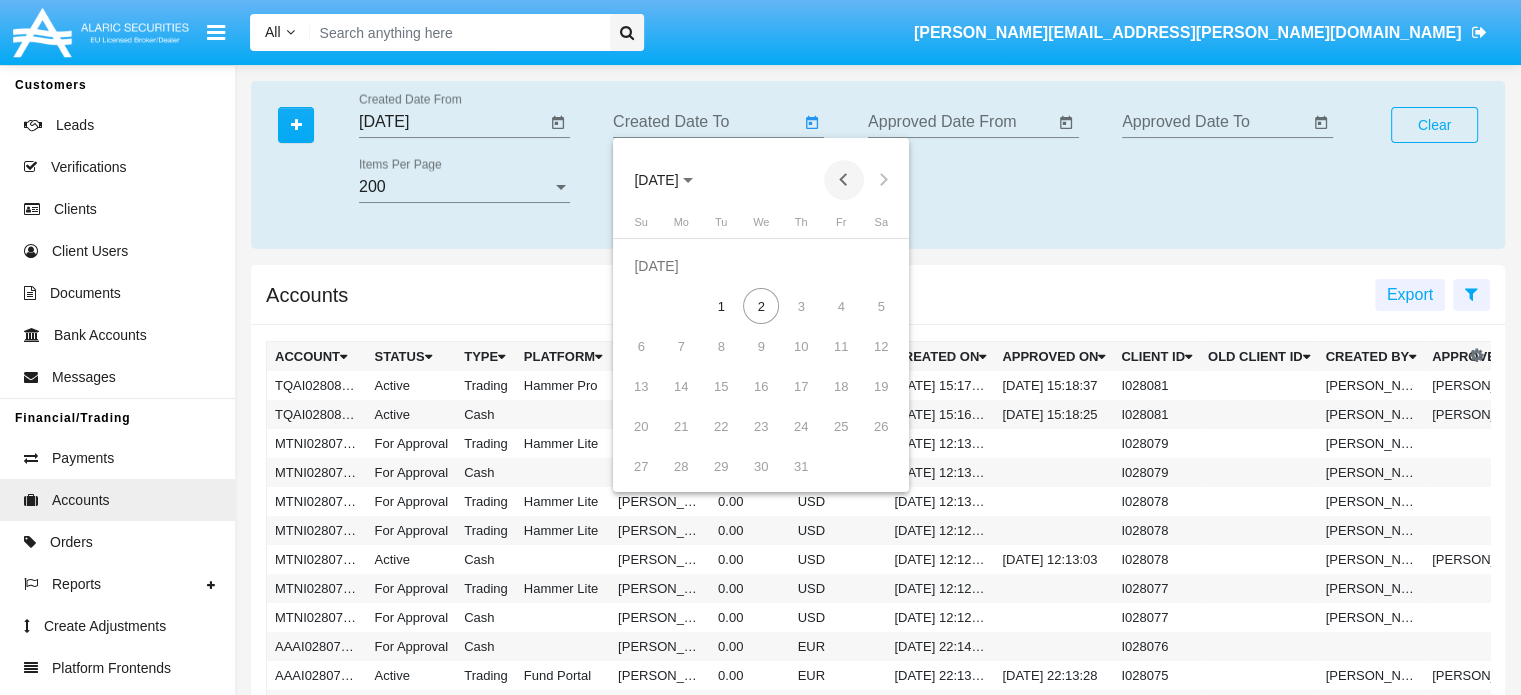 click at bounding box center (844, 180) 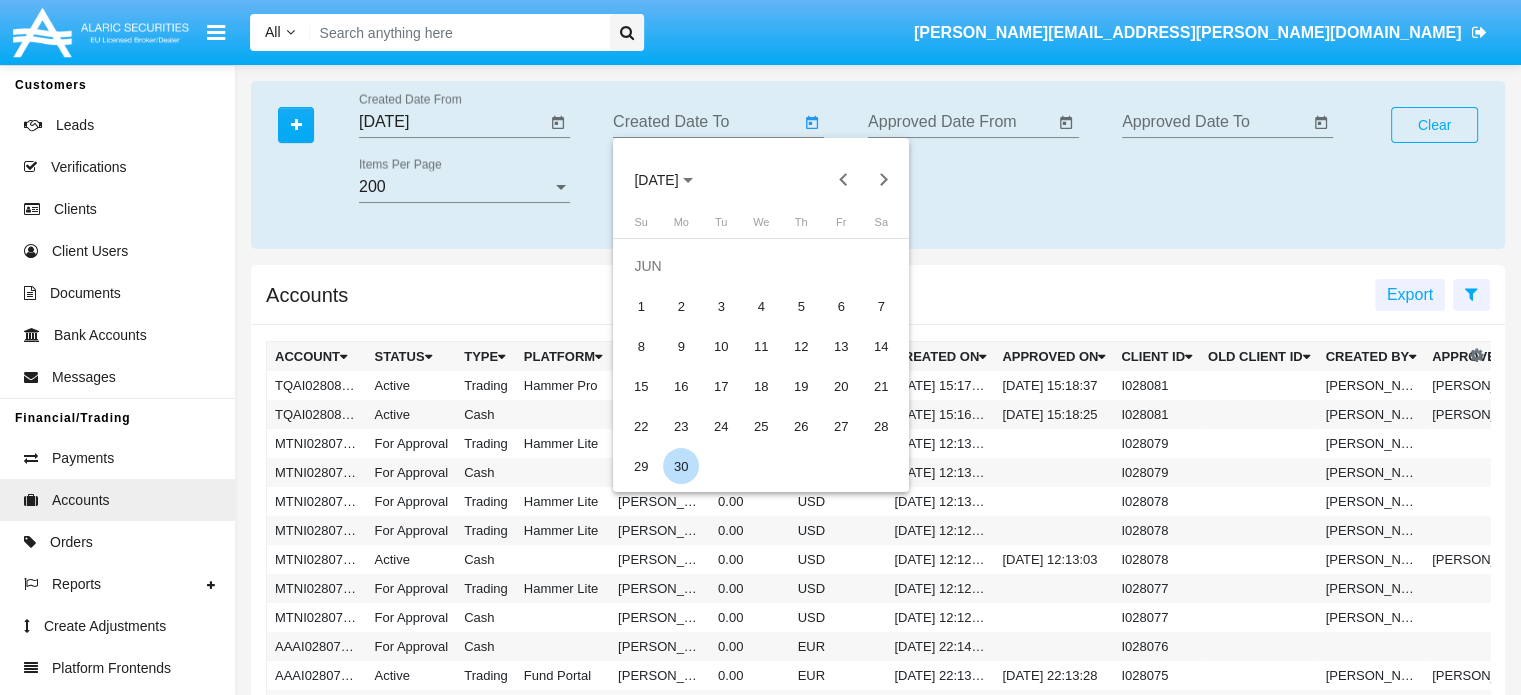 click on "30" at bounding box center (681, 466) 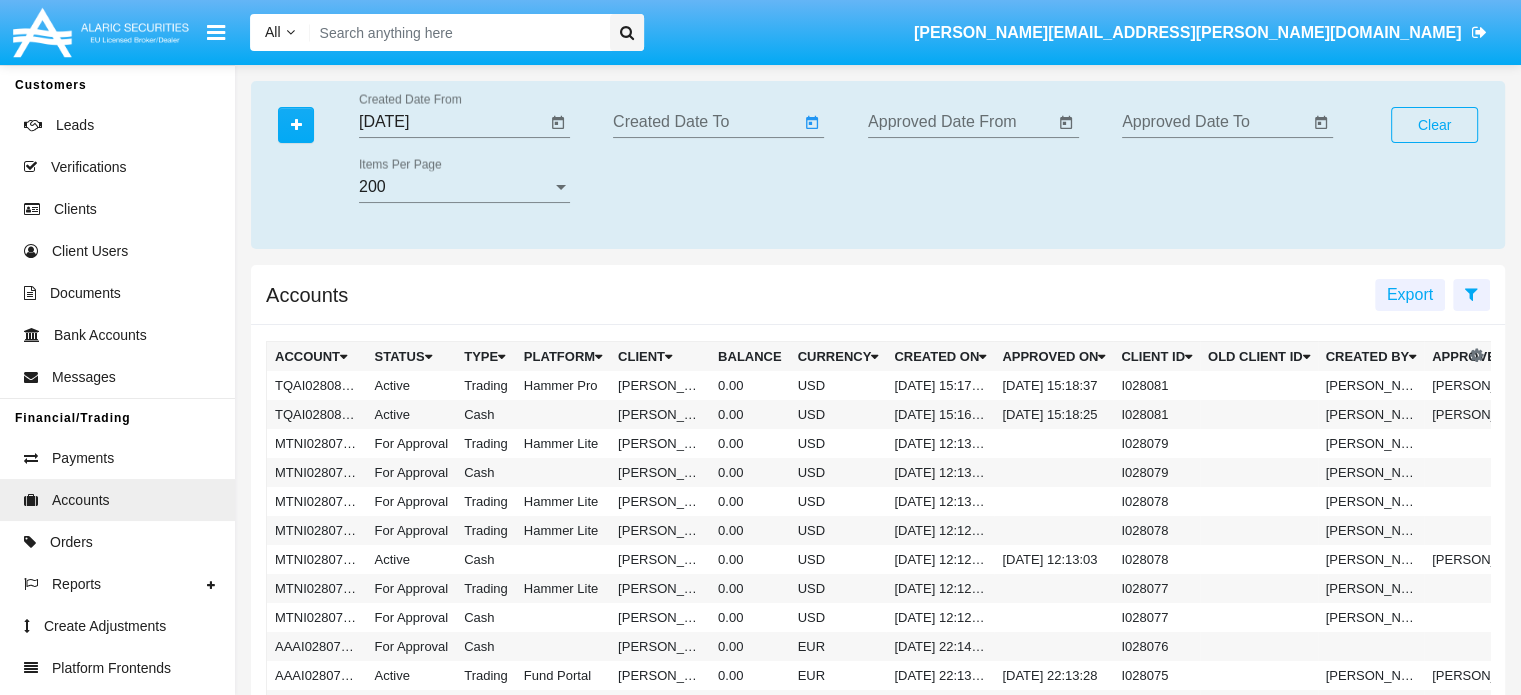 type on "[DATE]" 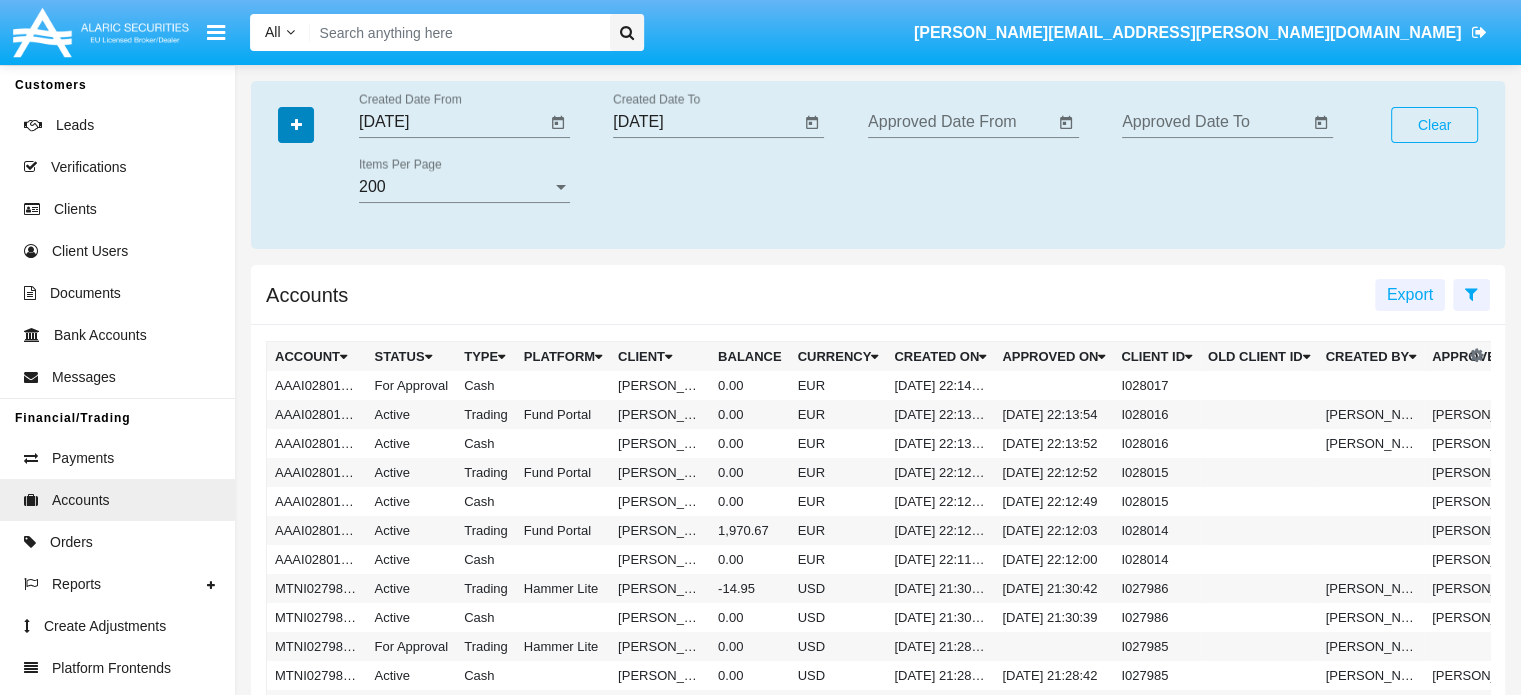 click 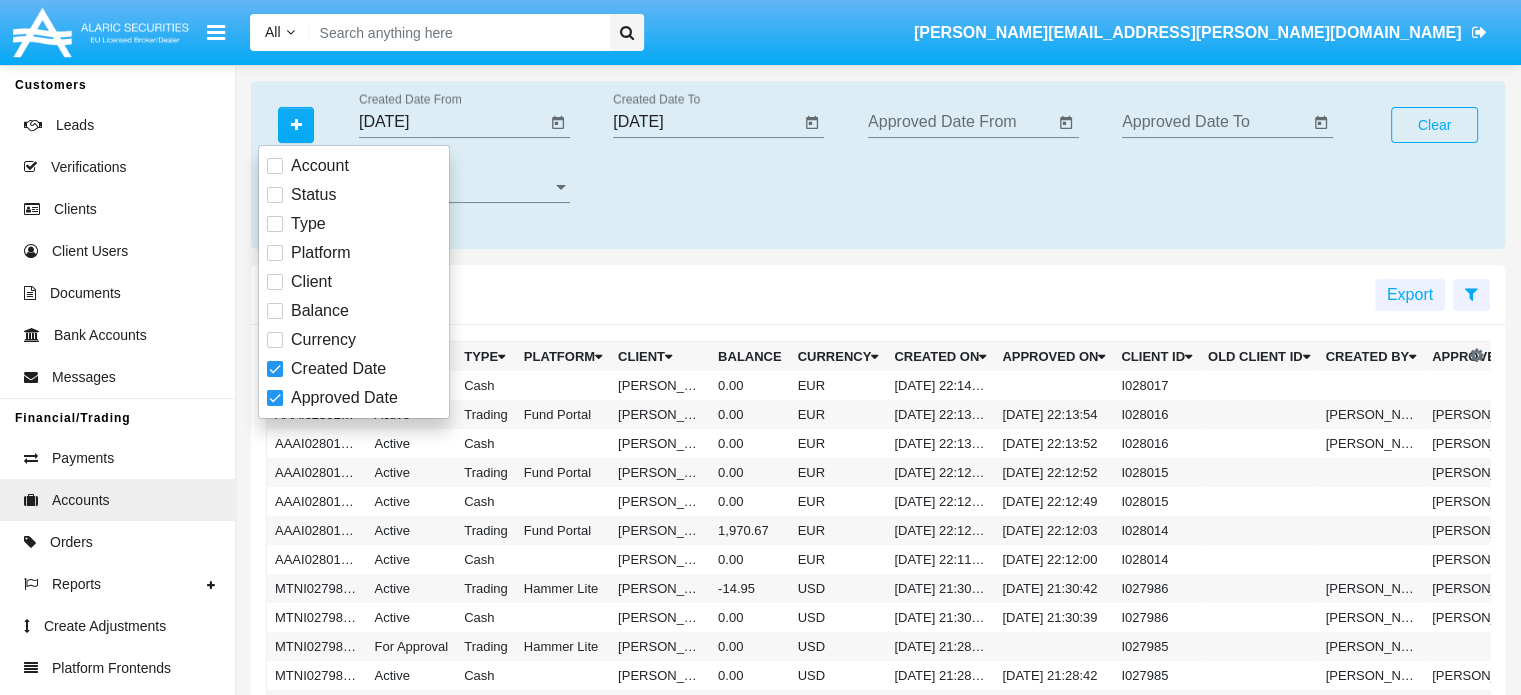 click at bounding box center [275, 224] 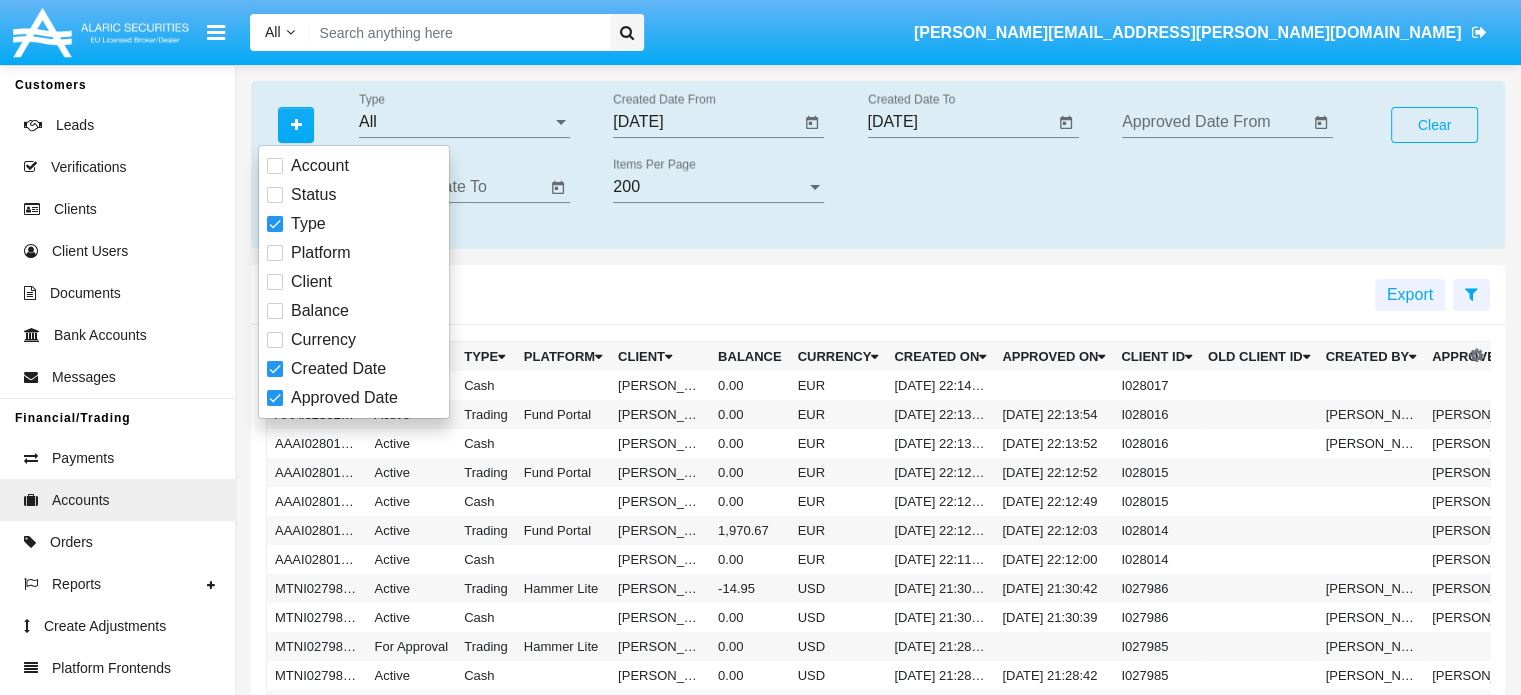 click at bounding box center (275, 195) 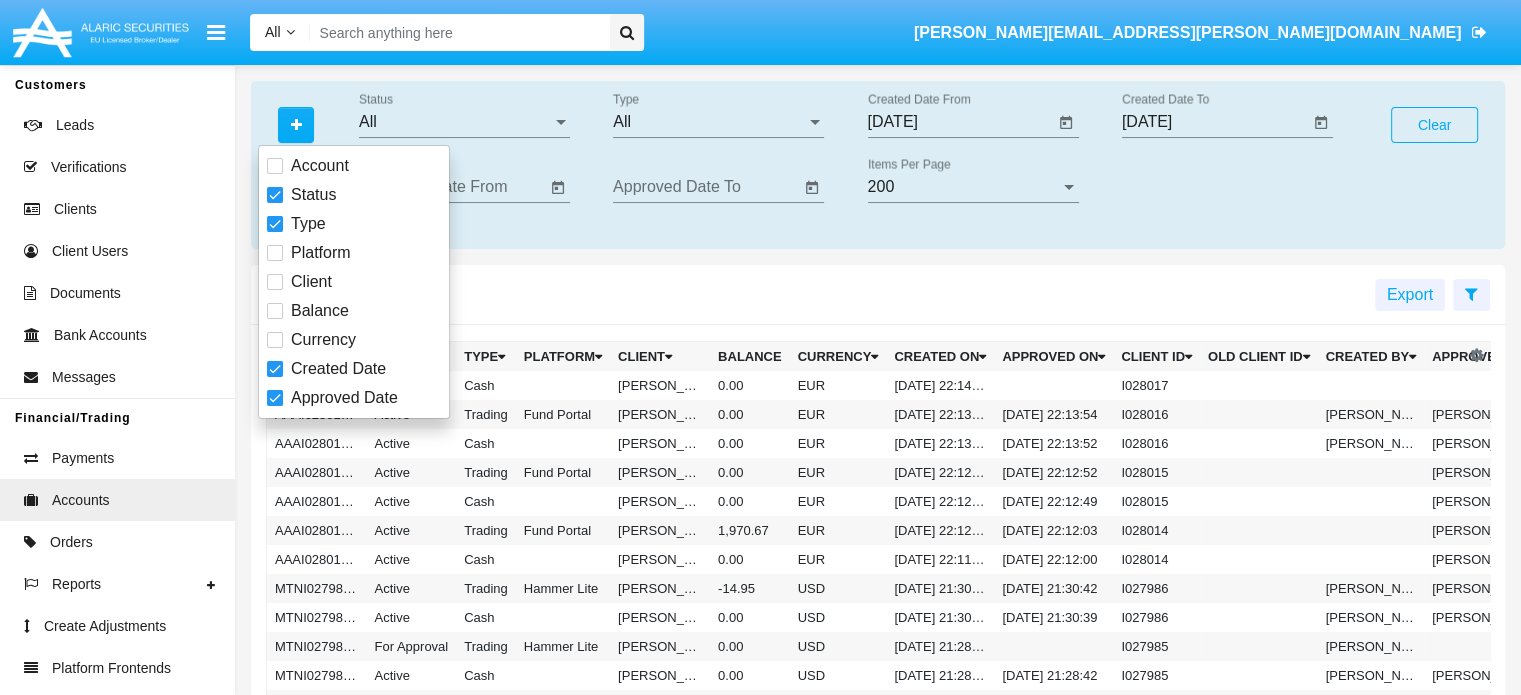 click at bounding box center [275, 253] 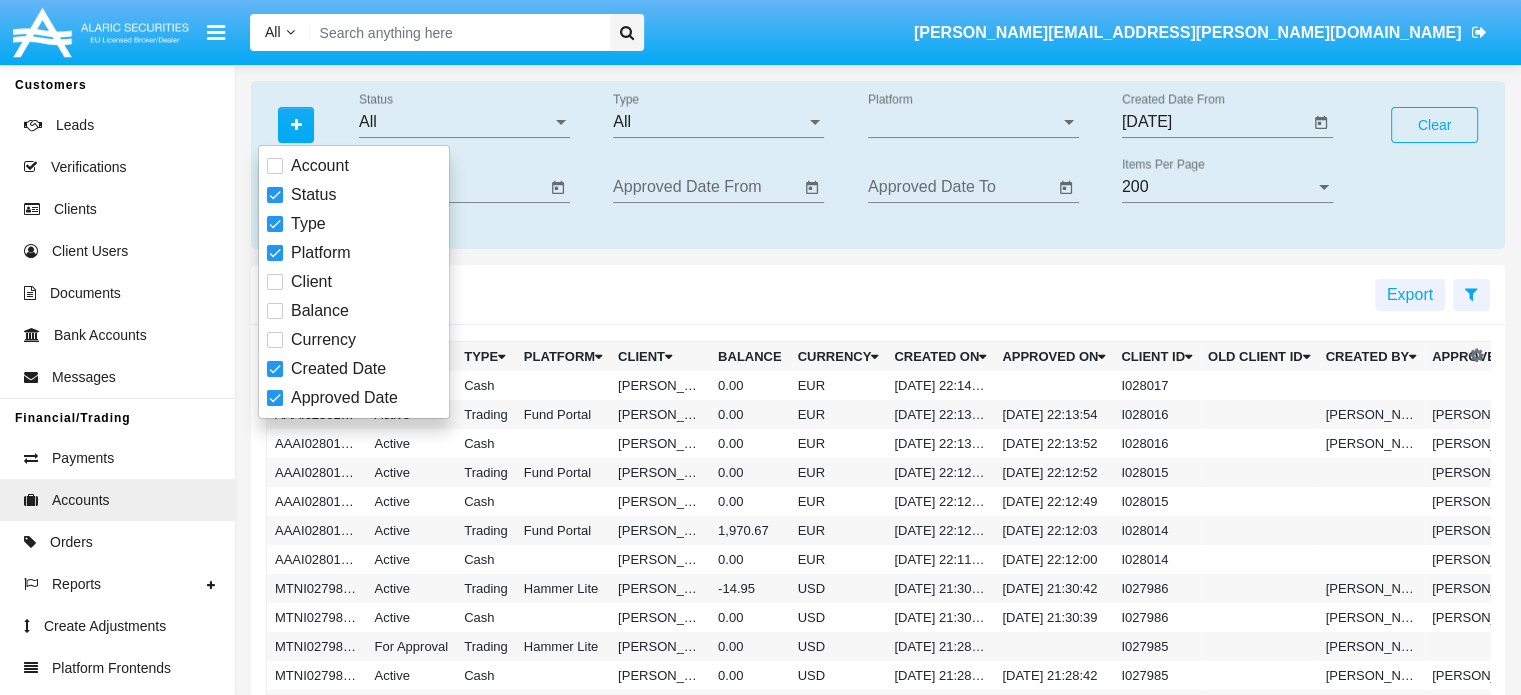 click on "All" at bounding box center [455, 122] 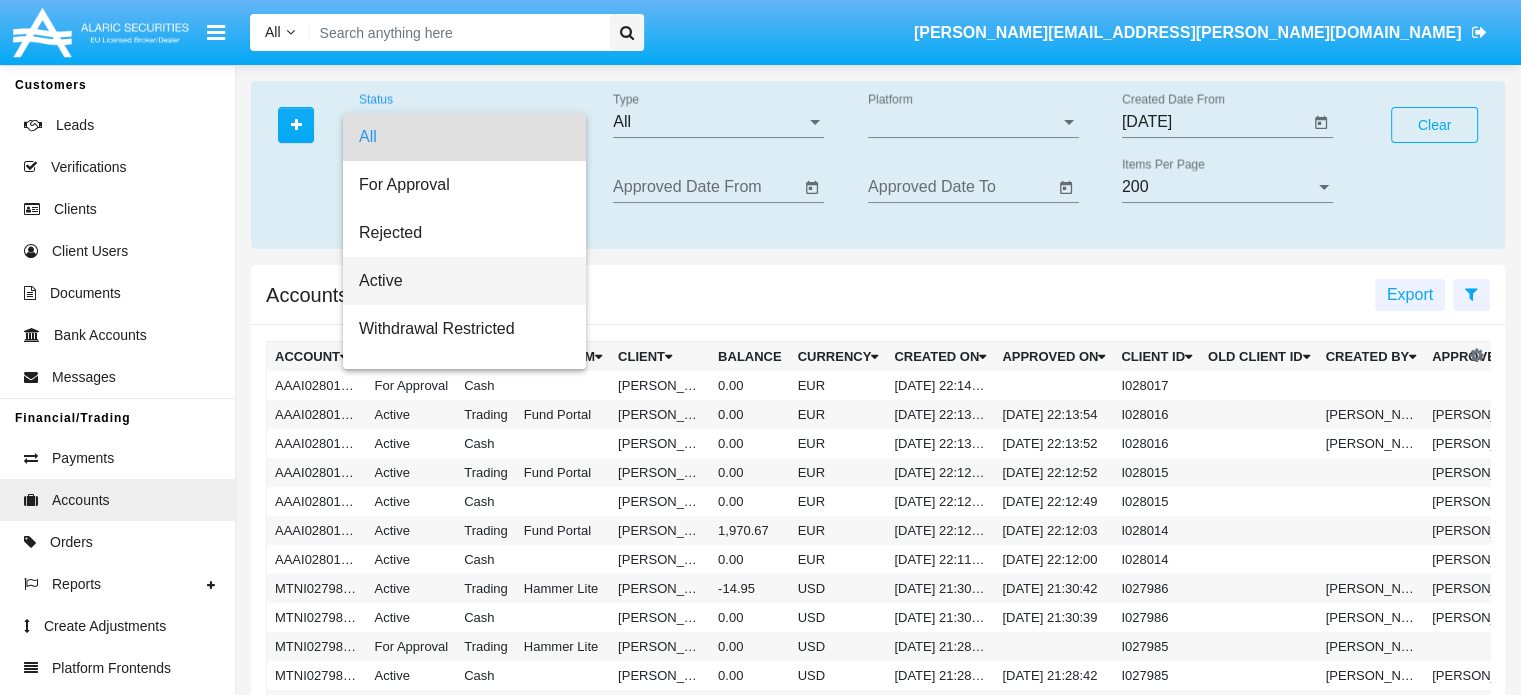 click on "Active" at bounding box center (464, 281) 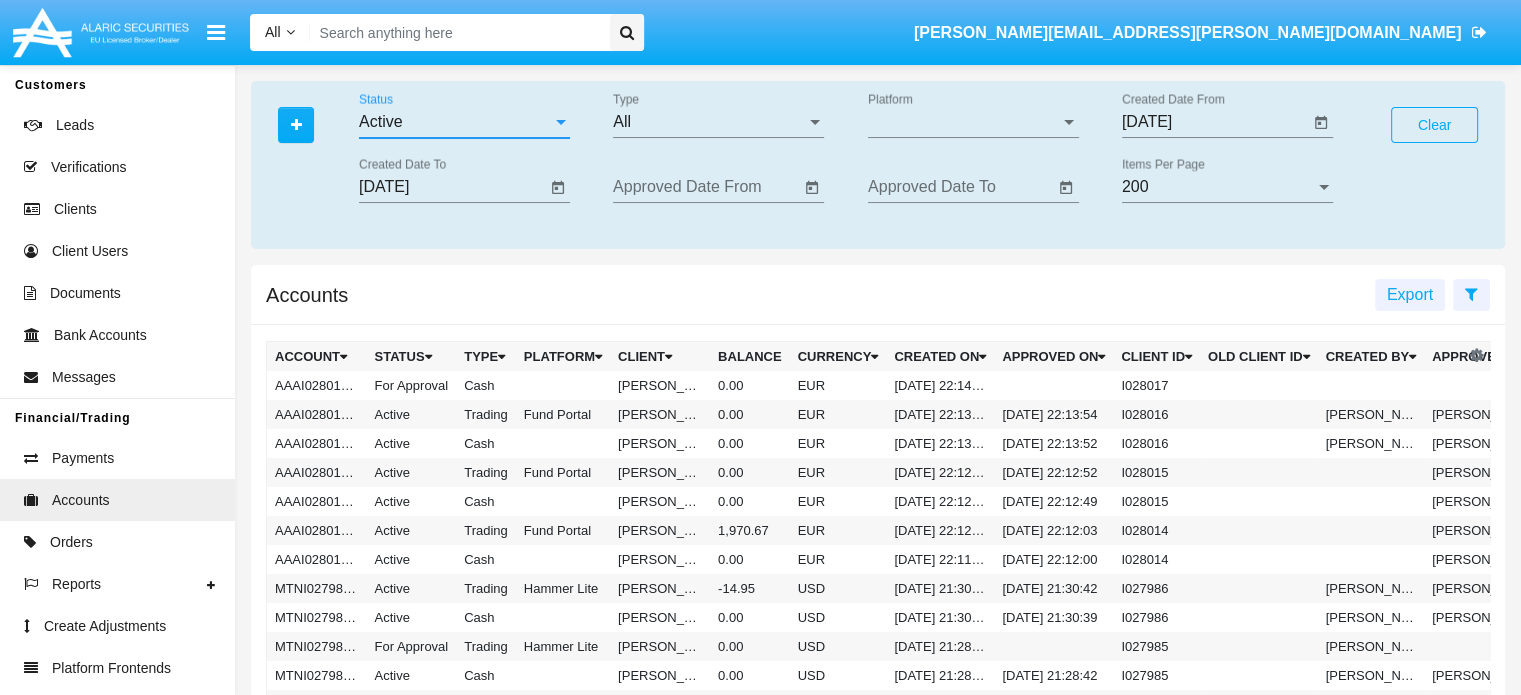 click on "All" at bounding box center (709, 122) 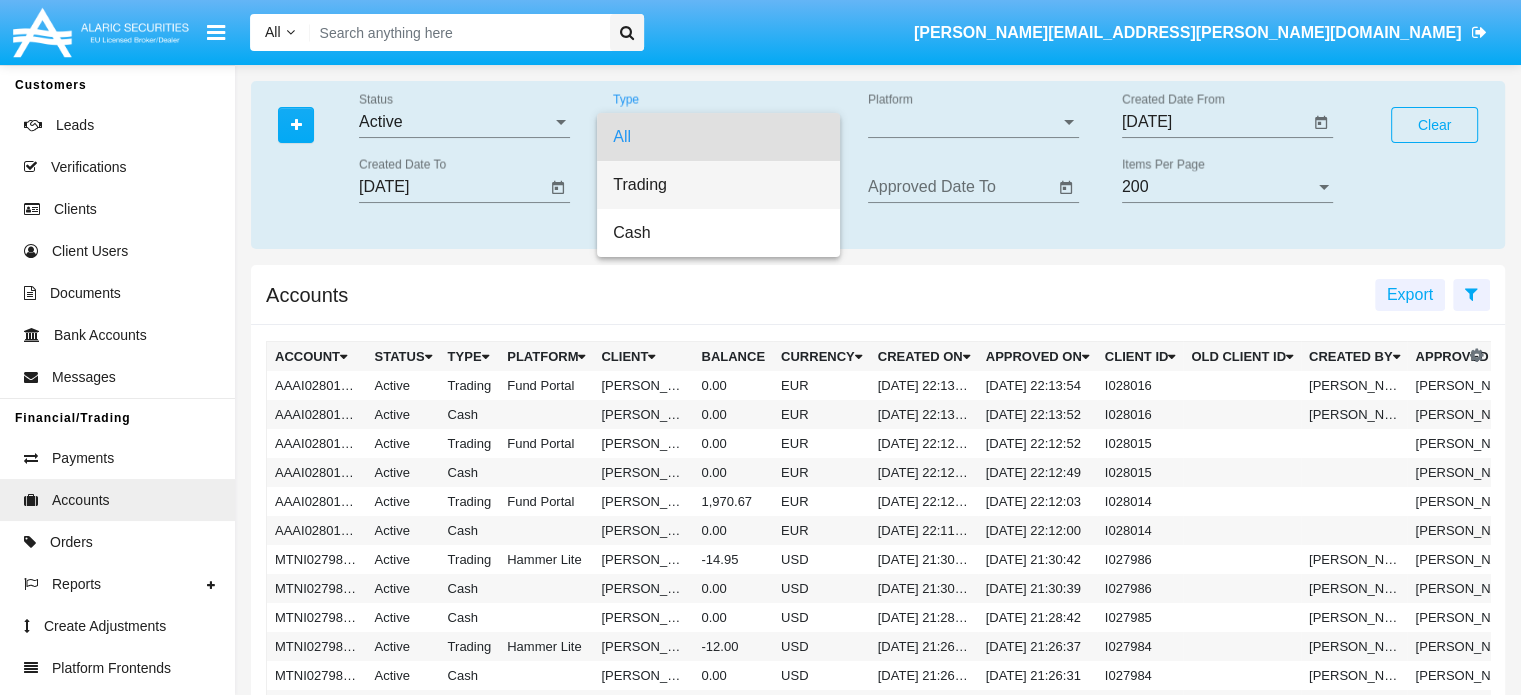 click on "Trading" at bounding box center (718, 185) 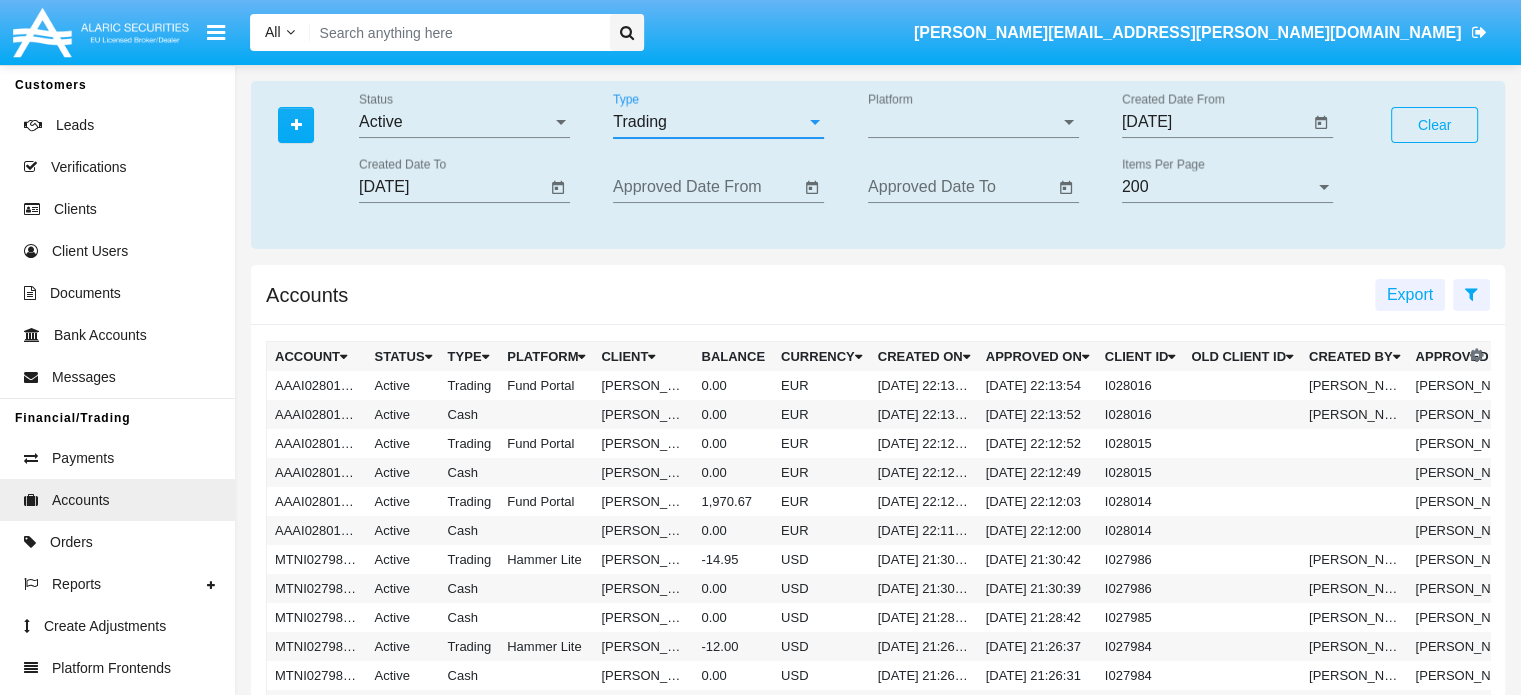 click on "Platform" at bounding box center (964, 122) 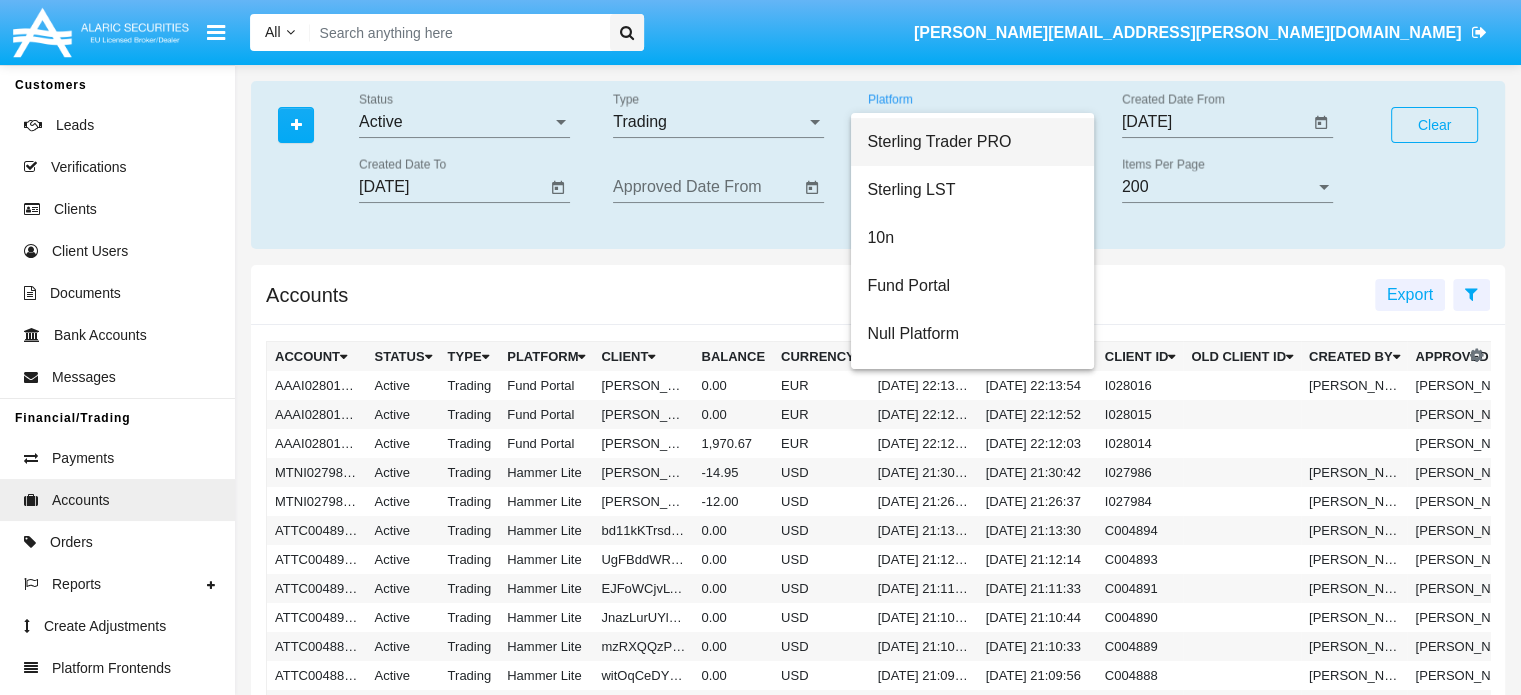 scroll, scrollTop: 128, scrollLeft: 0, axis: vertical 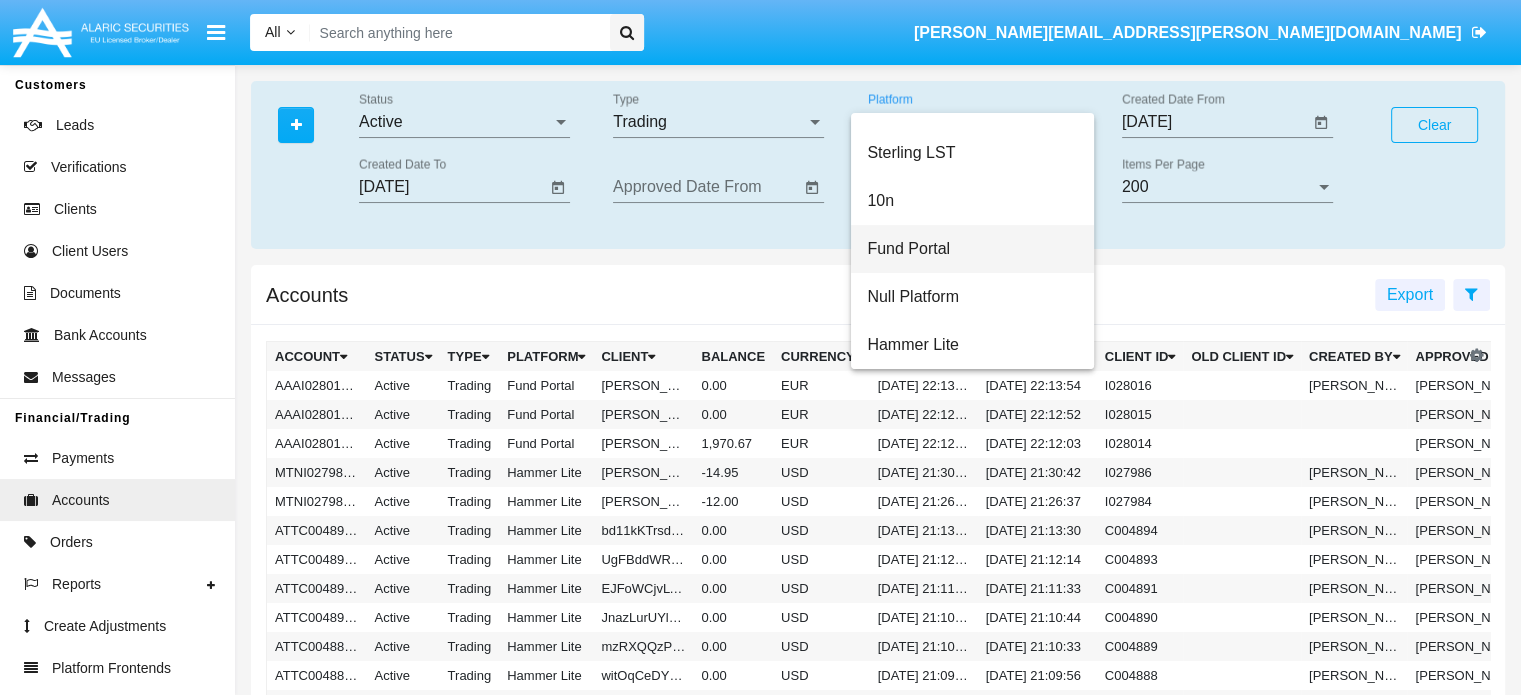click on "Fund Portal" at bounding box center (972, 249) 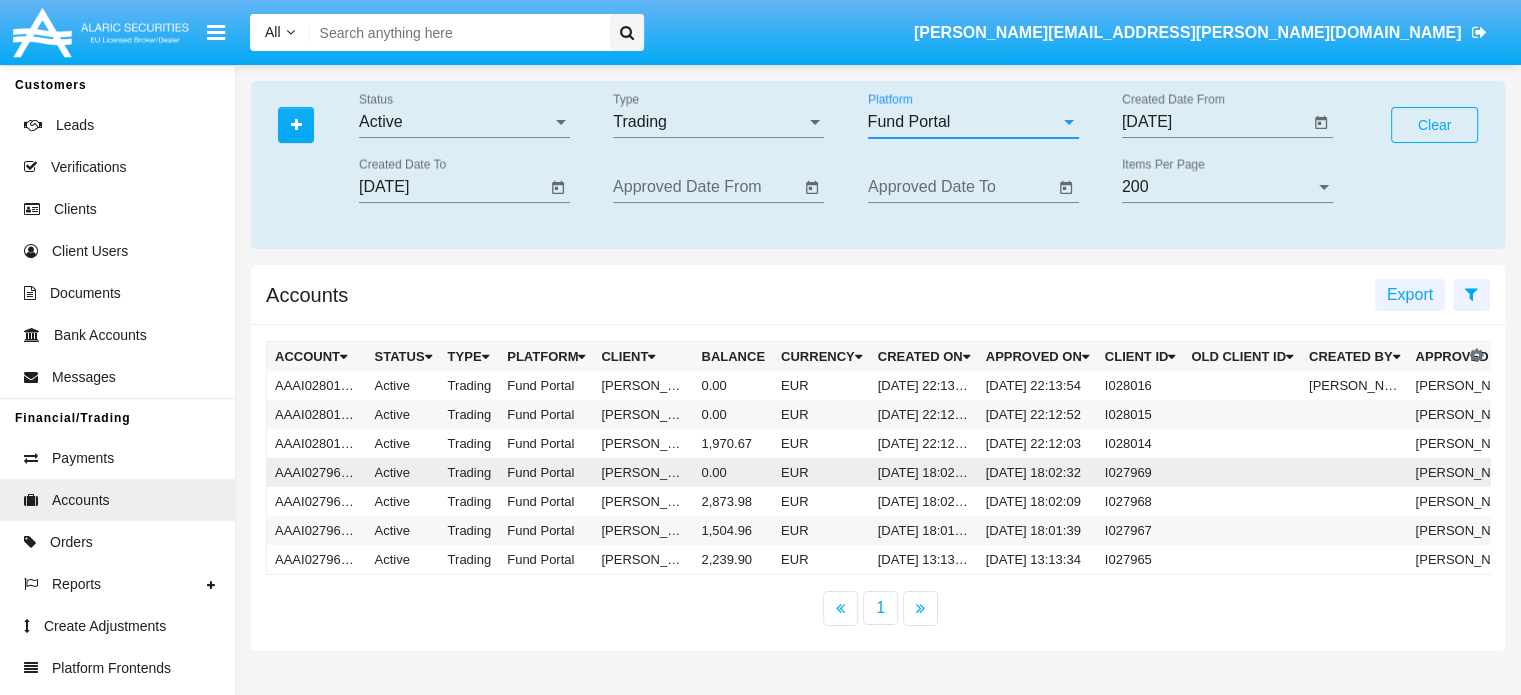 scroll, scrollTop: 2, scrollLeft: 0, axis: vertical 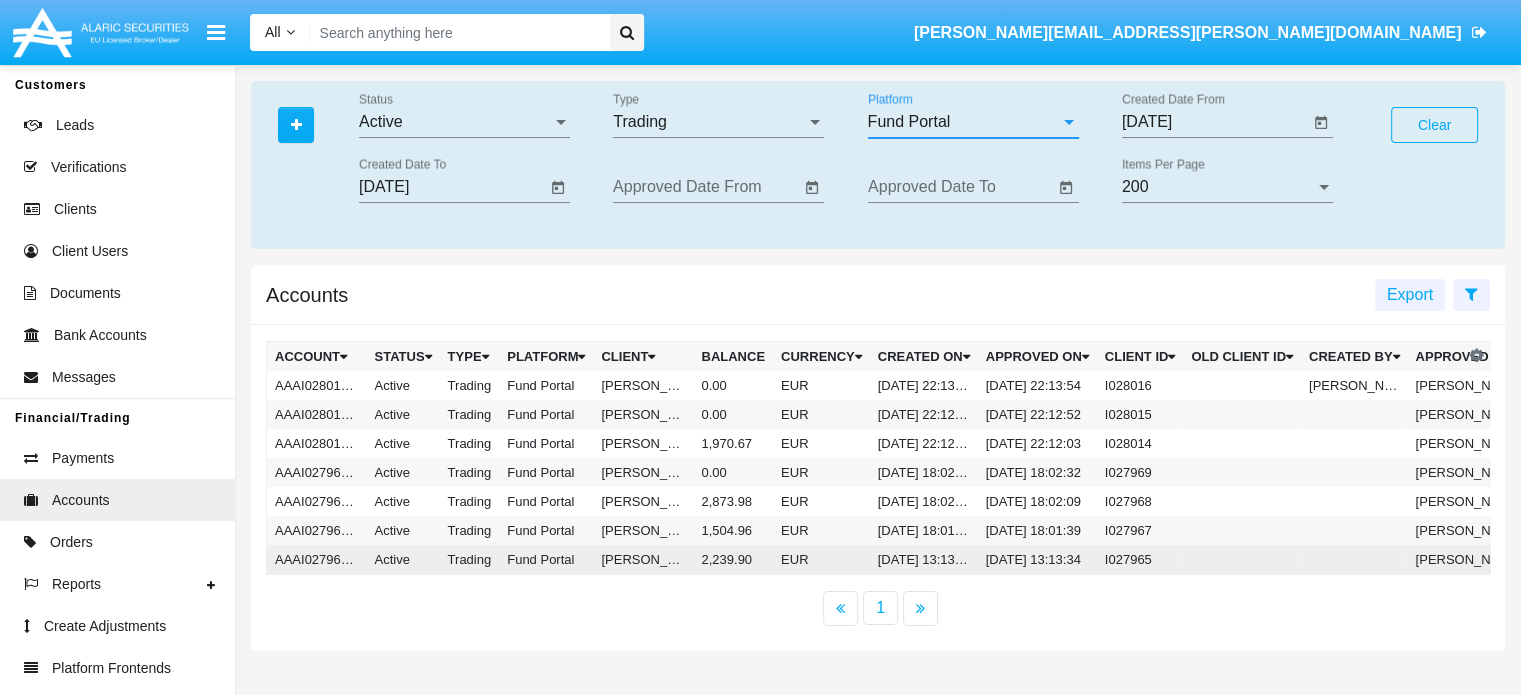 click on "Anjanette Tromp" 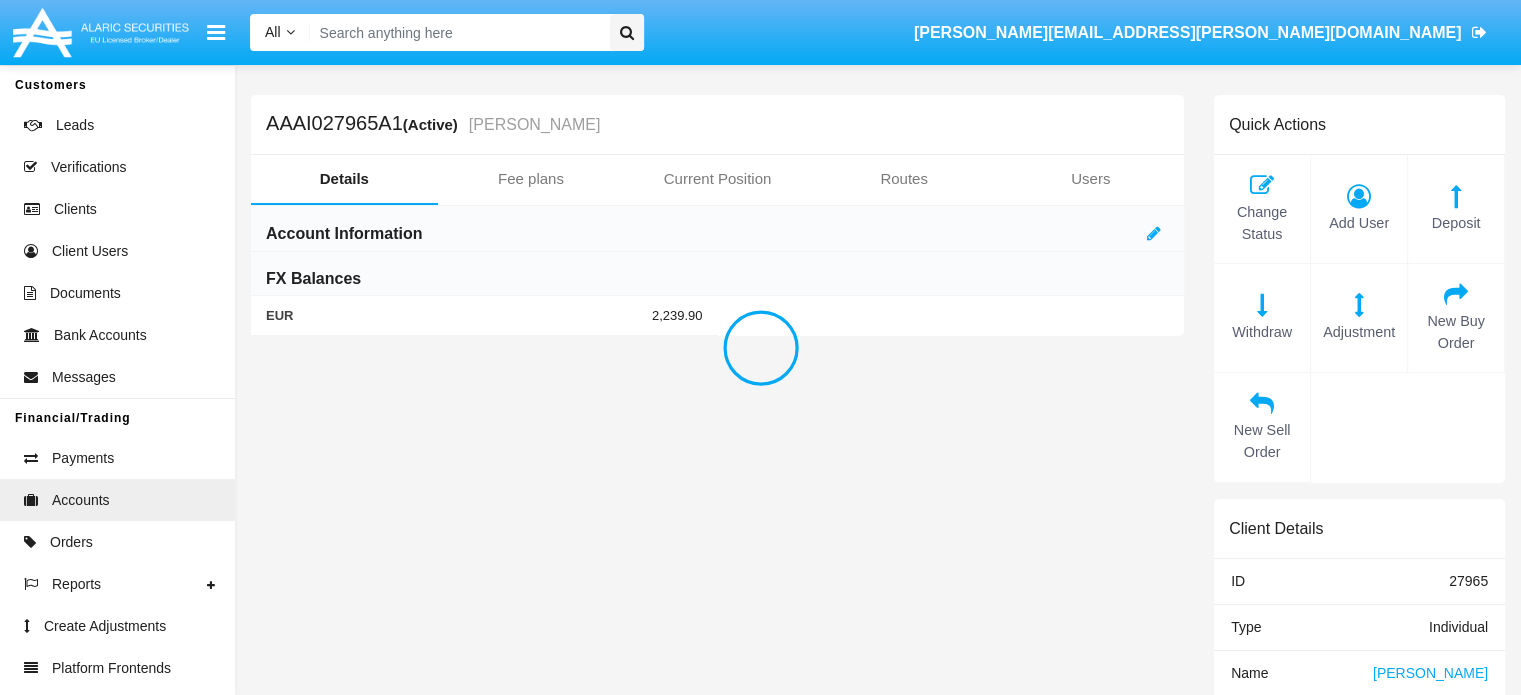 scroll, scrollTop: 0, scrollLeft: 0, axis: both 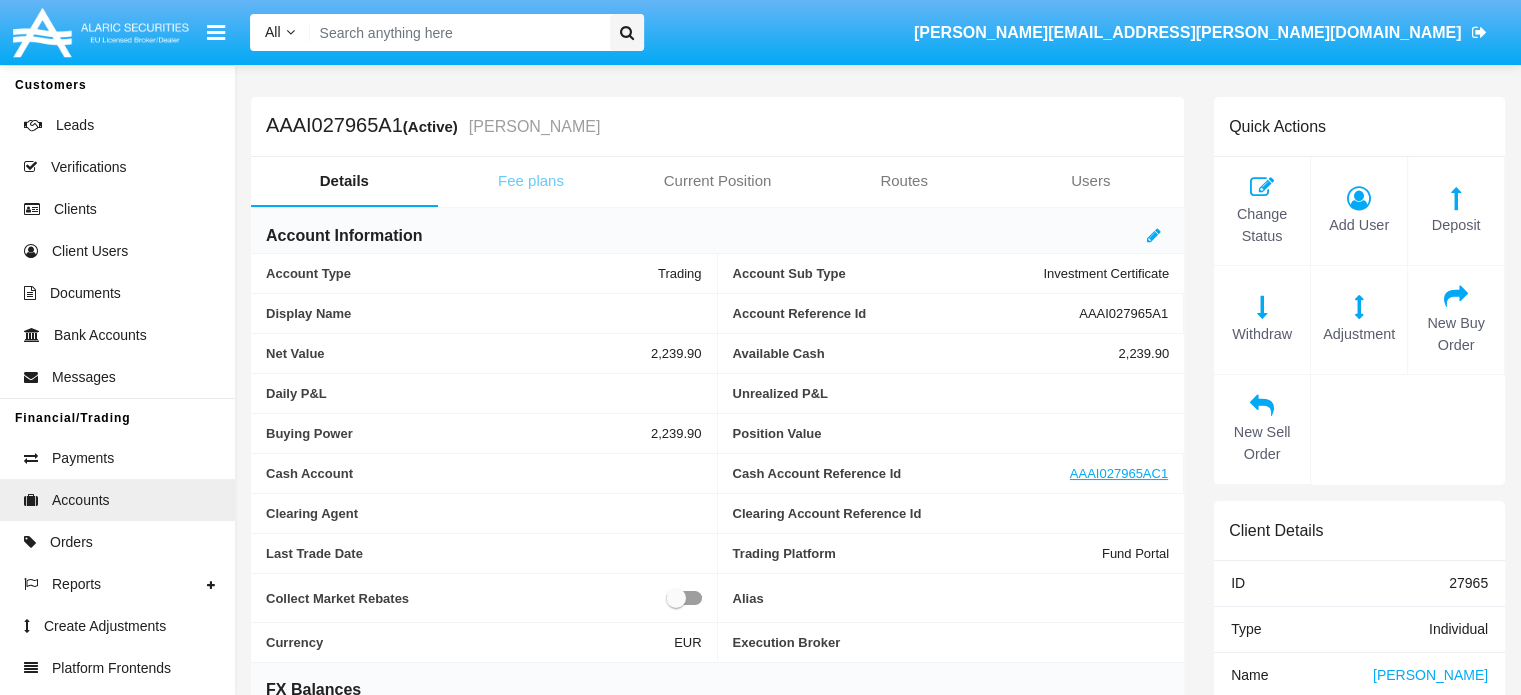 click on "Fee plans" at bounding box center [531, 181] 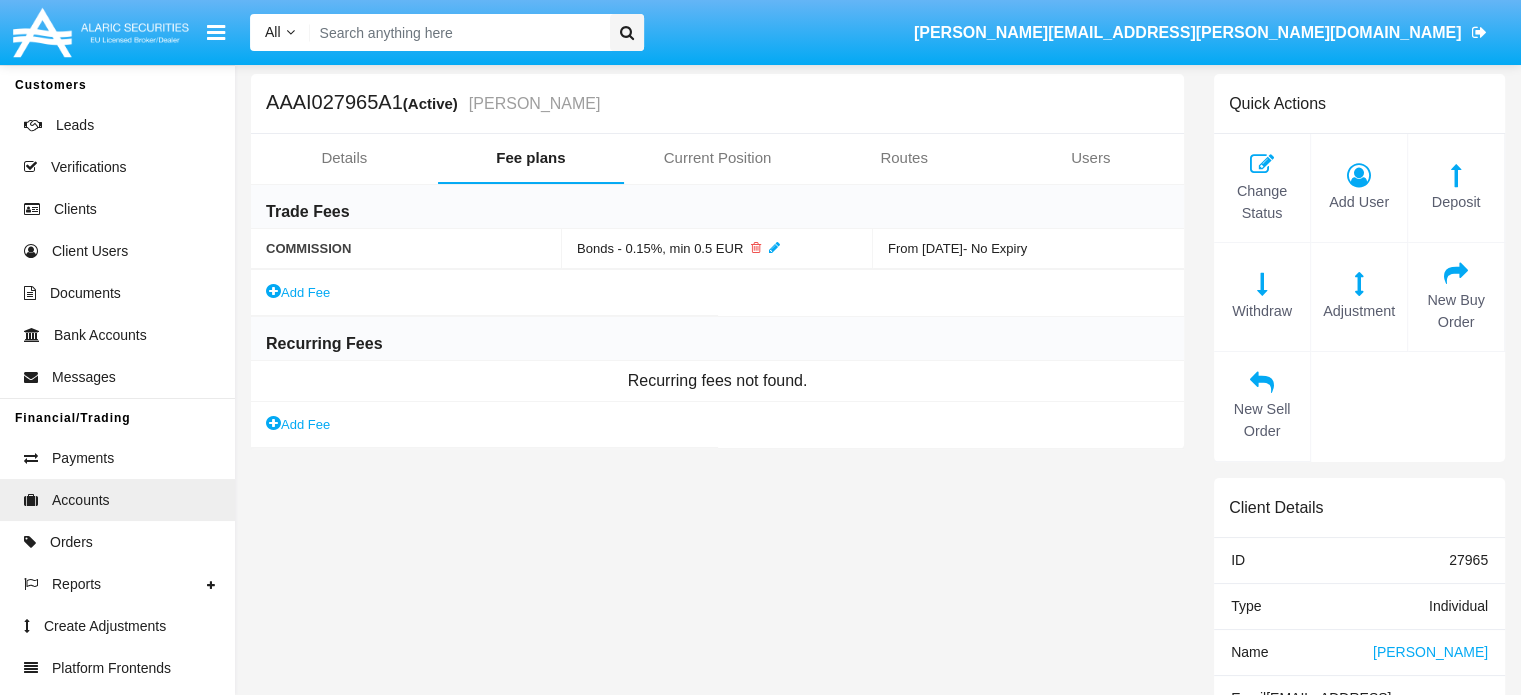 scroll, scrollTop: 0, scrollLeft: 0, axis: both 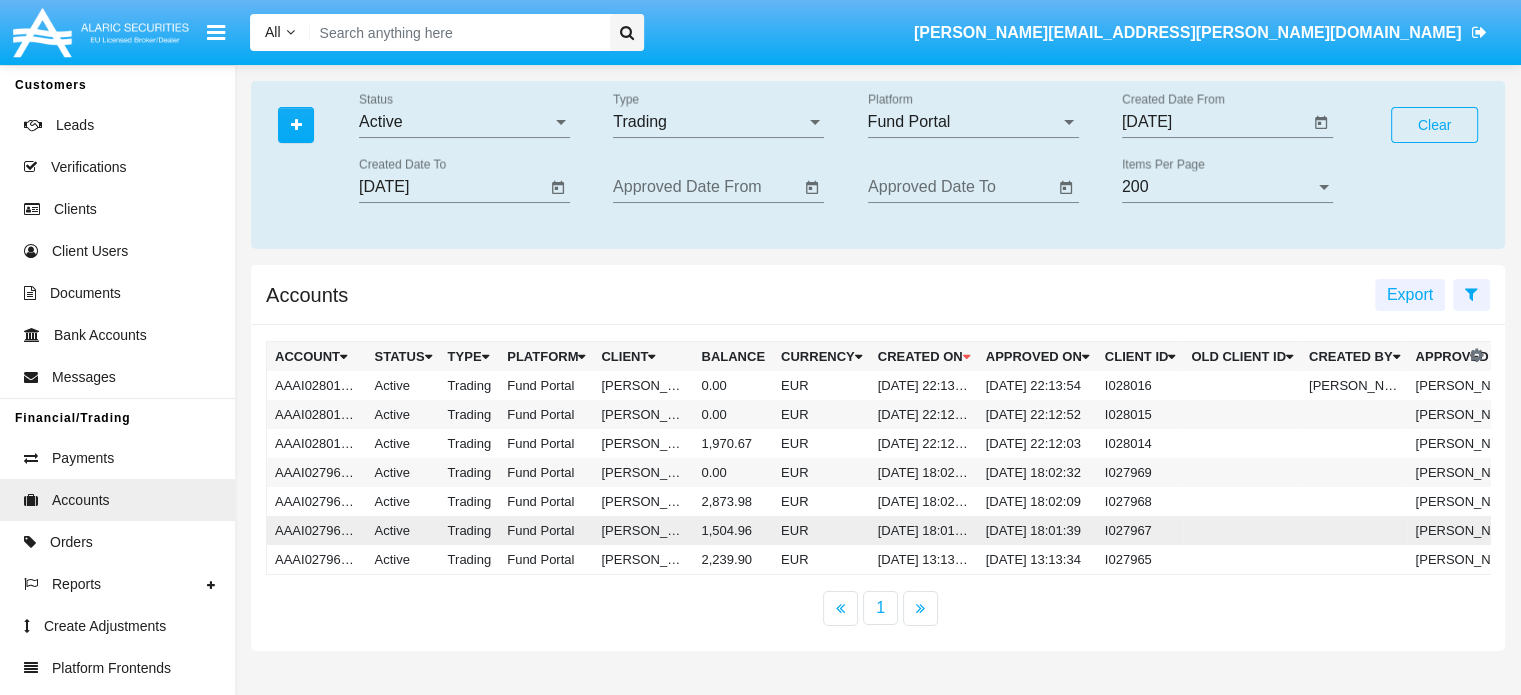 click on "Trading" 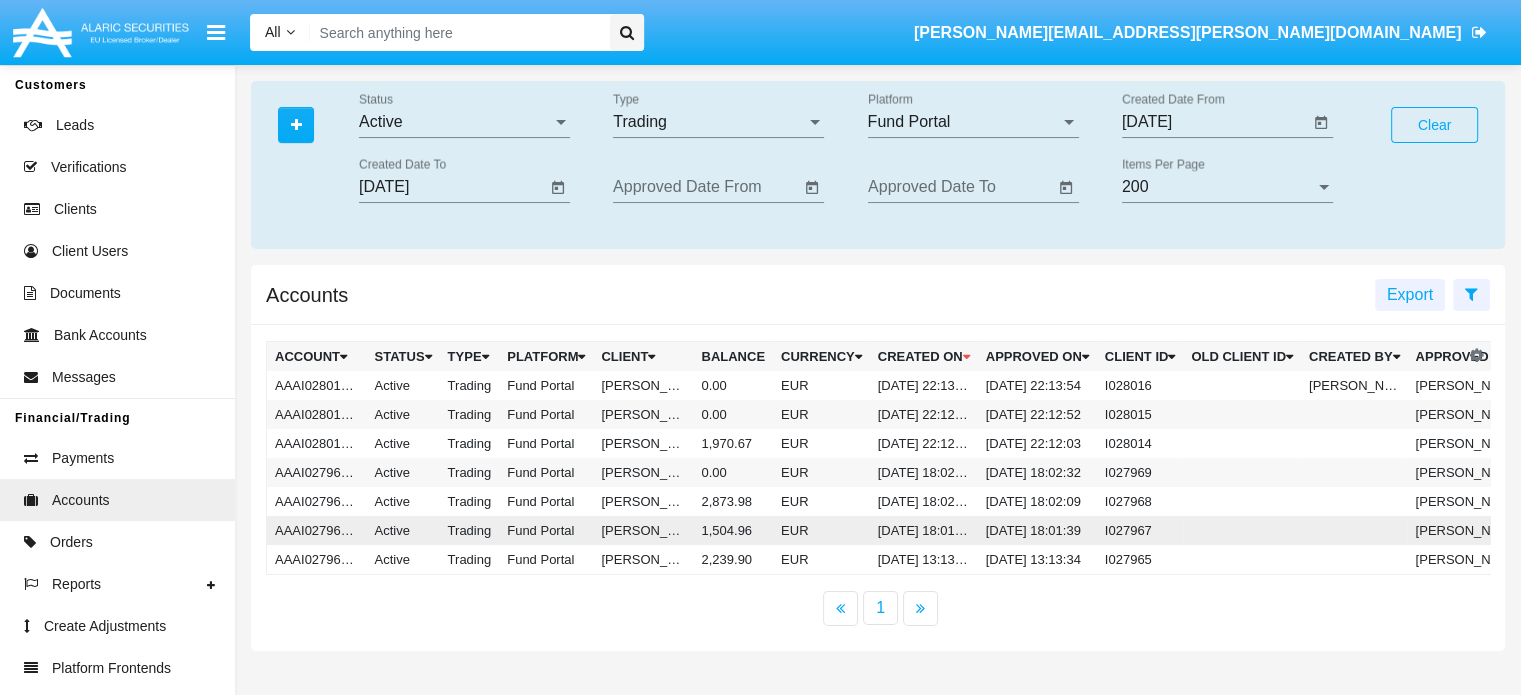 scroll, scrollTop: 0, scrollLeft: 0, axis: both 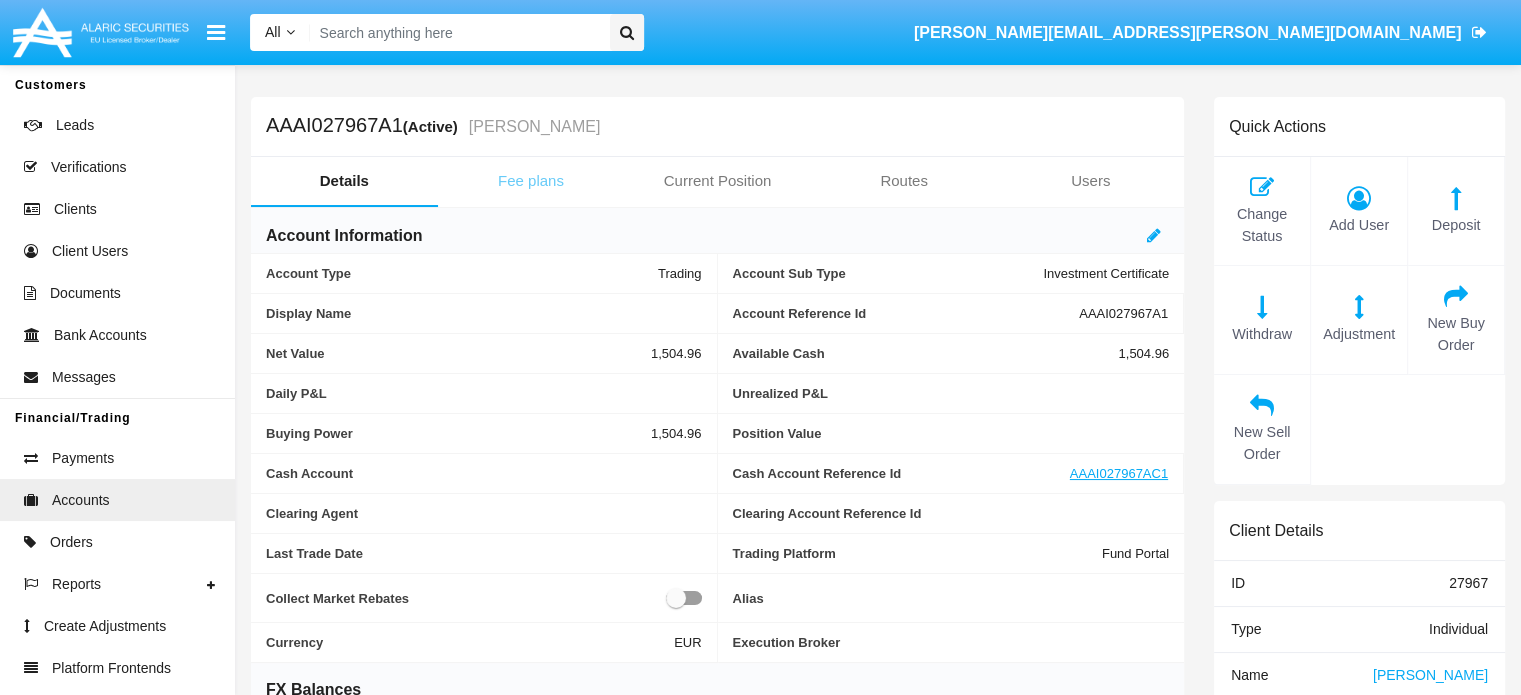 click on "Fee plans" at bounding box center (531, 181) 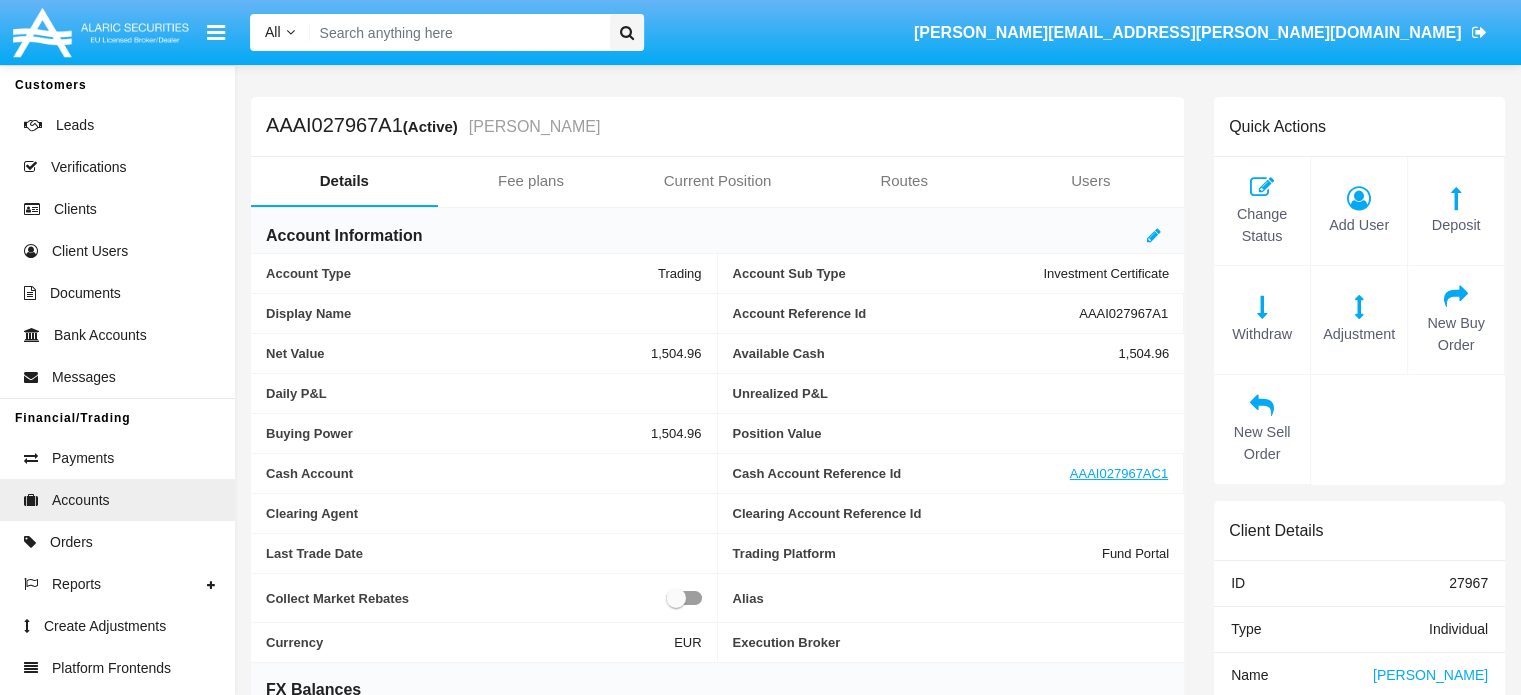 scroll, scrollTop: 2, scrollLeft: 0, axis: vertical 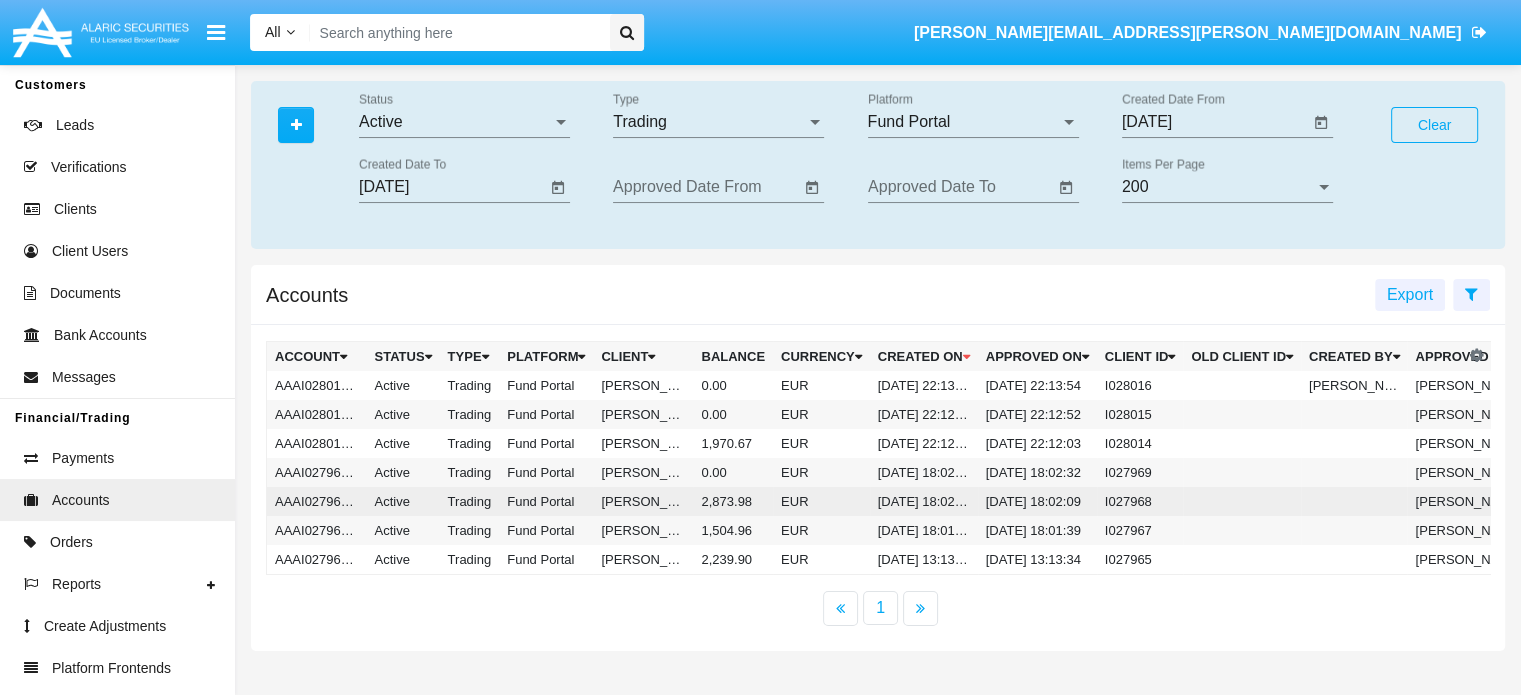 click on "Fund Portal" 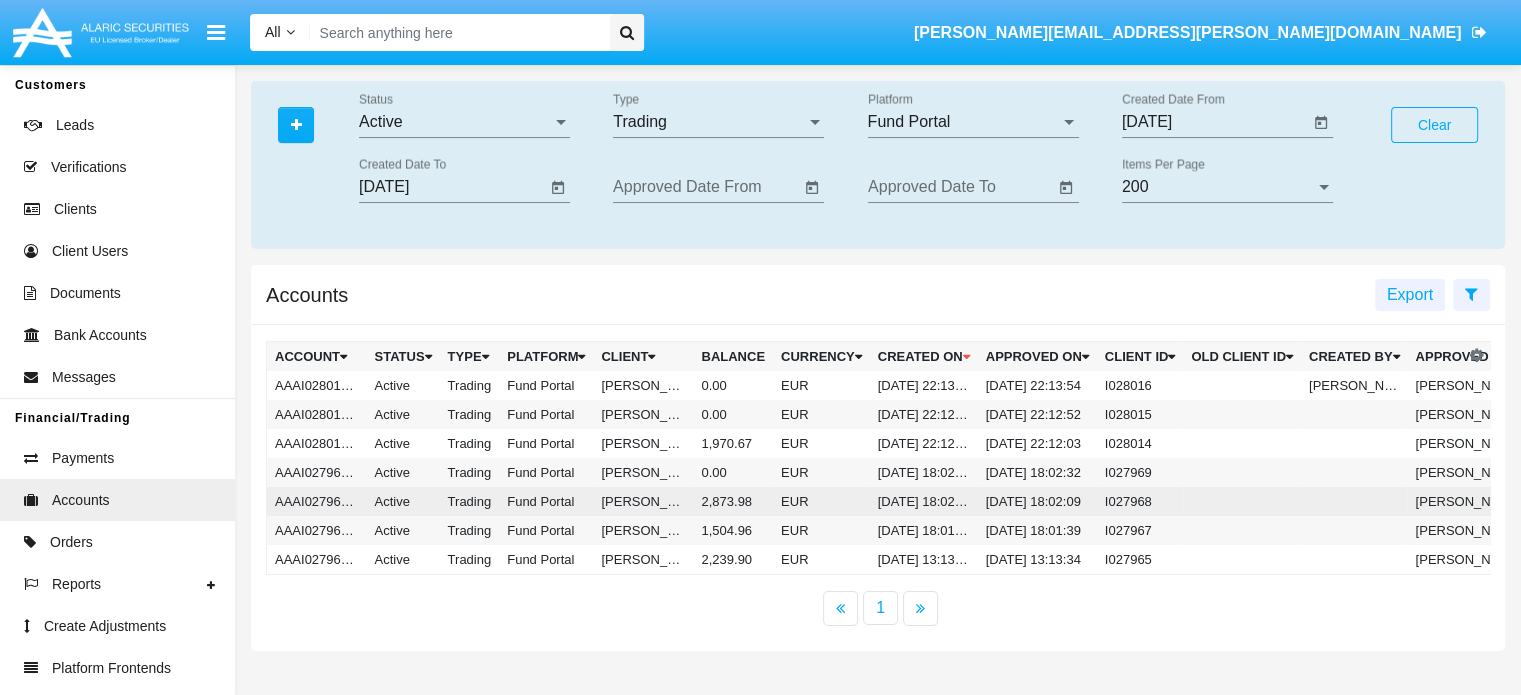 scroll, scrollTop: 0, scrollLeft: 0, axis: both 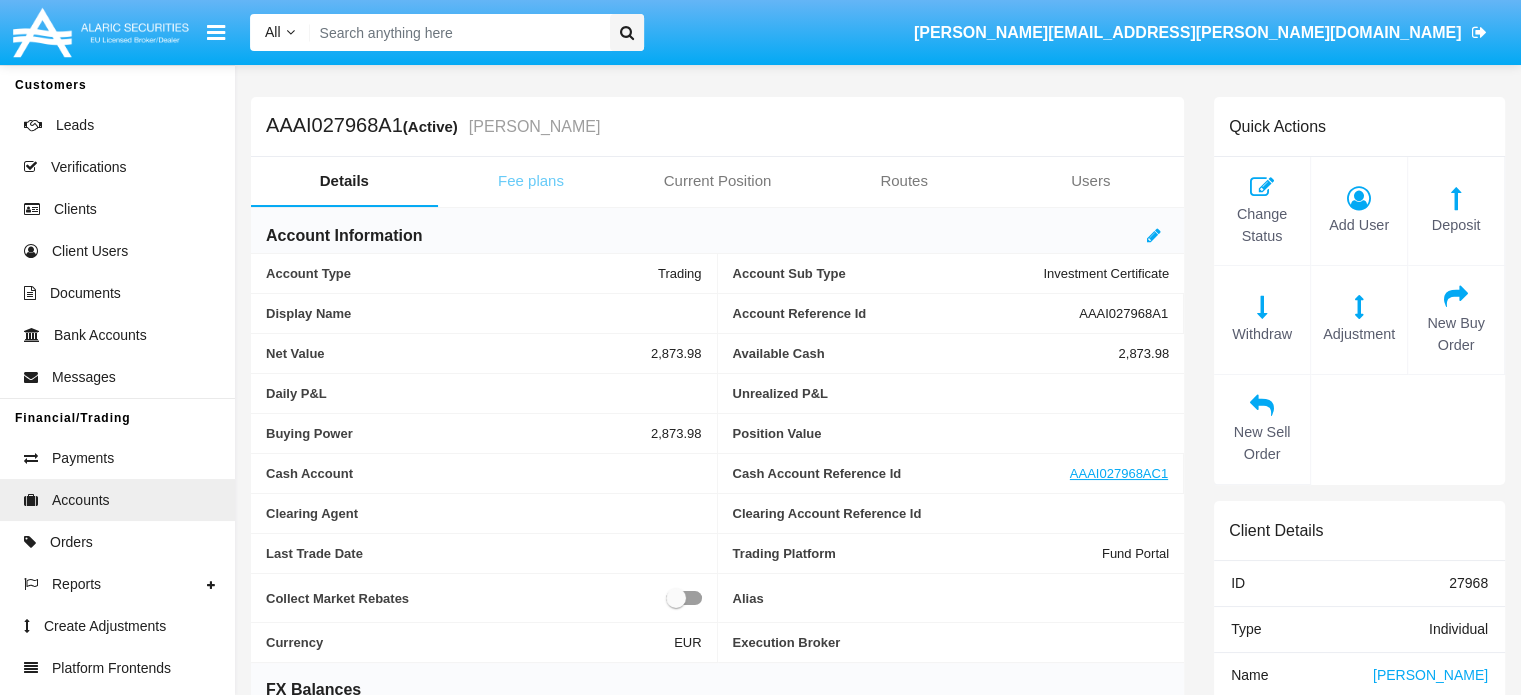 click on "Fee plans" at bounding box center (531, 181) 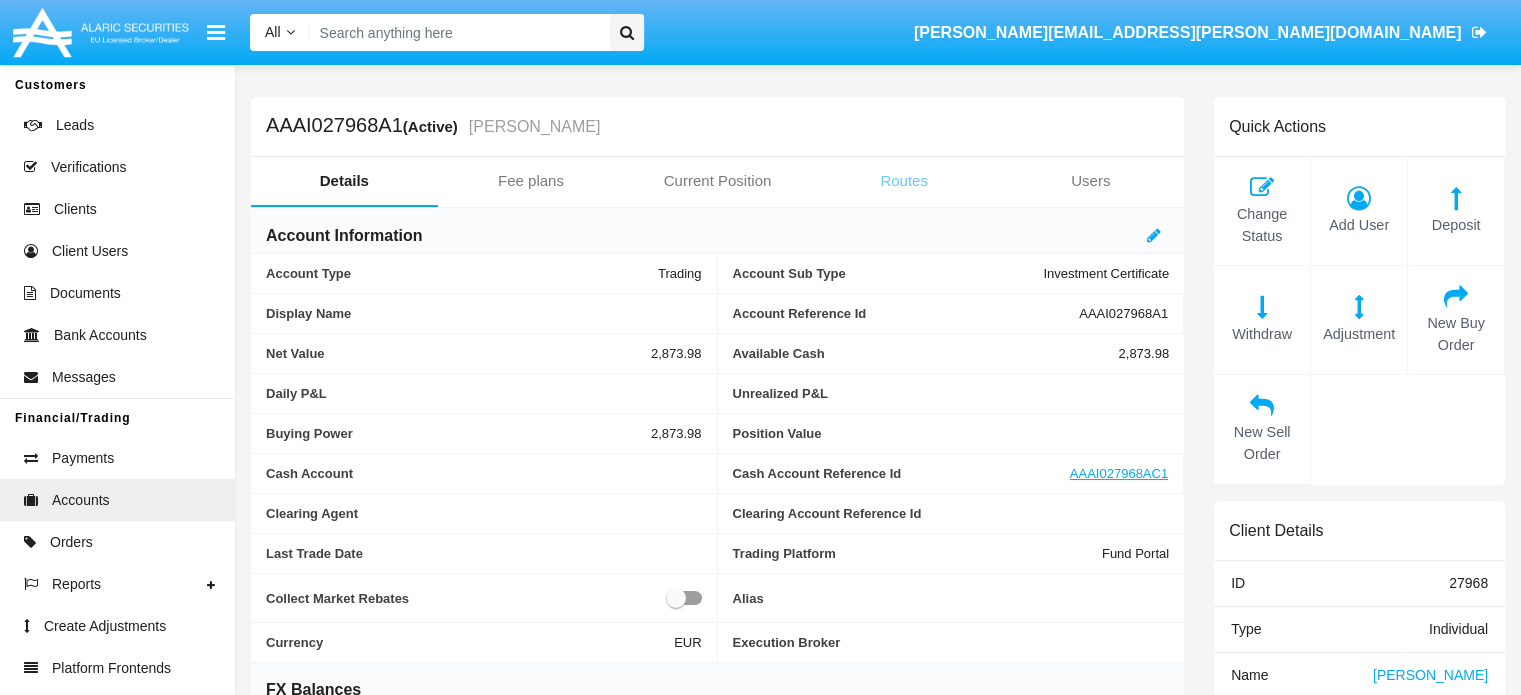 click on "Routes" at bounding box center (904, 181) 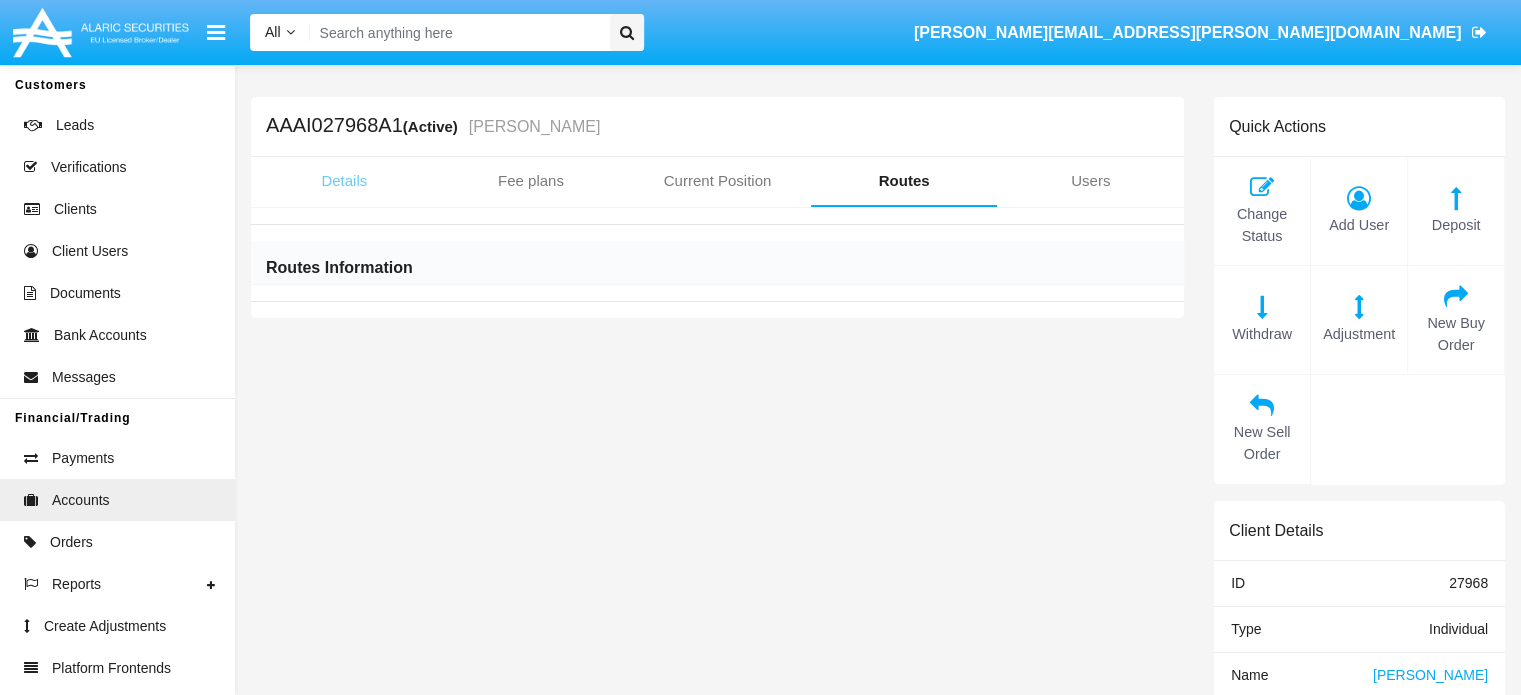 click on "Details" at bounding box center [344, 181] 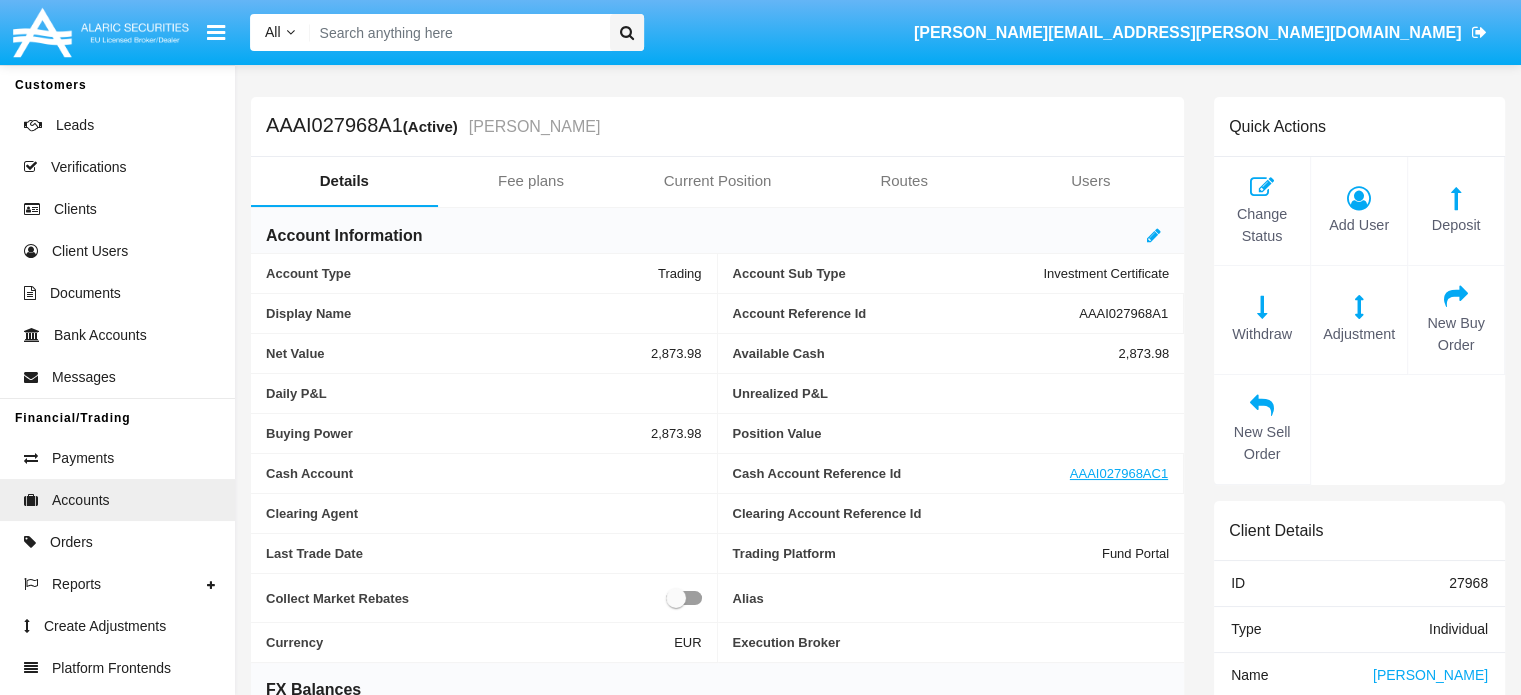 scroll, scrollTop: 0, scrollLeft: 0, axis: both 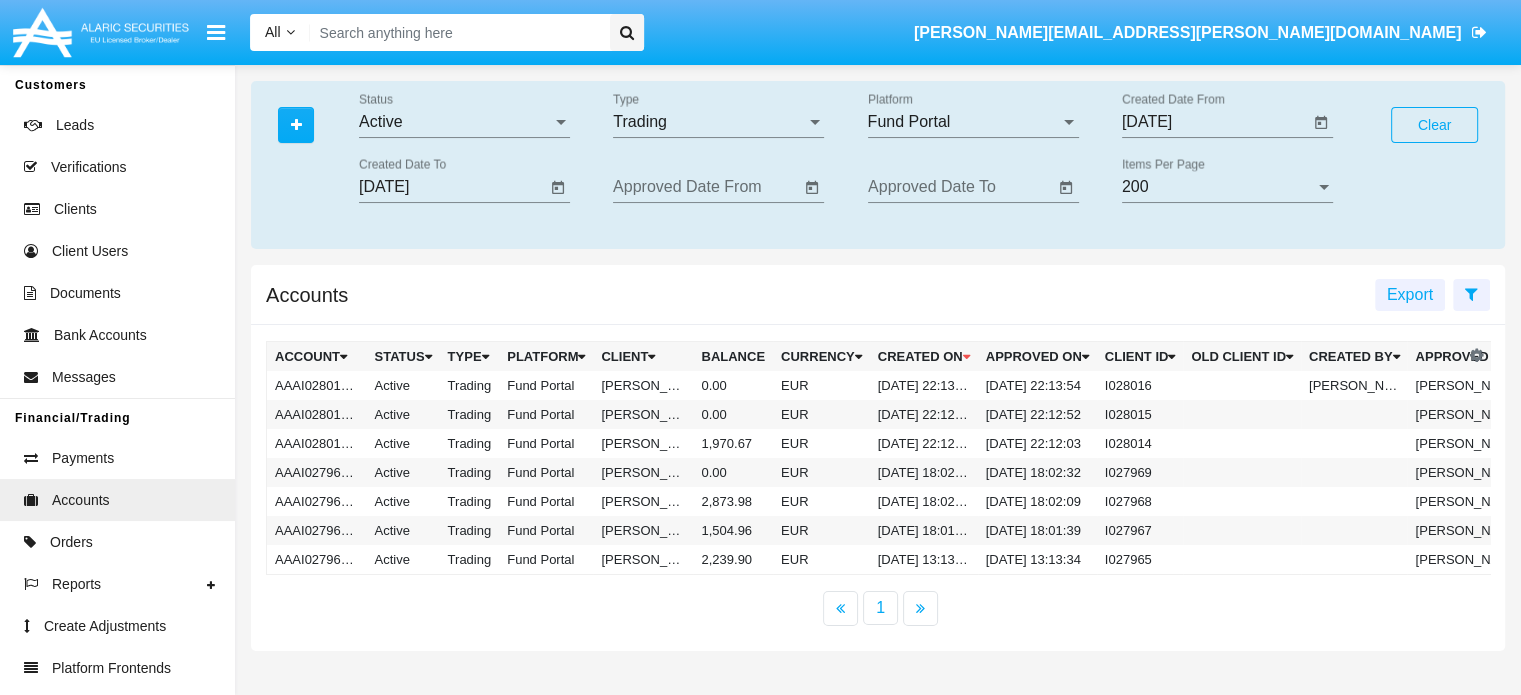 click on "[DATE]" at bounding box center (1215, 122) 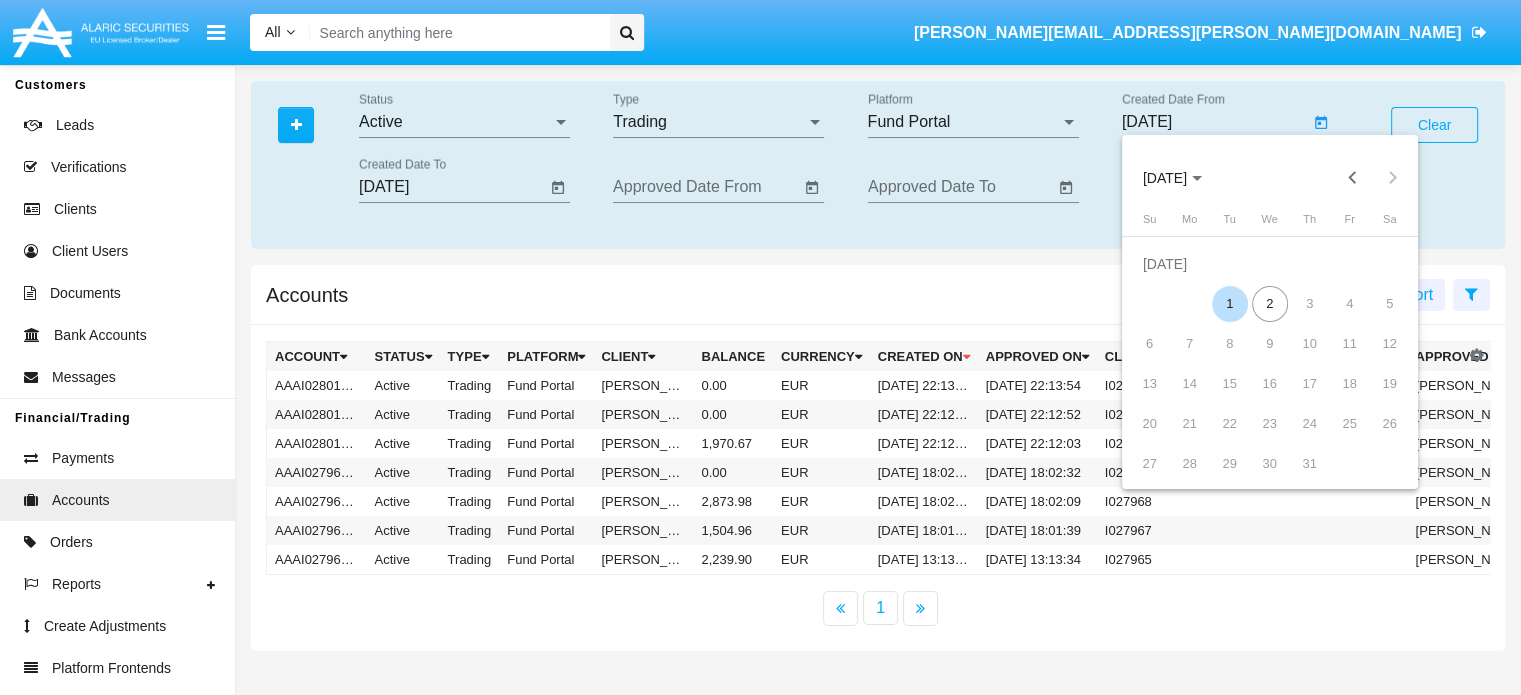 click on "1" at bounding box center [1230, 304] 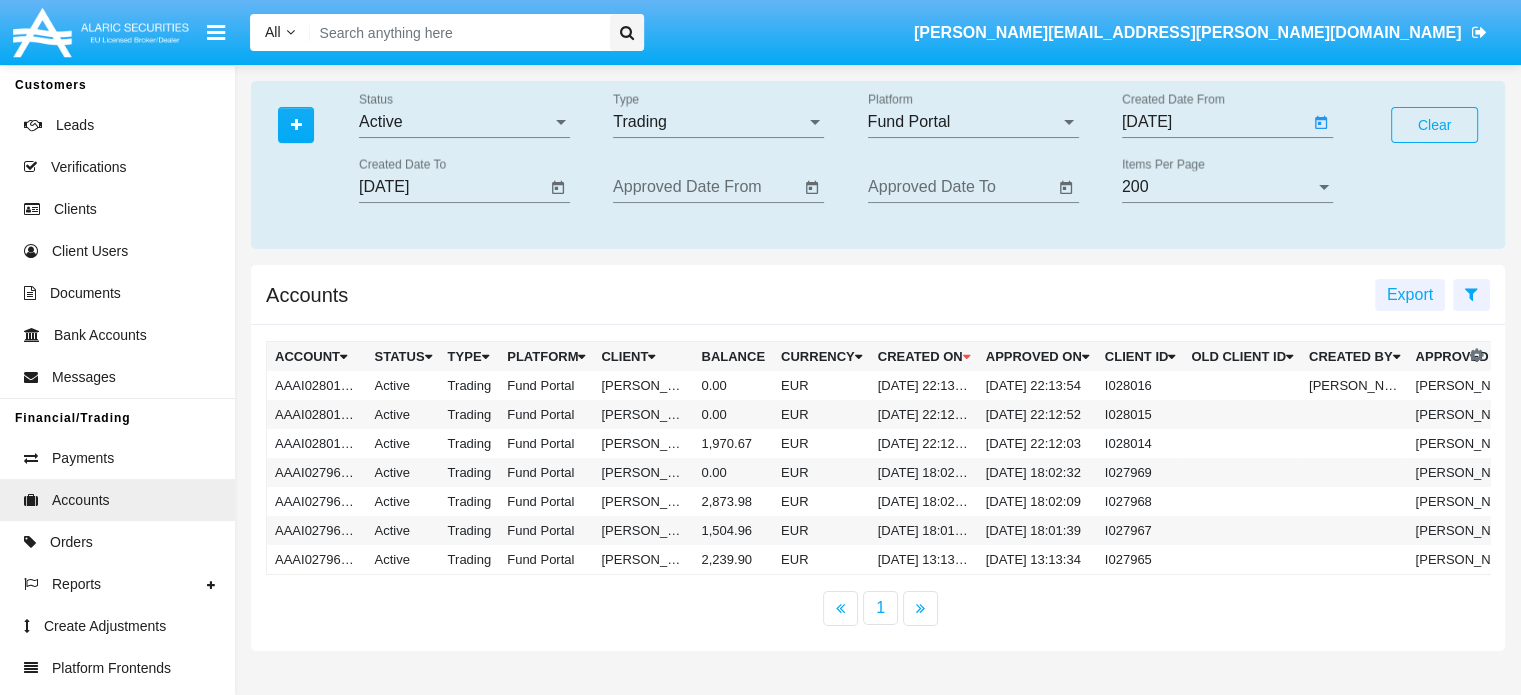 type on "[DATE]" 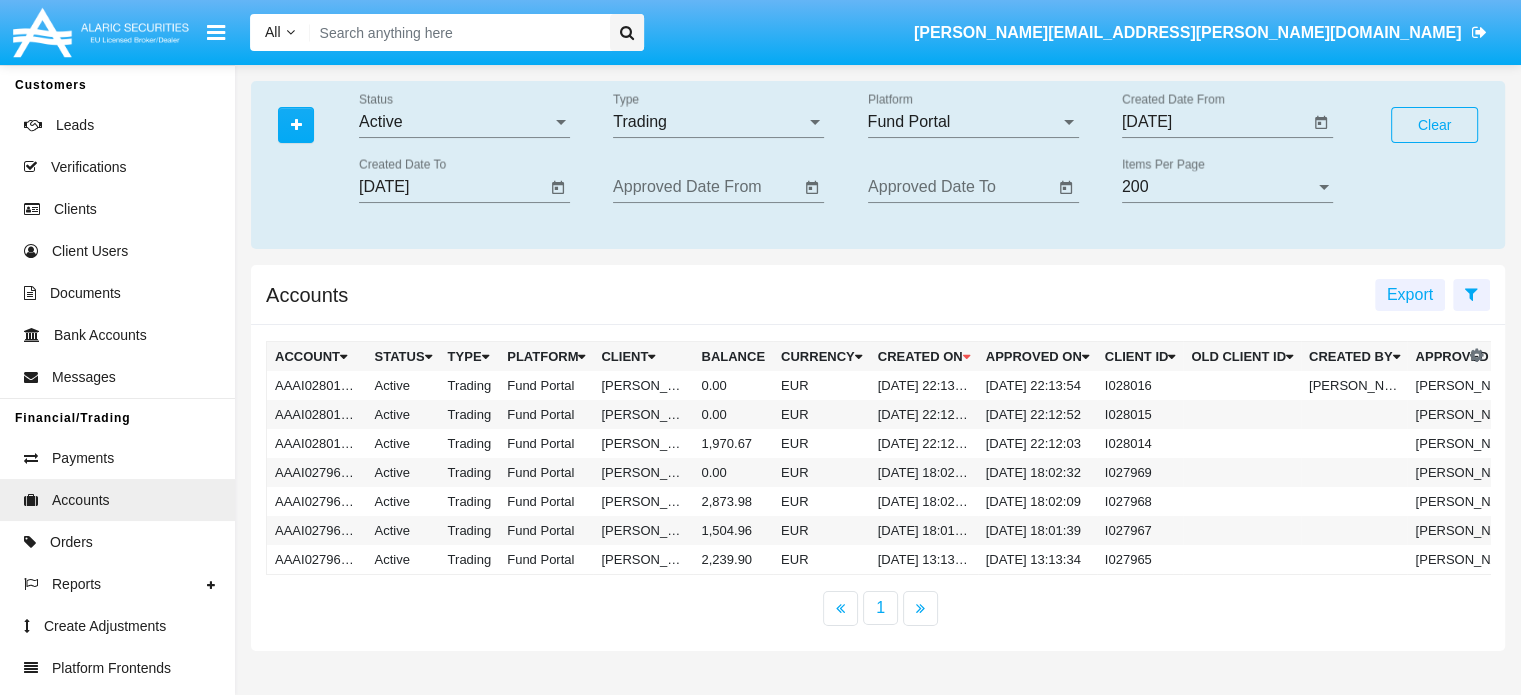 click 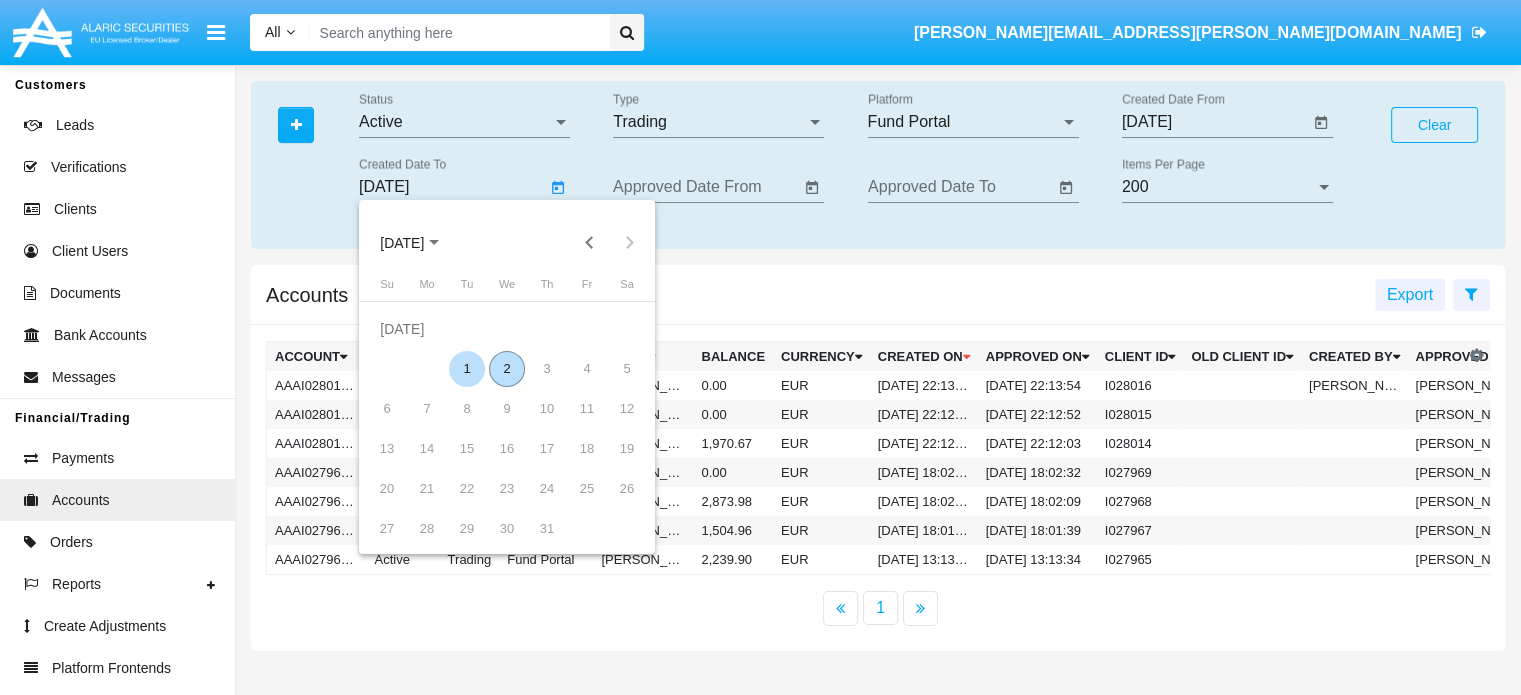 click on "1" at bounding box center [467, 369] 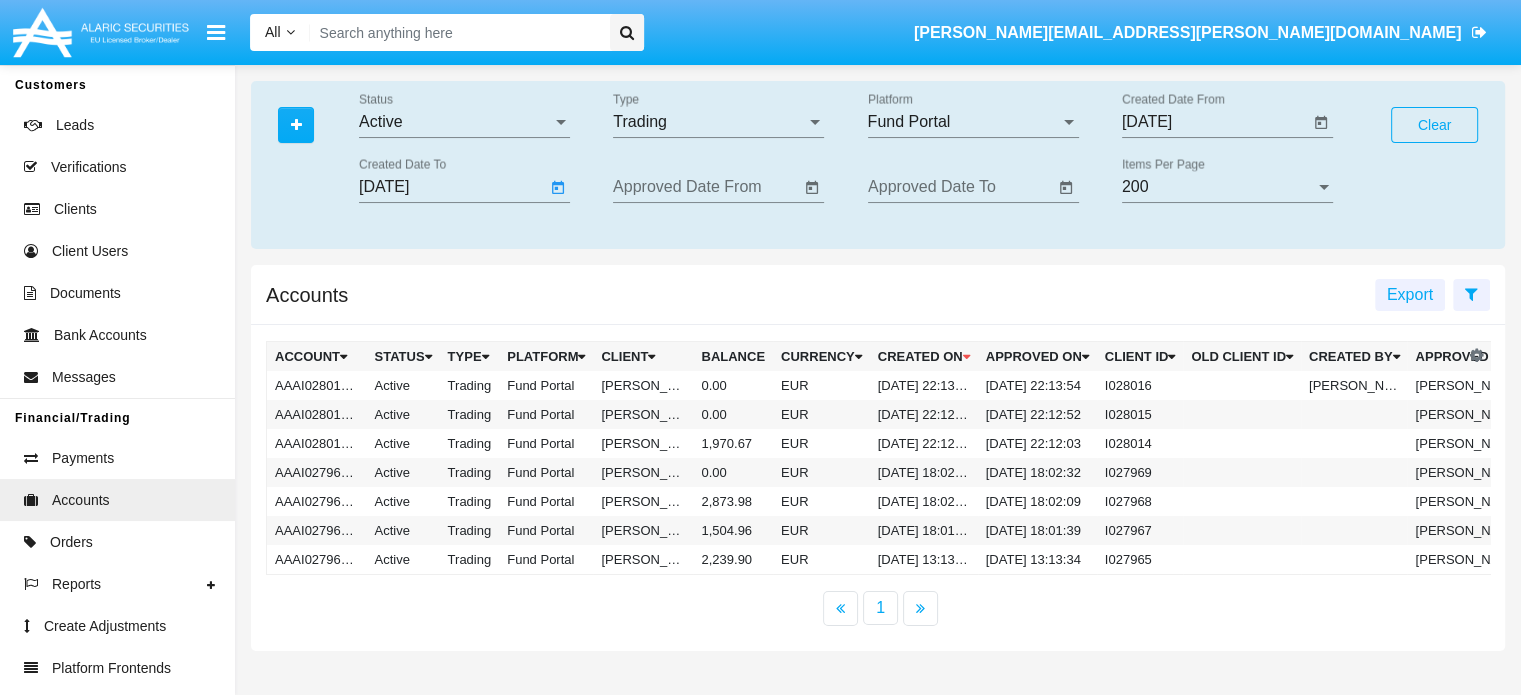type on "[DATE]" 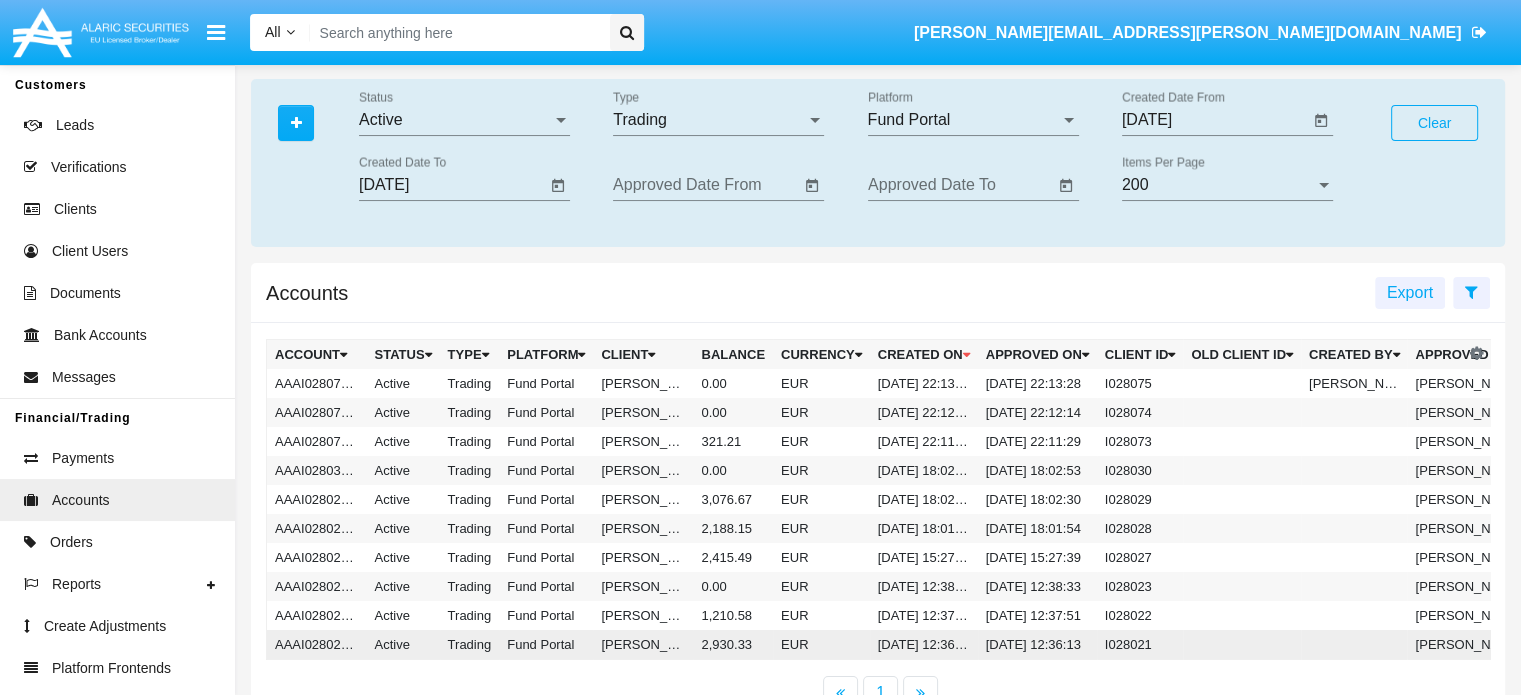click on "Deon Kshlerin" 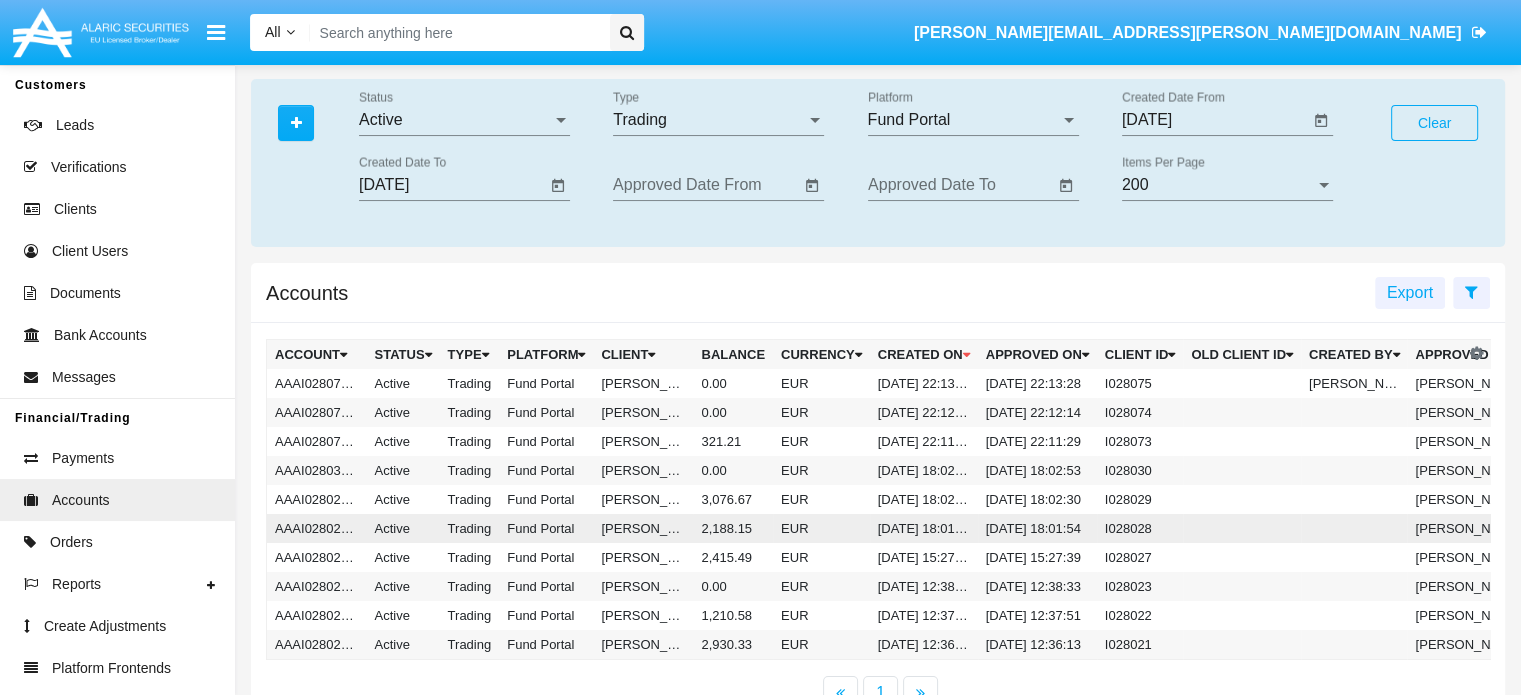 scroll, scrollTop: 0, scrollLeft: 0, axis: both 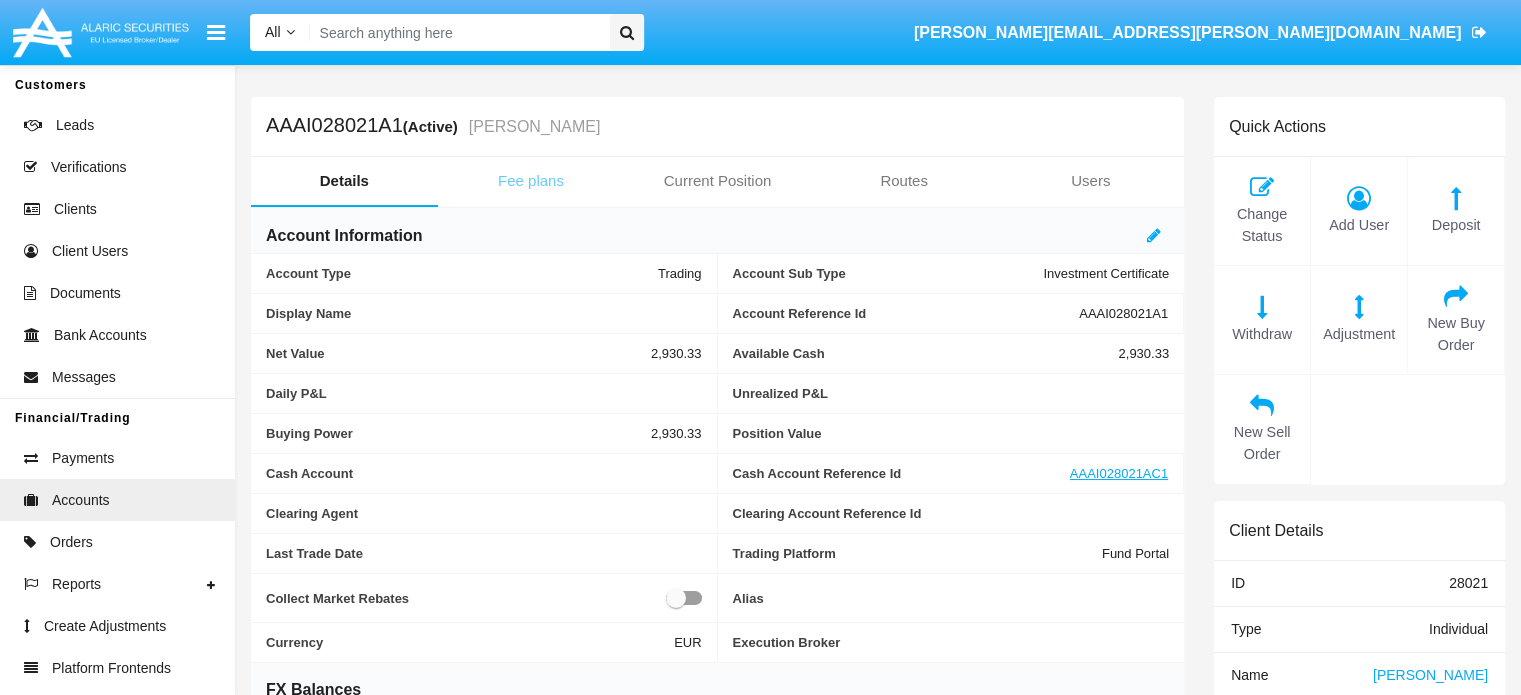 click on "Fee plans" at bounding box center [531, 181] 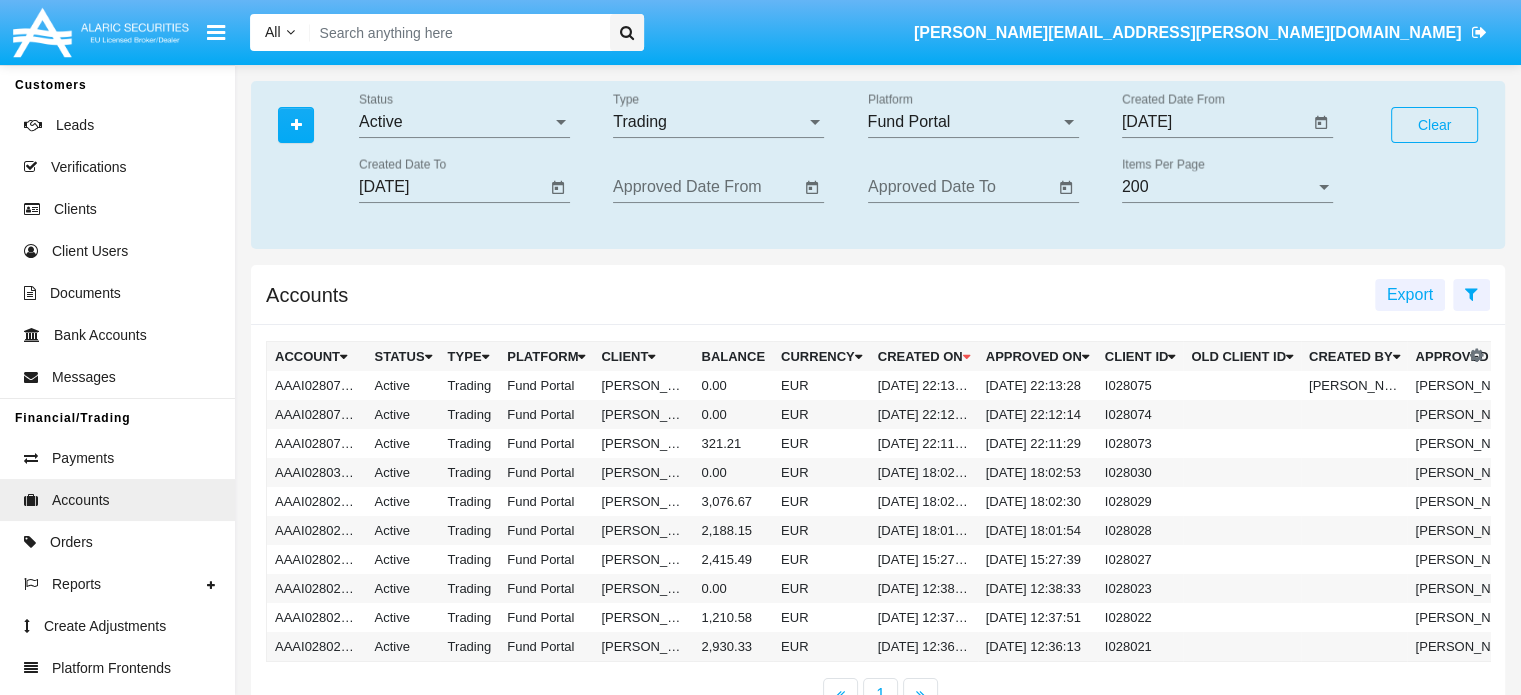 scroll, scrollTop: 2, scrollLeft: 0, axis: vertical 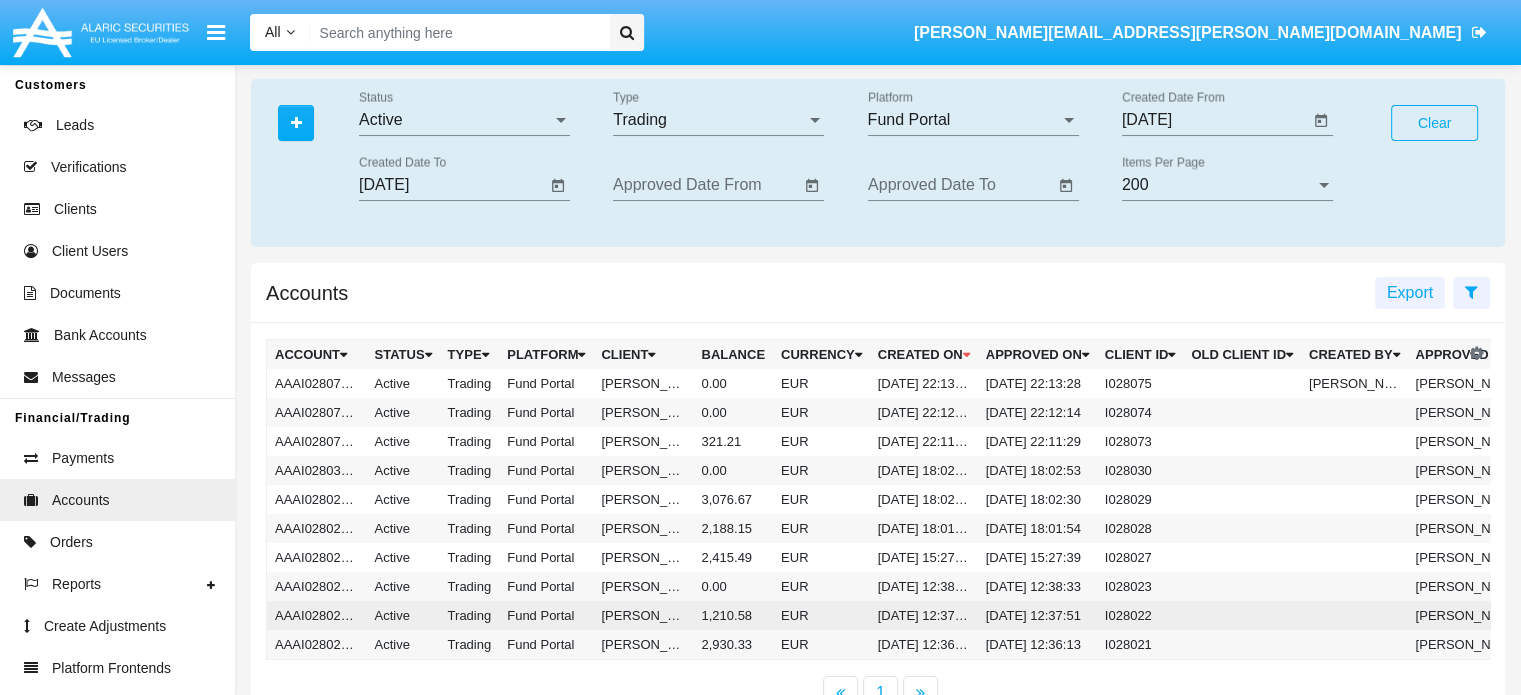 click on "Karlyn Conn" 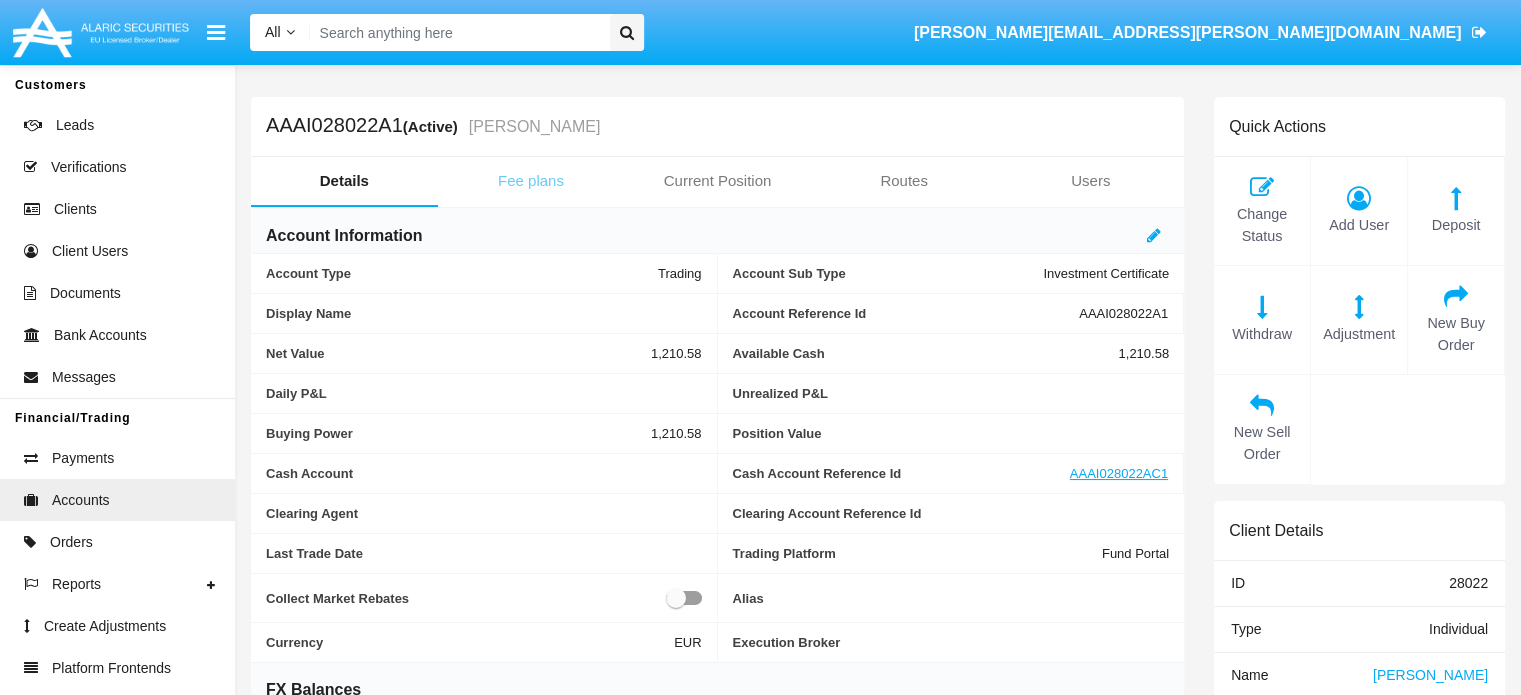 click on "Fee plans" at bounding box center (531, 181) 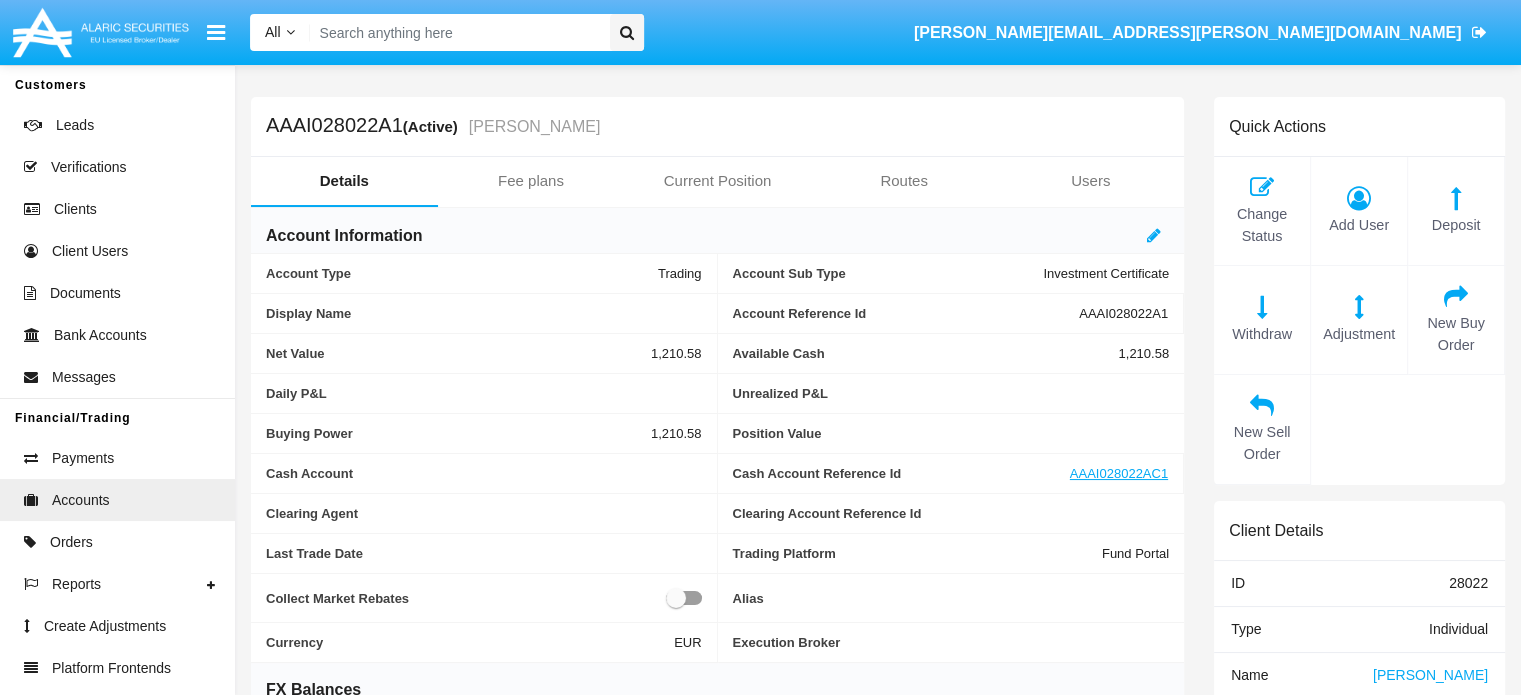 scroll, scrollTop: 2, scrollLeft: 0, axis: vertical 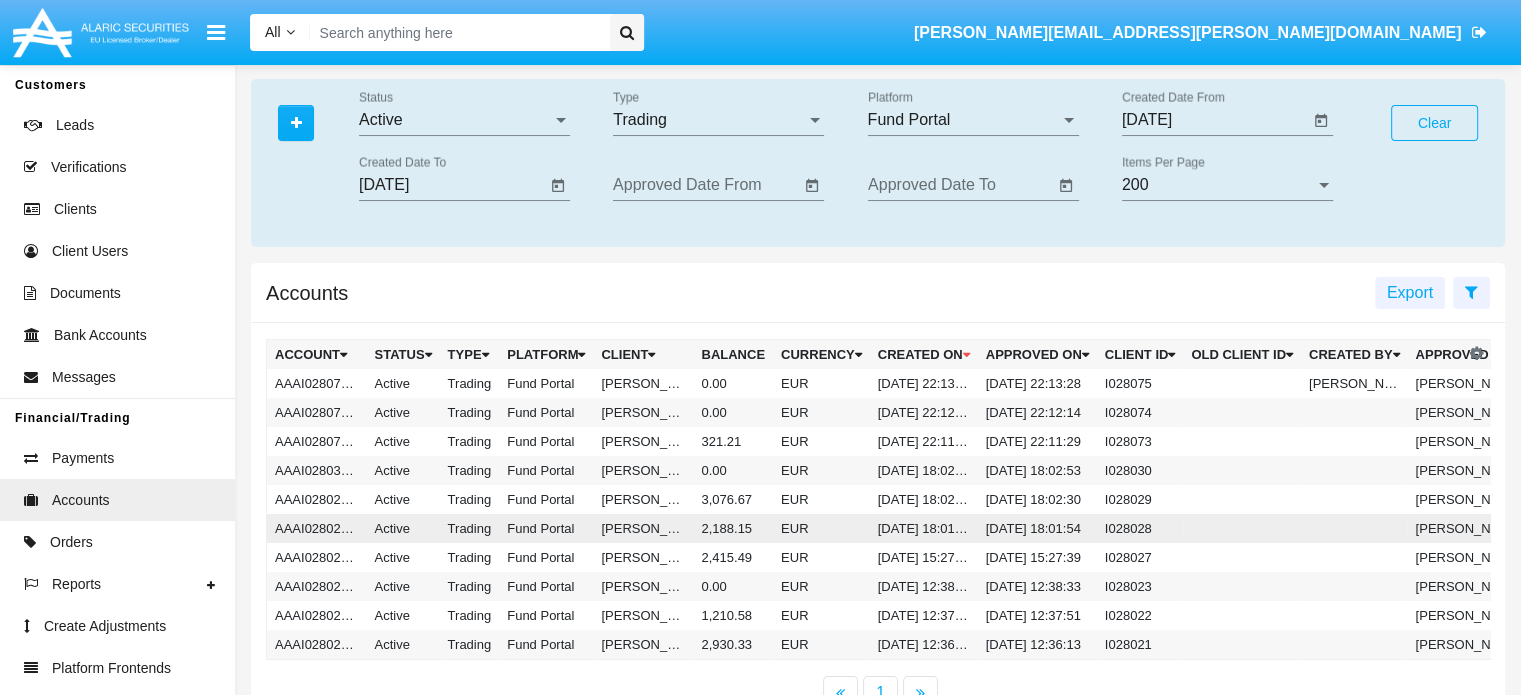 click on "Theola SauerNotEnoughMoney" 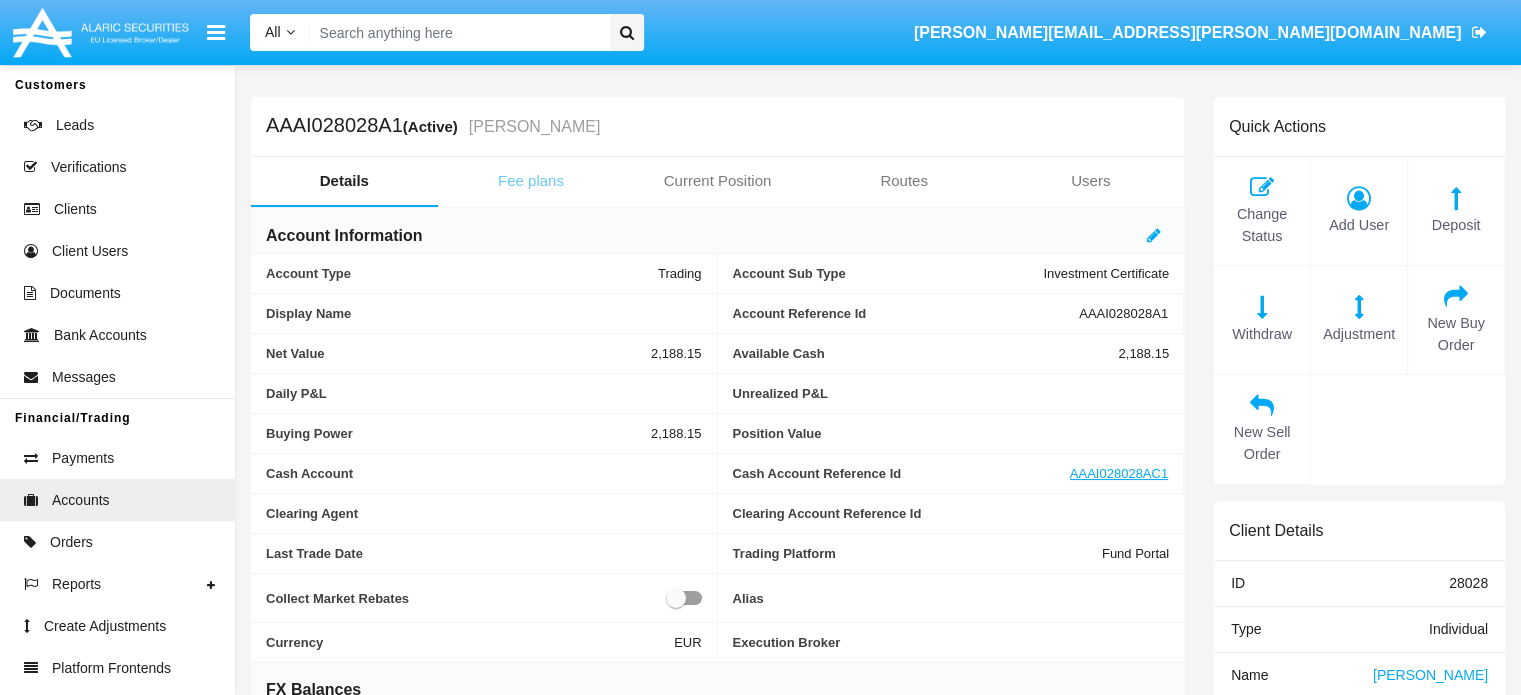 click on "Fee plans" at bounding box center (531, 181) 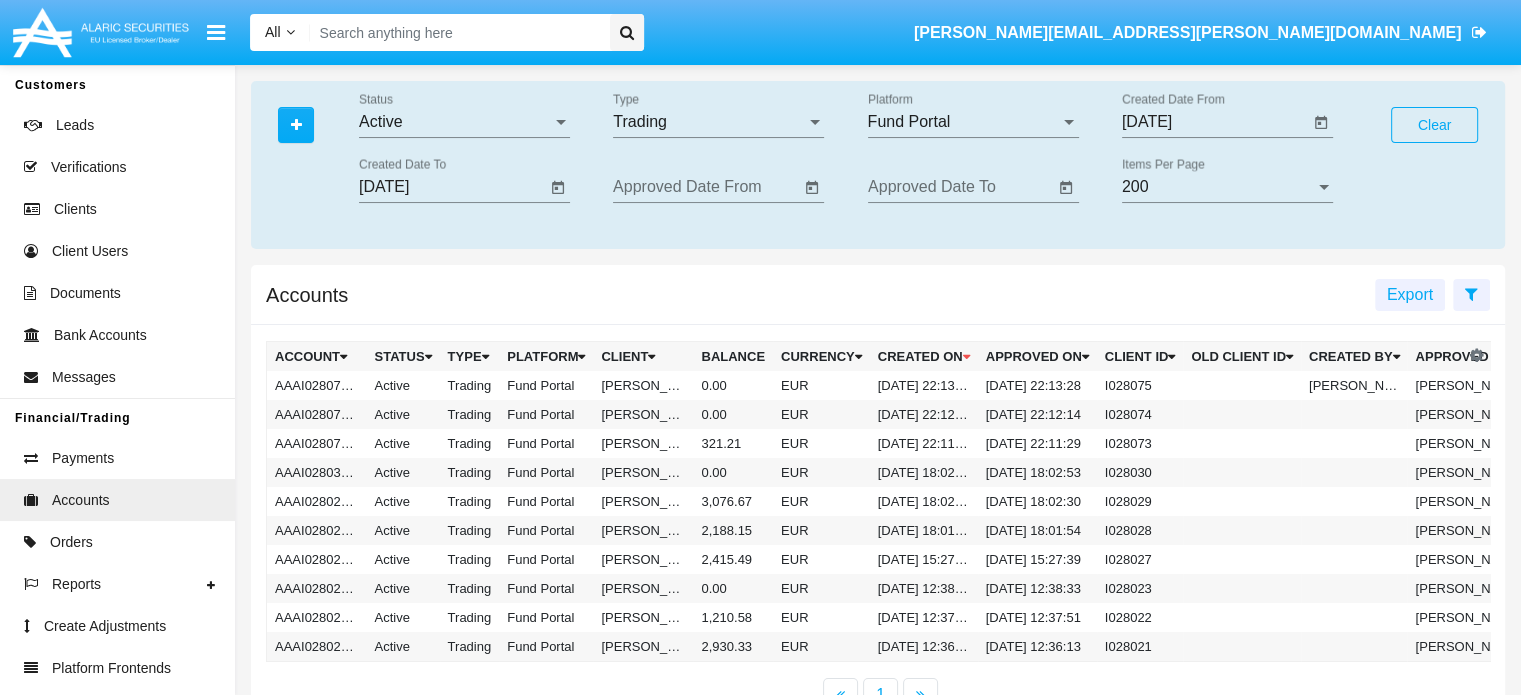 scroll, scrollTop: 2, scrollLeft: 0, axis: vertical 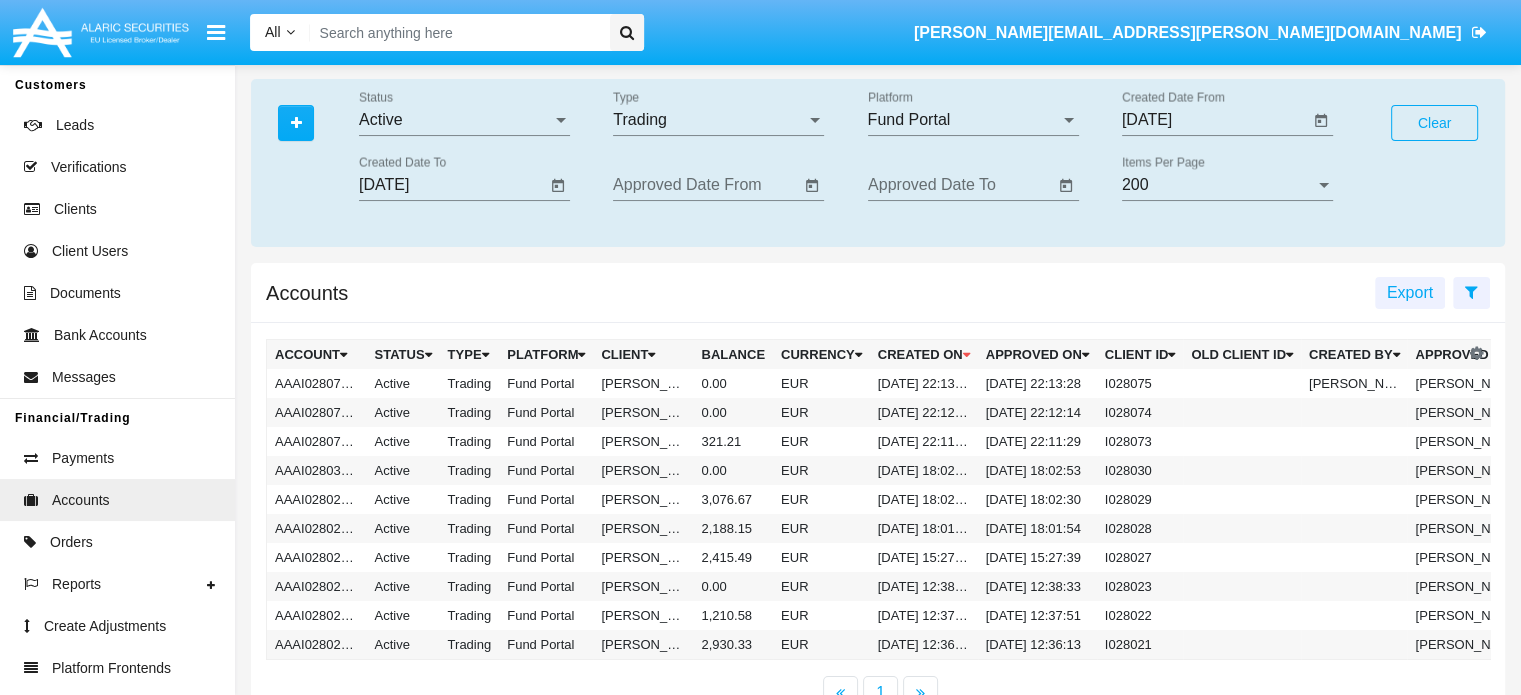 click 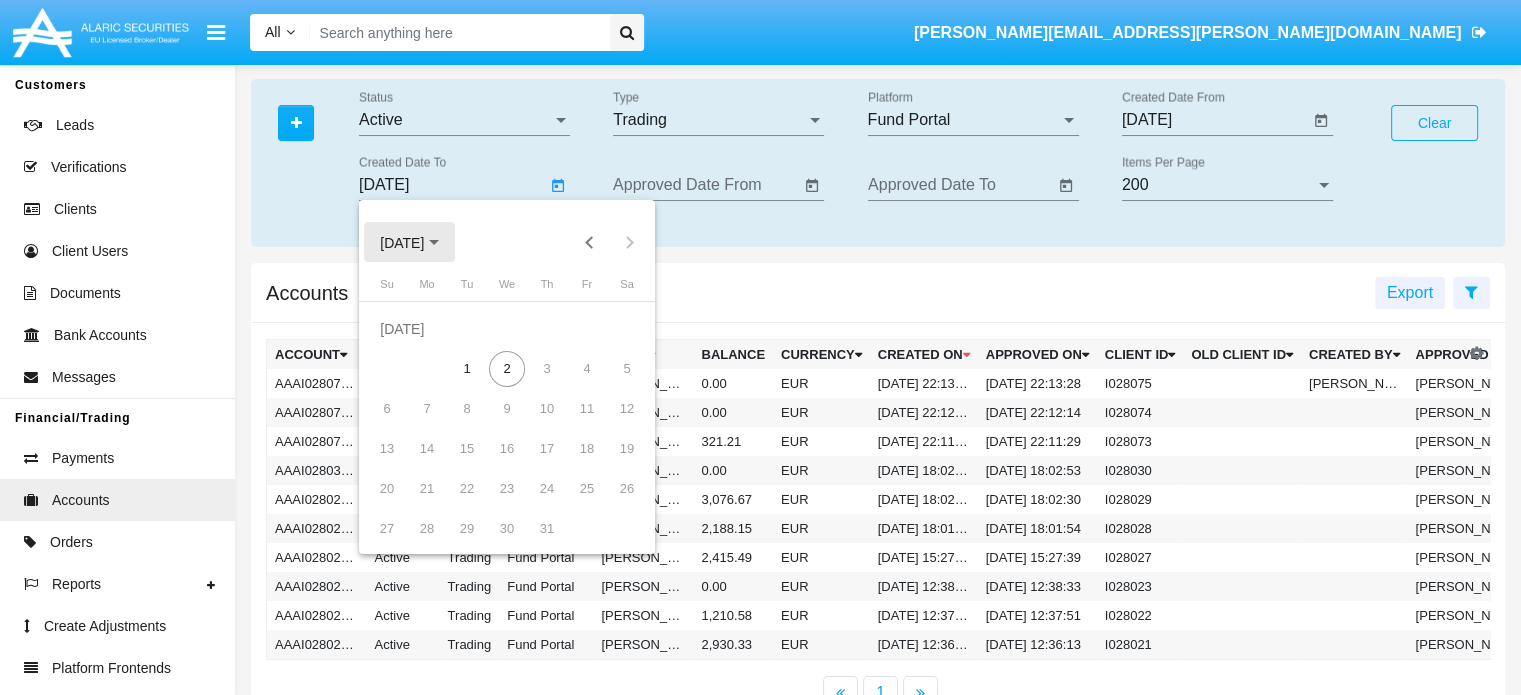 click at bounding box center (434, 242) 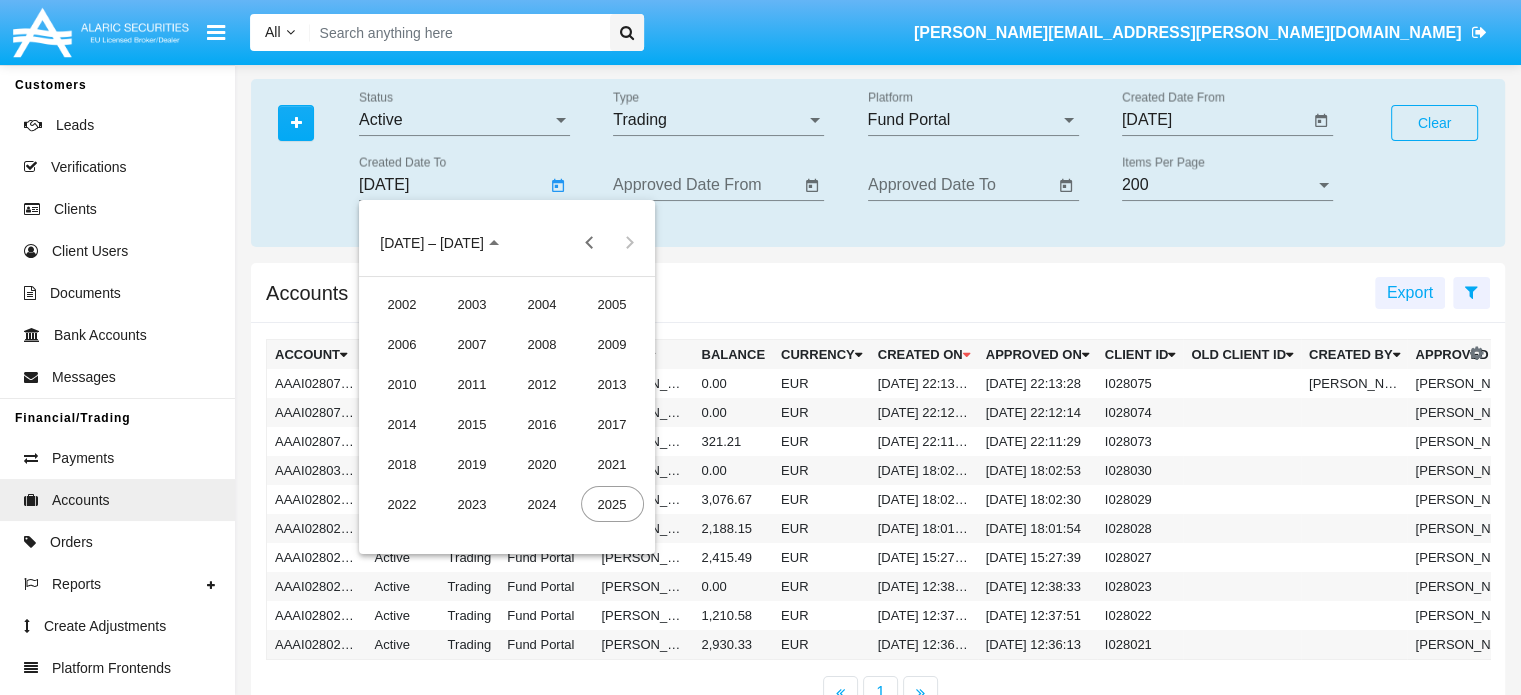 click at bounding box center [760, 347] 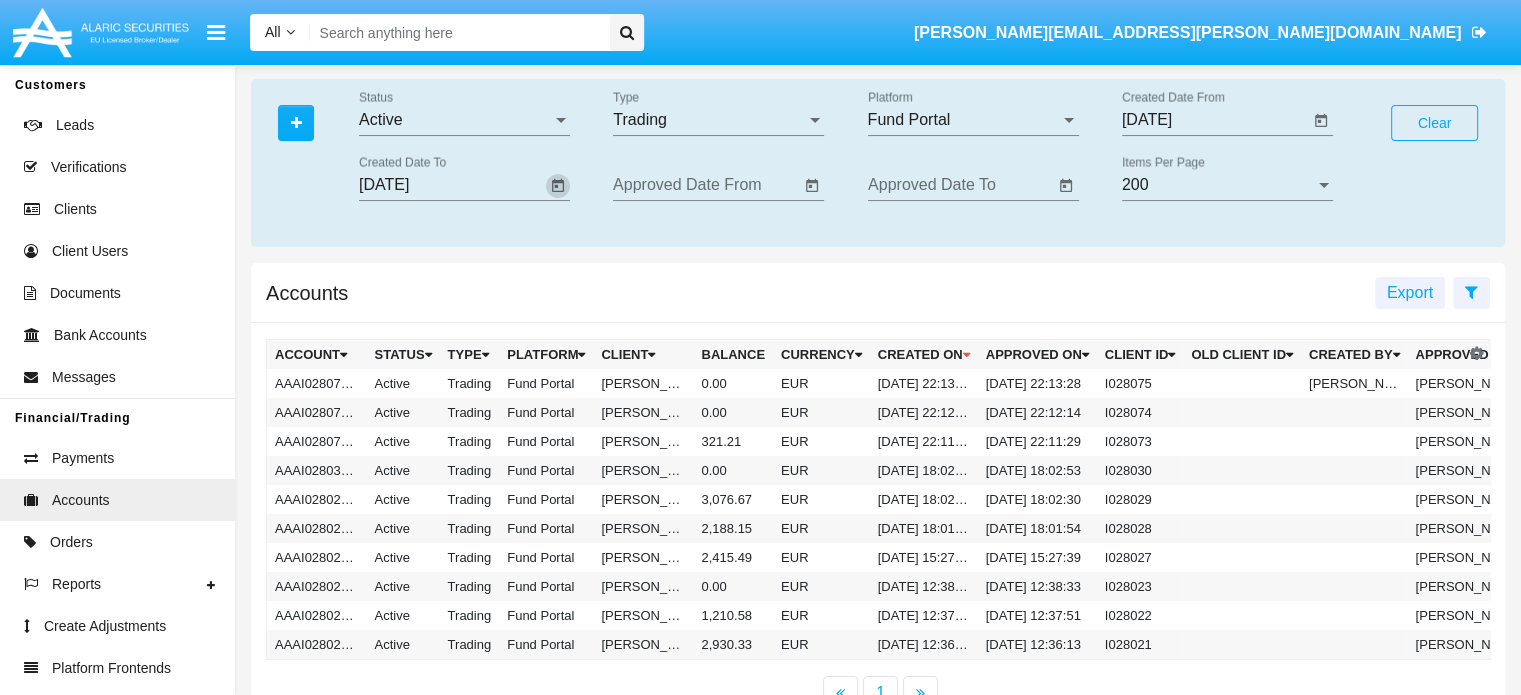 click 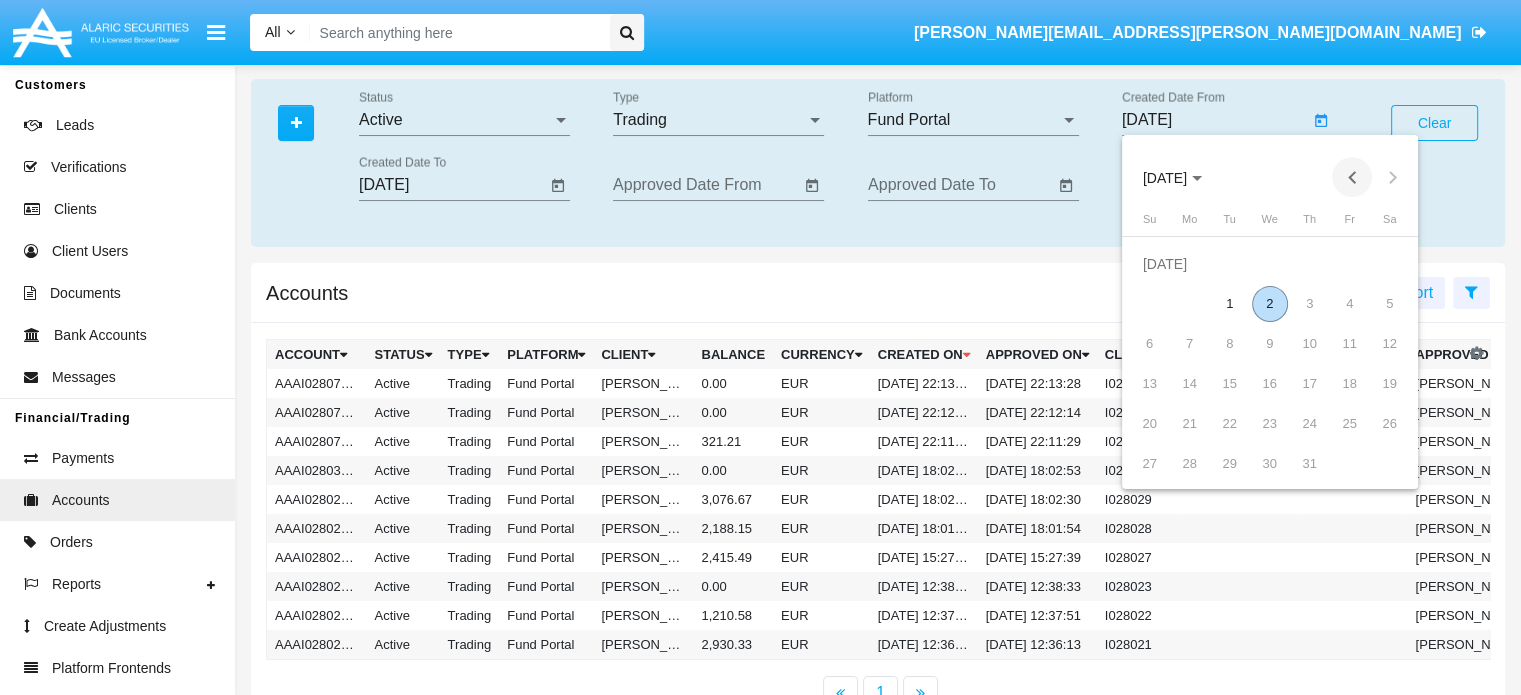 click at bounding box center [1352, 177] 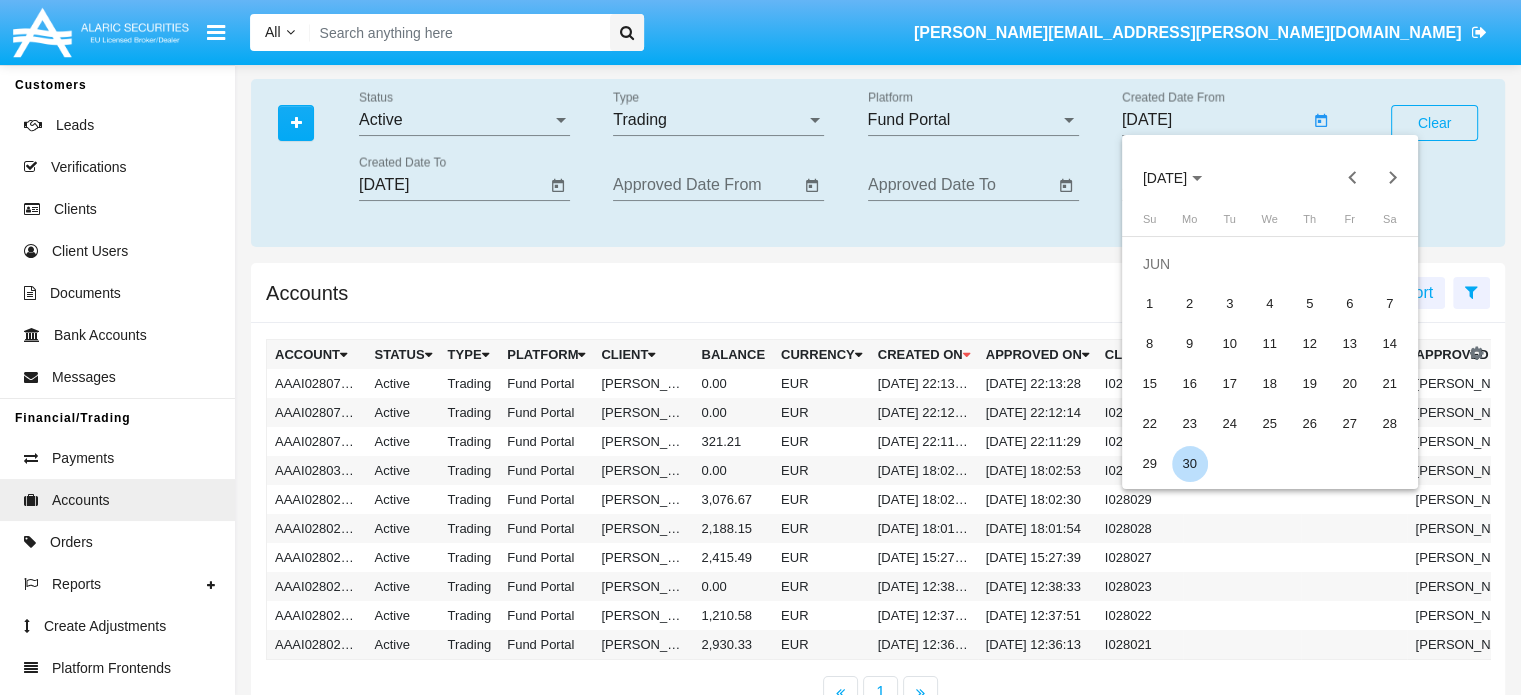 click on "30" at bounding box center (1190, 464) 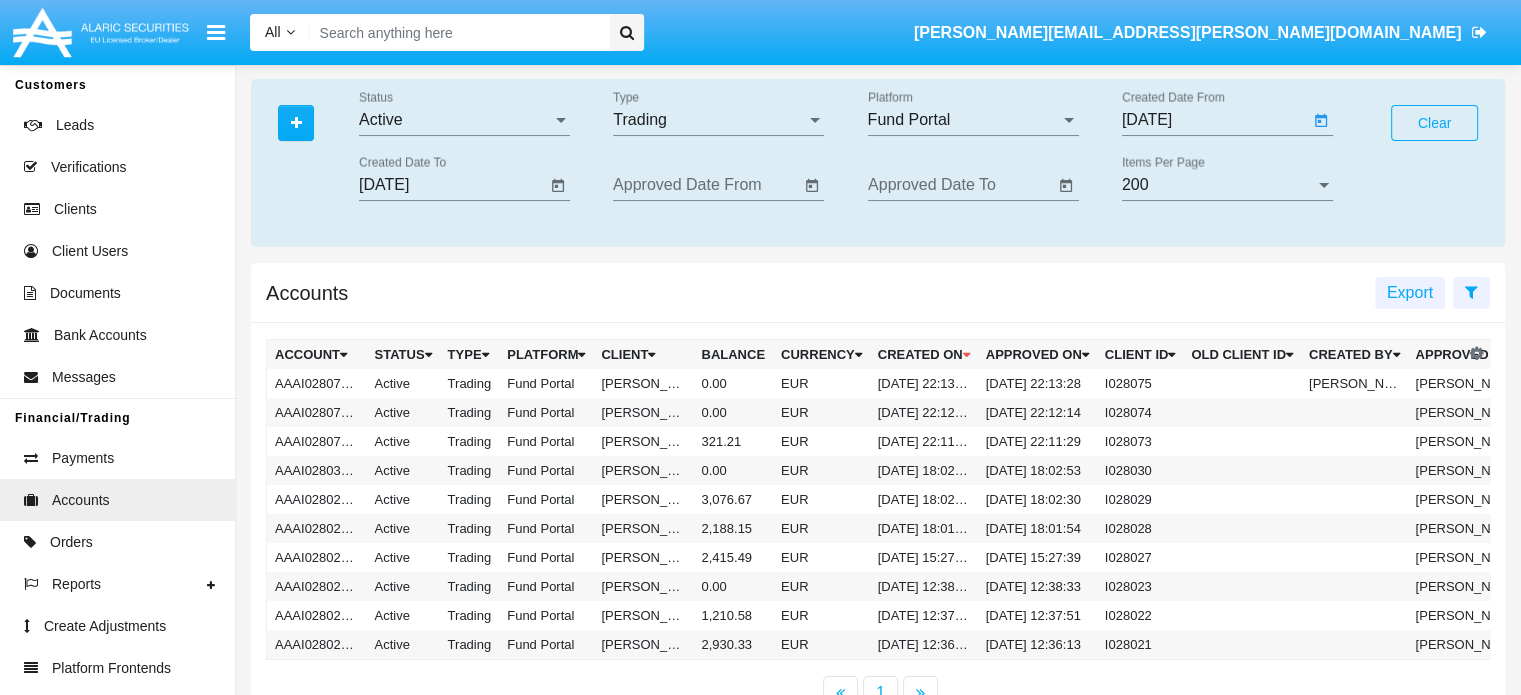 type on "[DATE]" 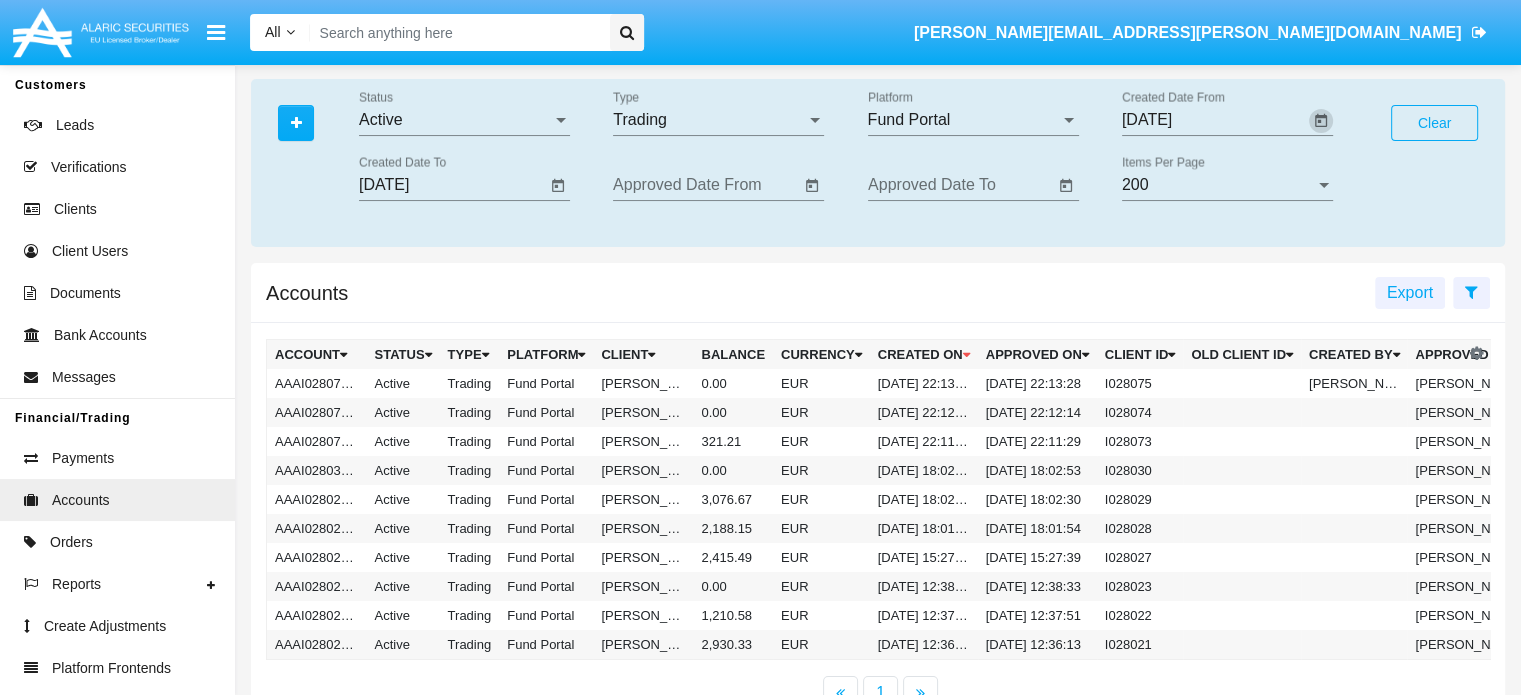 click 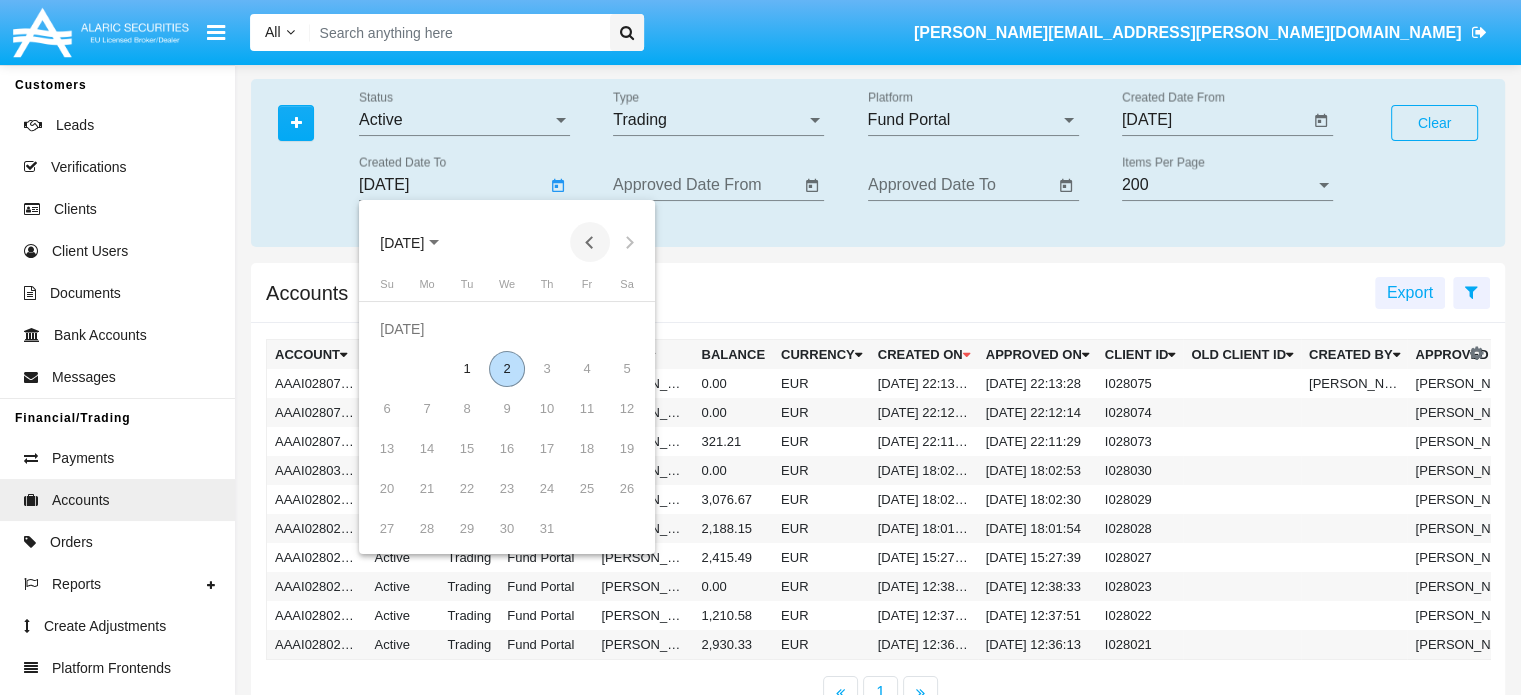 click at bounding box center [590, 242] 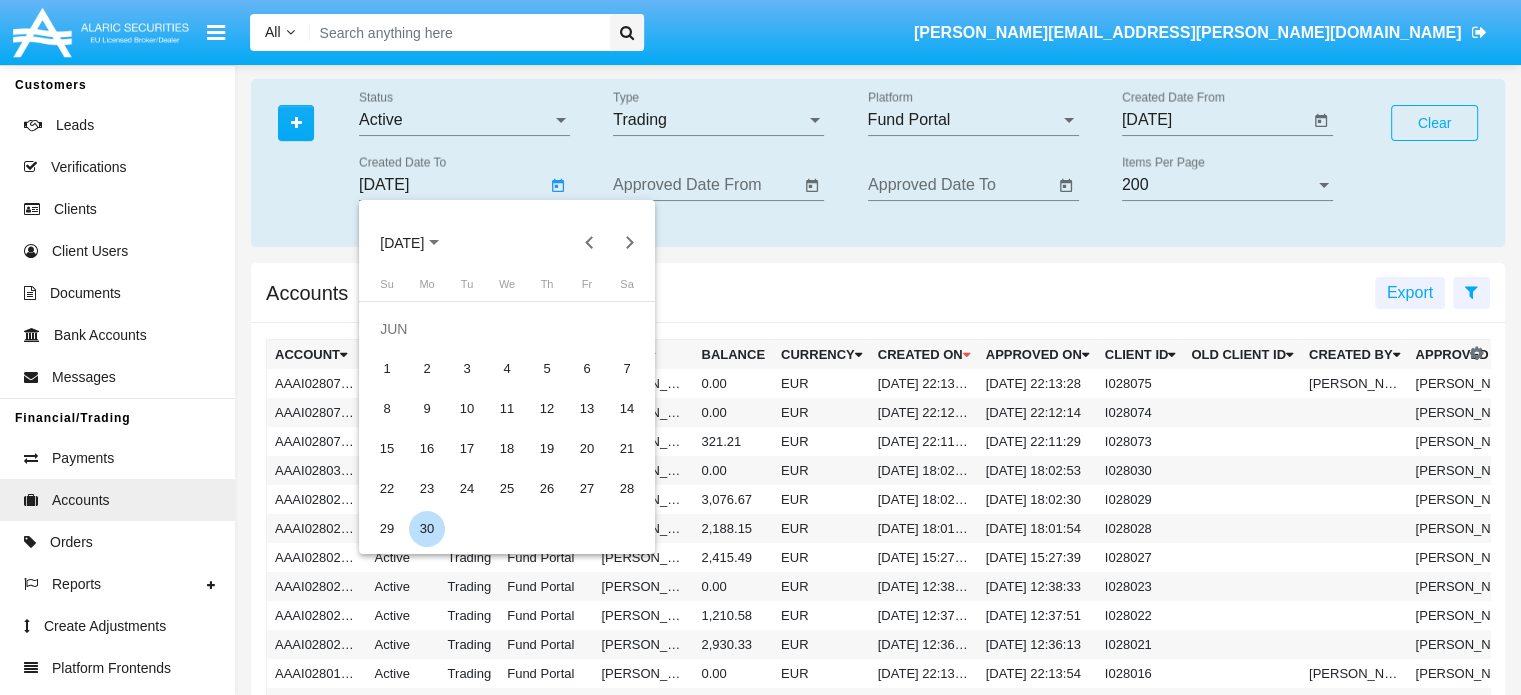 click on "30" at bounding box center [427, 529] 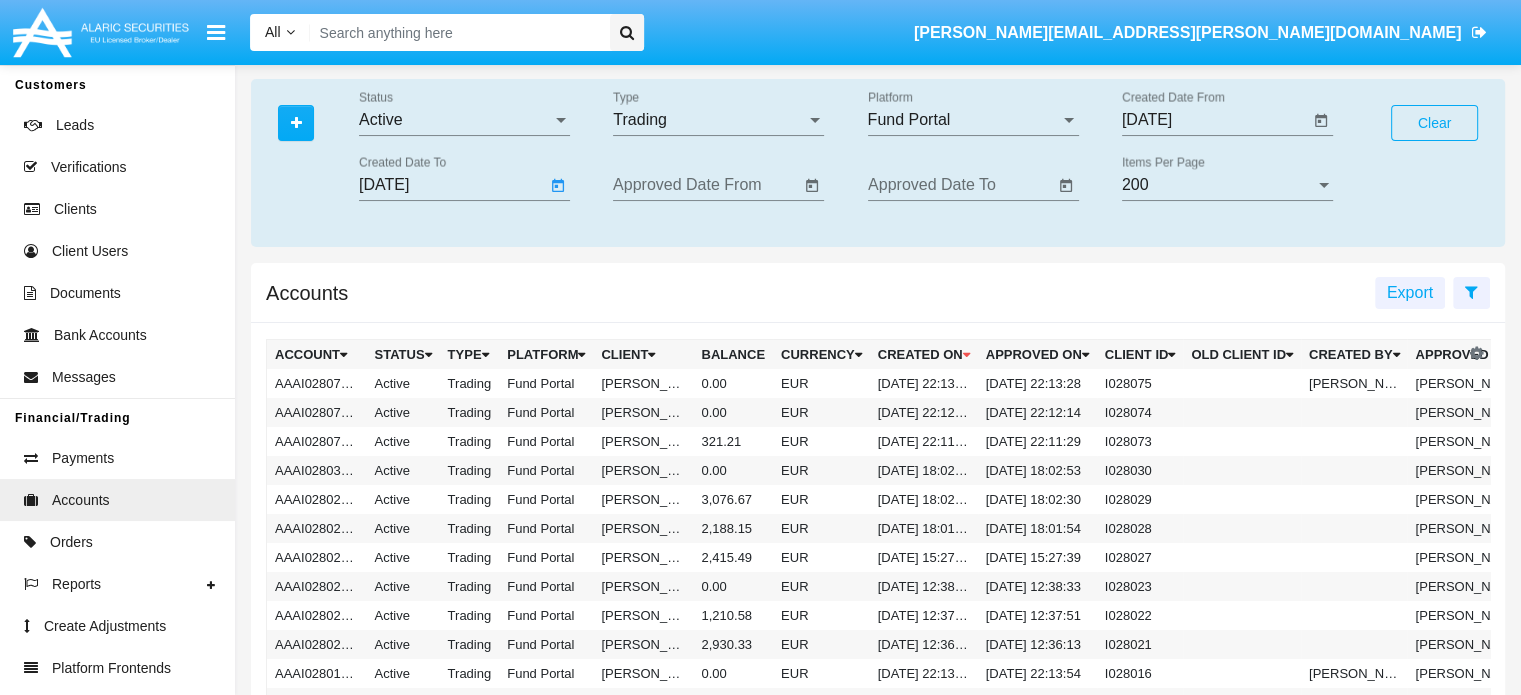 type on "[DATE]" 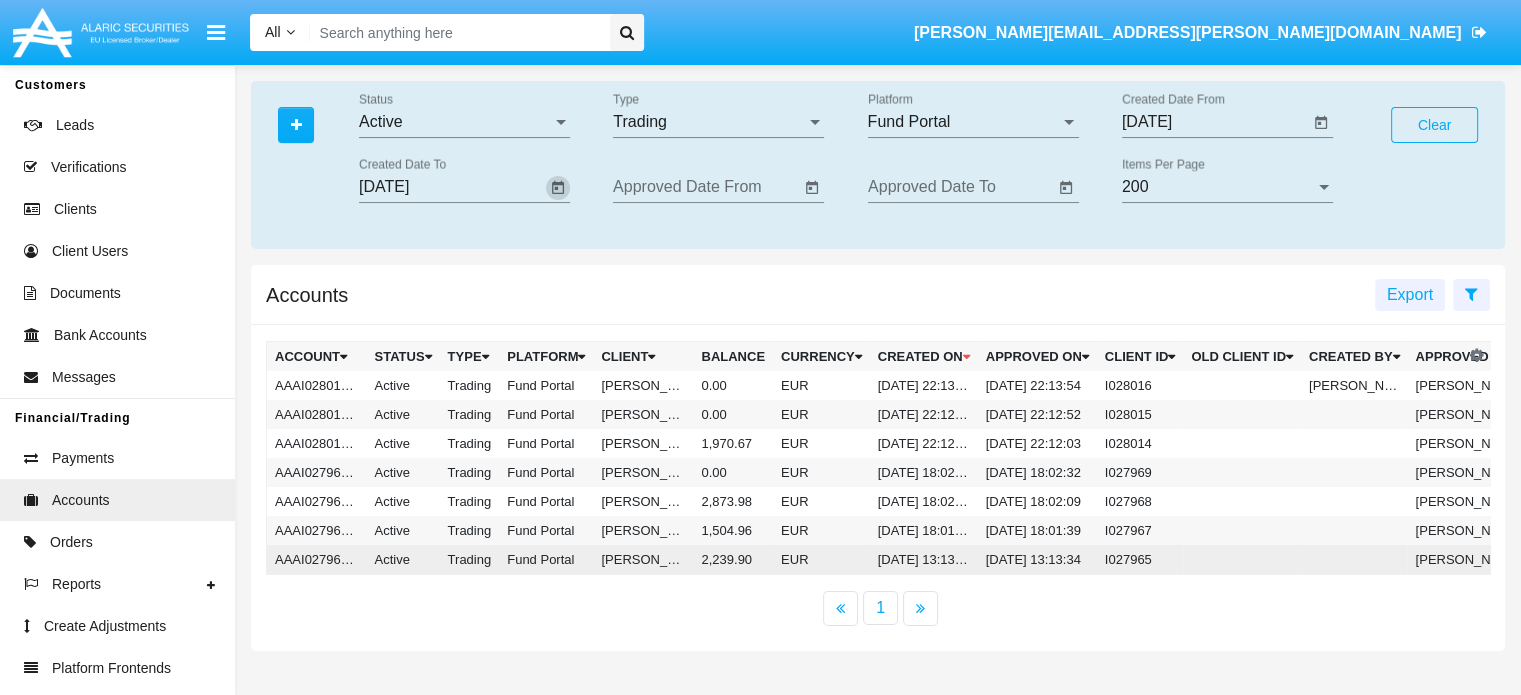 click on "Anjanette Tromp" 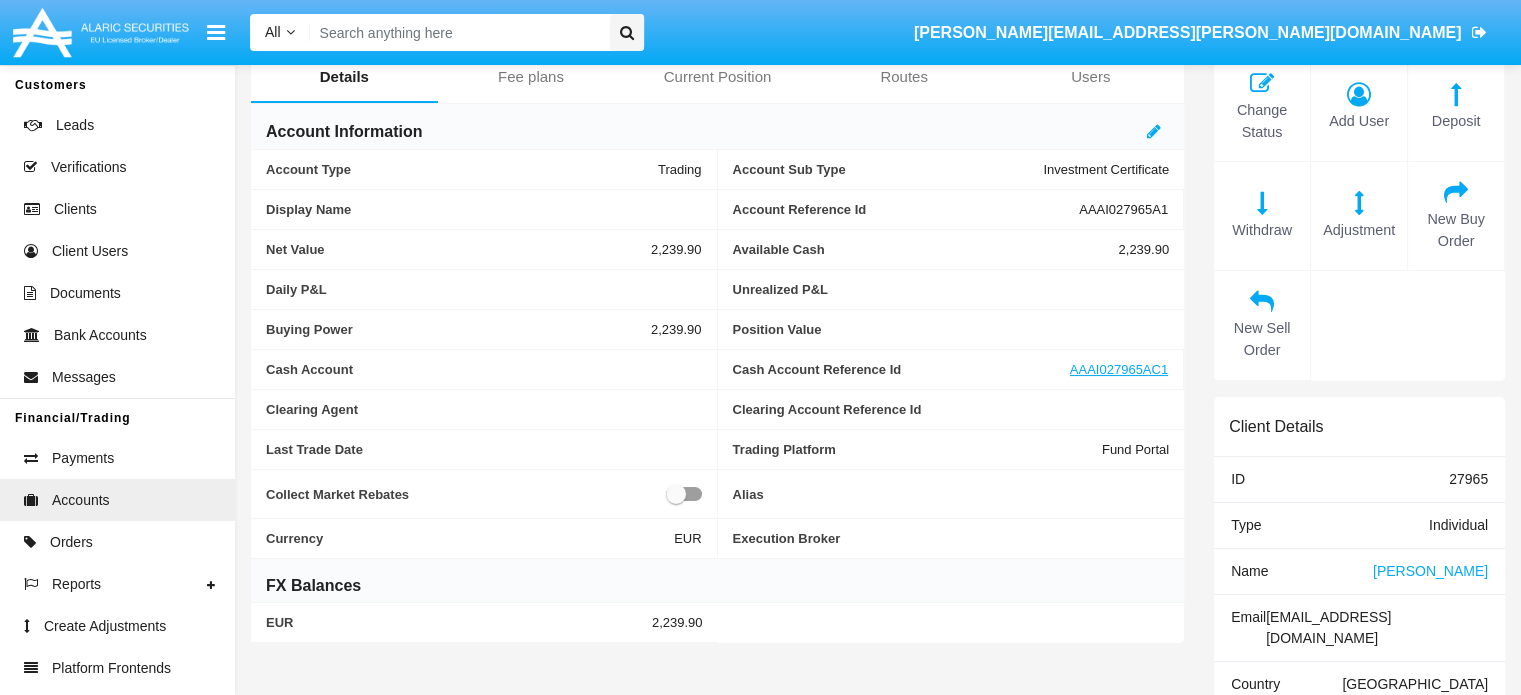 scroll, scrollTop: 0, scrollLeft: 0, axis: both 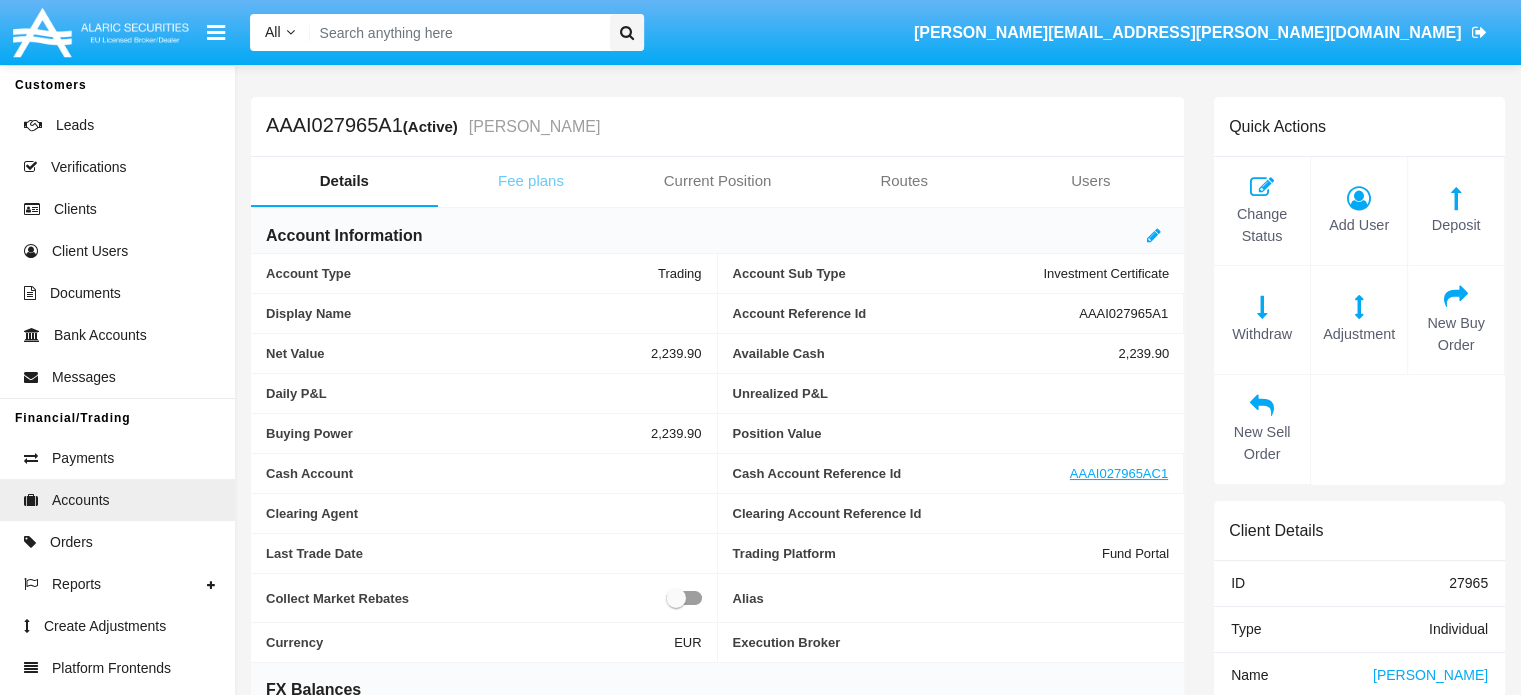 click on "Fee plans" at bounding box center (531, 181) 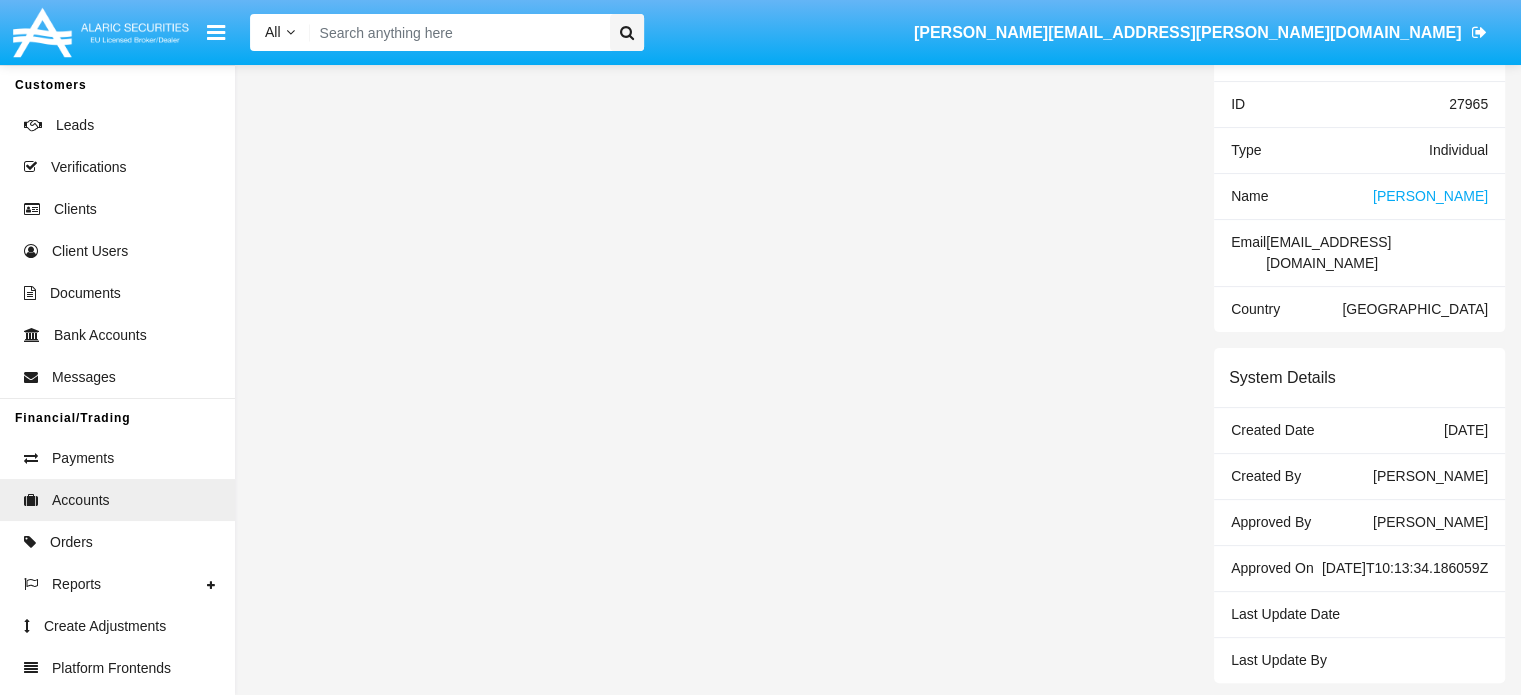 scroll, scrollTop: 0, scrollLeft: 0, axis: both 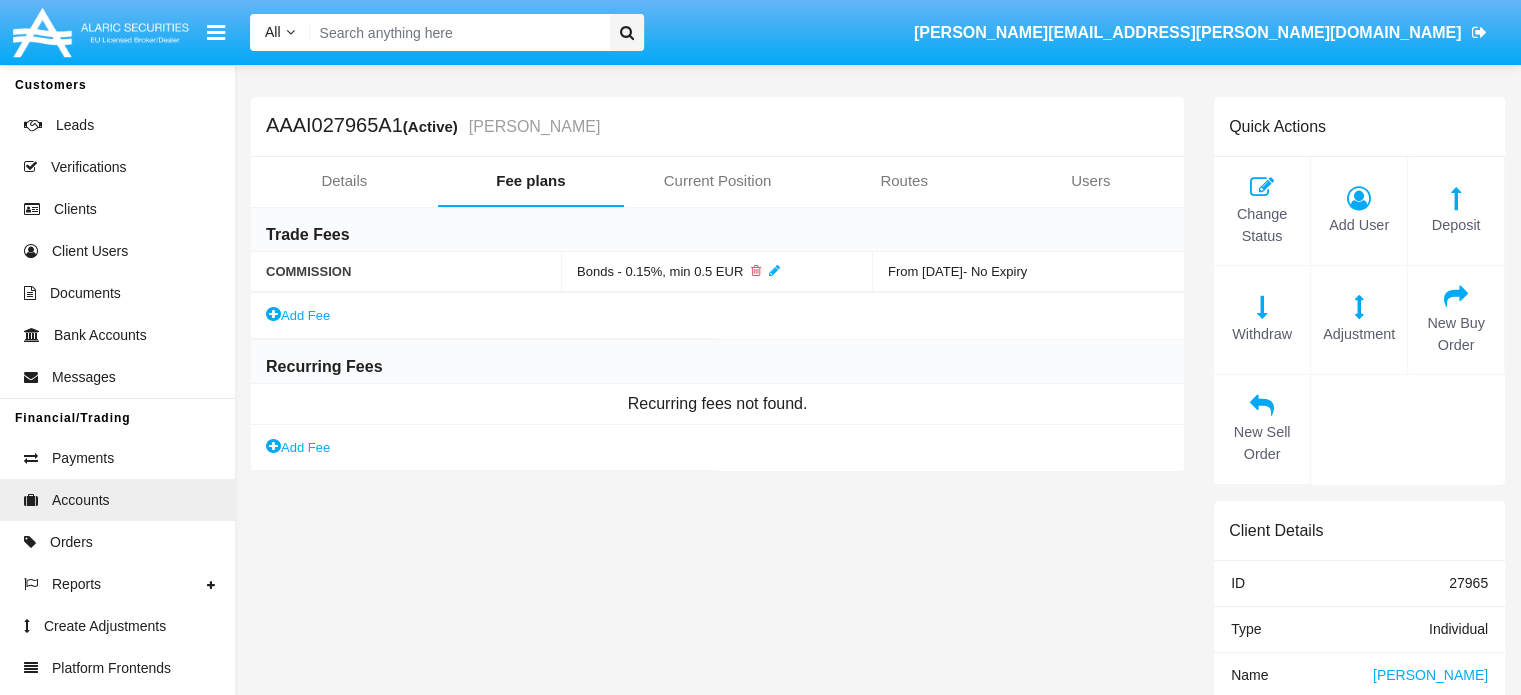 drag, startPoint x: 265, startPoint y: 123, endPoint x: 400, endPoint y: 119, distance: 135.05925 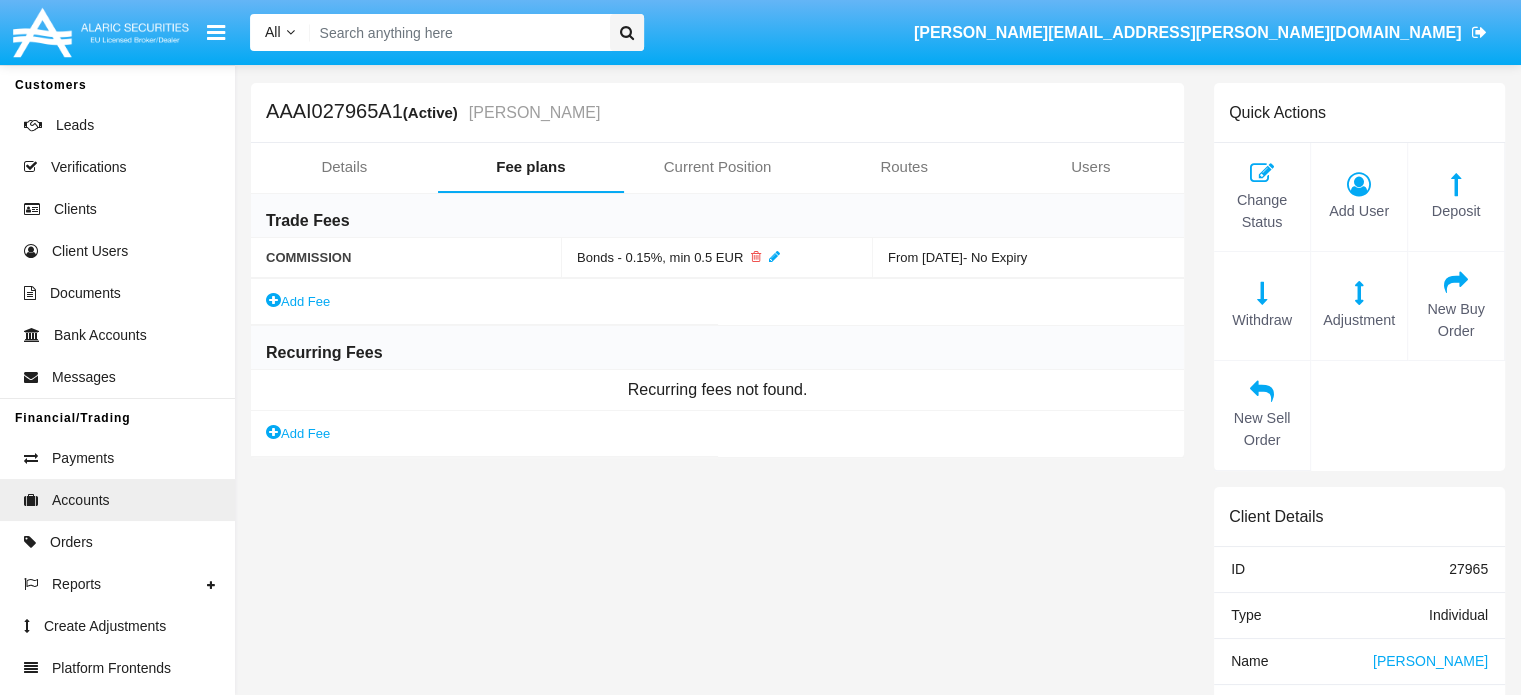 scroll, scrollTop: 0, scrollLeft: 0, axis: both 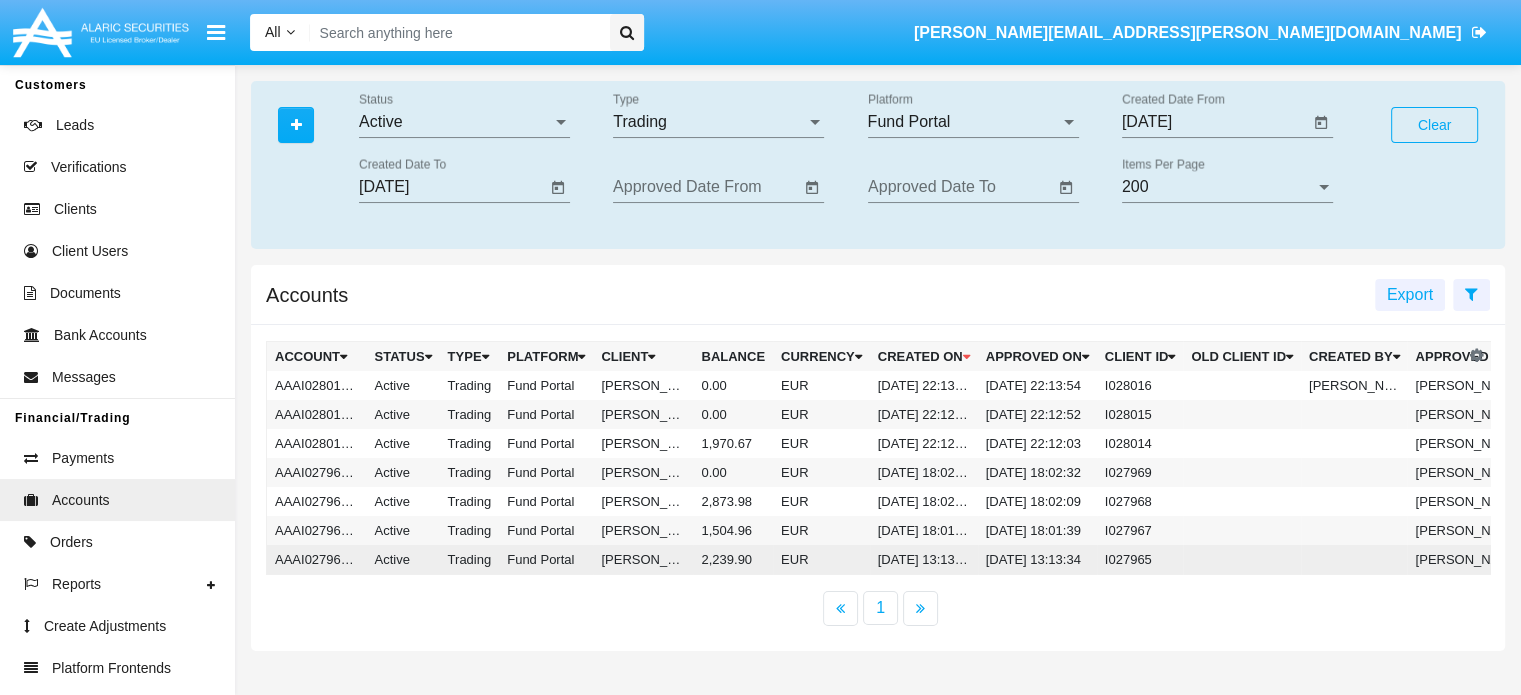 click on "2,239.90" 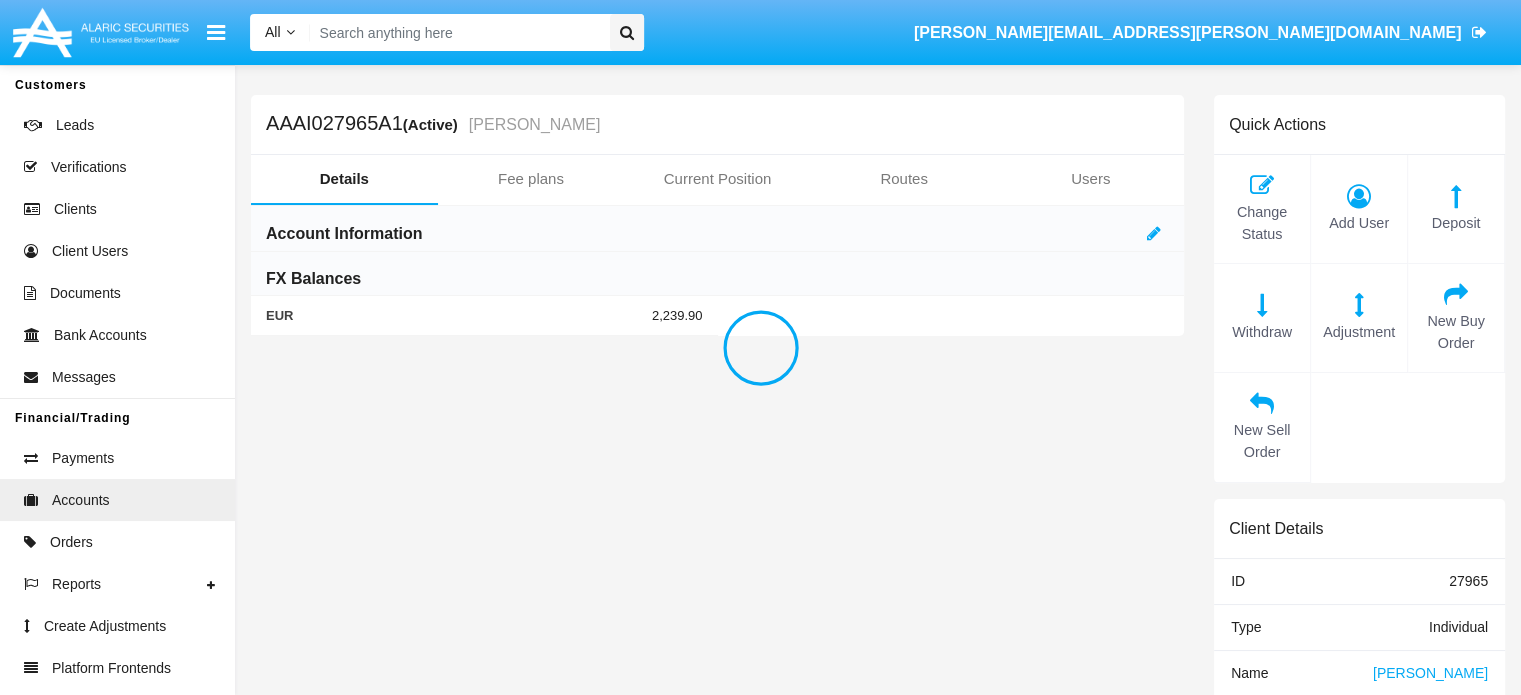 scroll, scrollTop: 0, scrollLeft: 0, axis: both 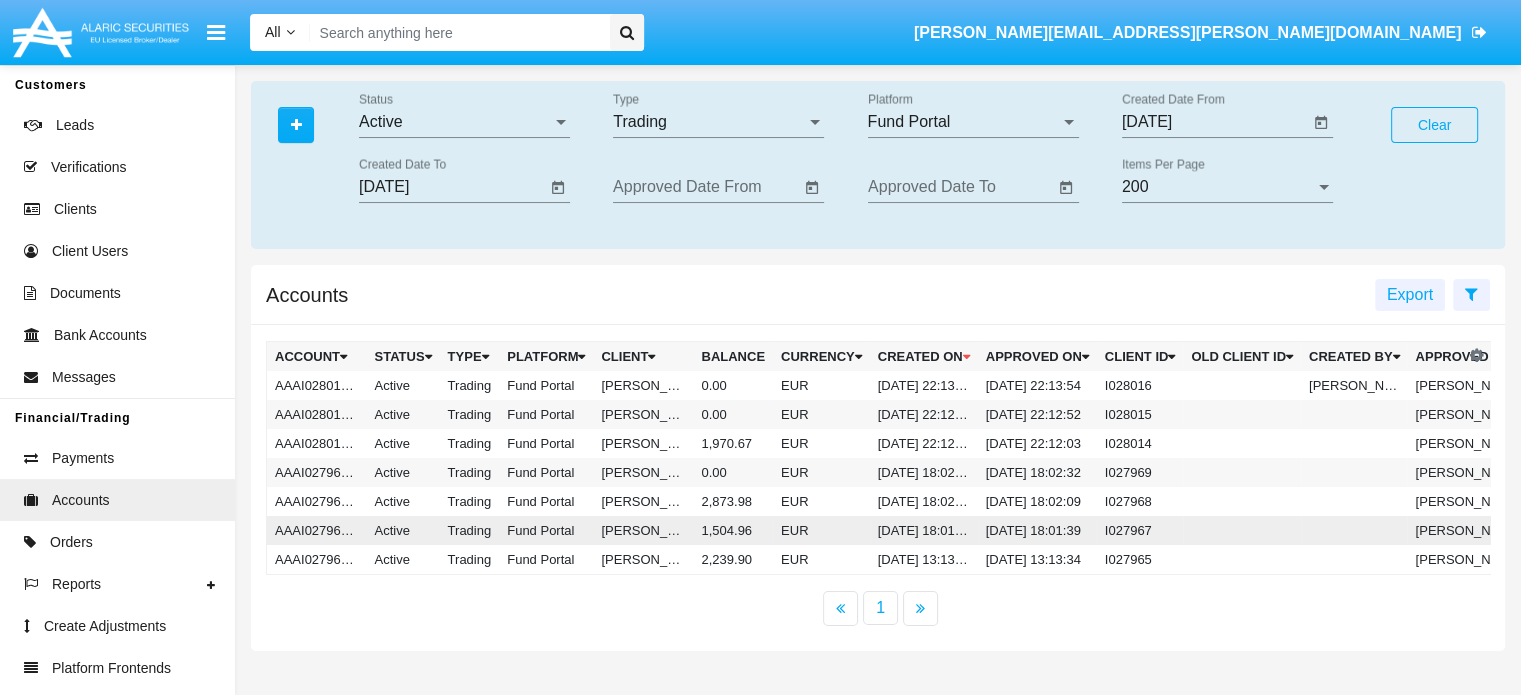 click on "1,504.96" 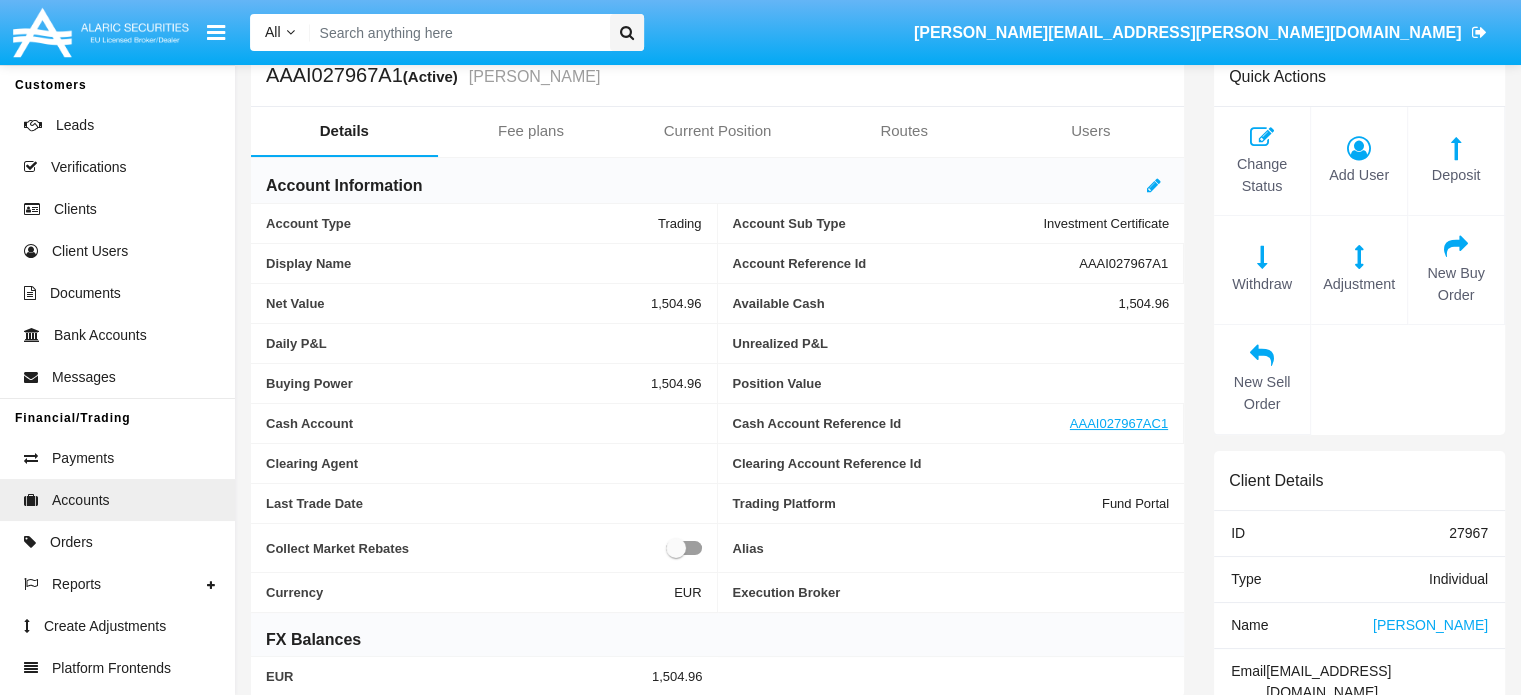 scroll, scrollTop: 0, scrollLeft: 0, axis: both 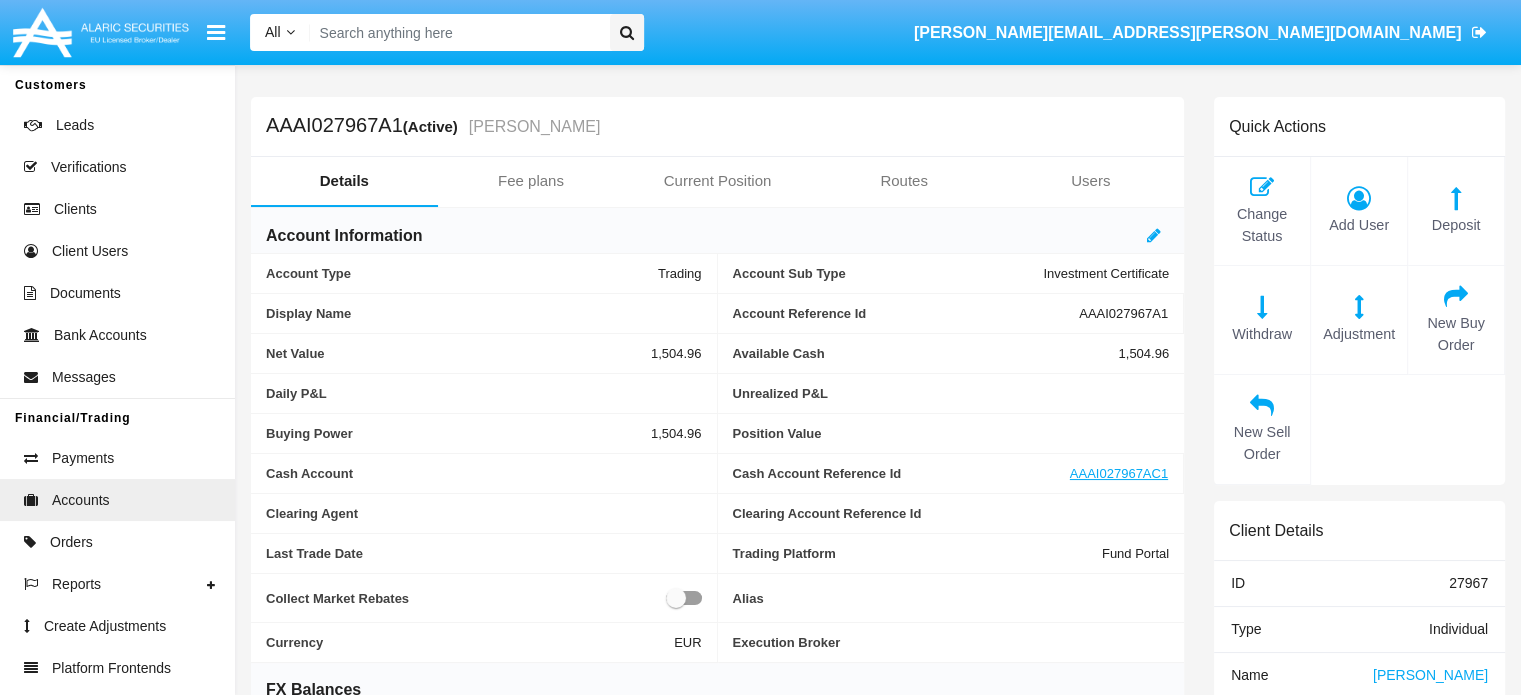 click on "AAAI027967A1  (Active) Sherie SauerNotEnoughMoney" 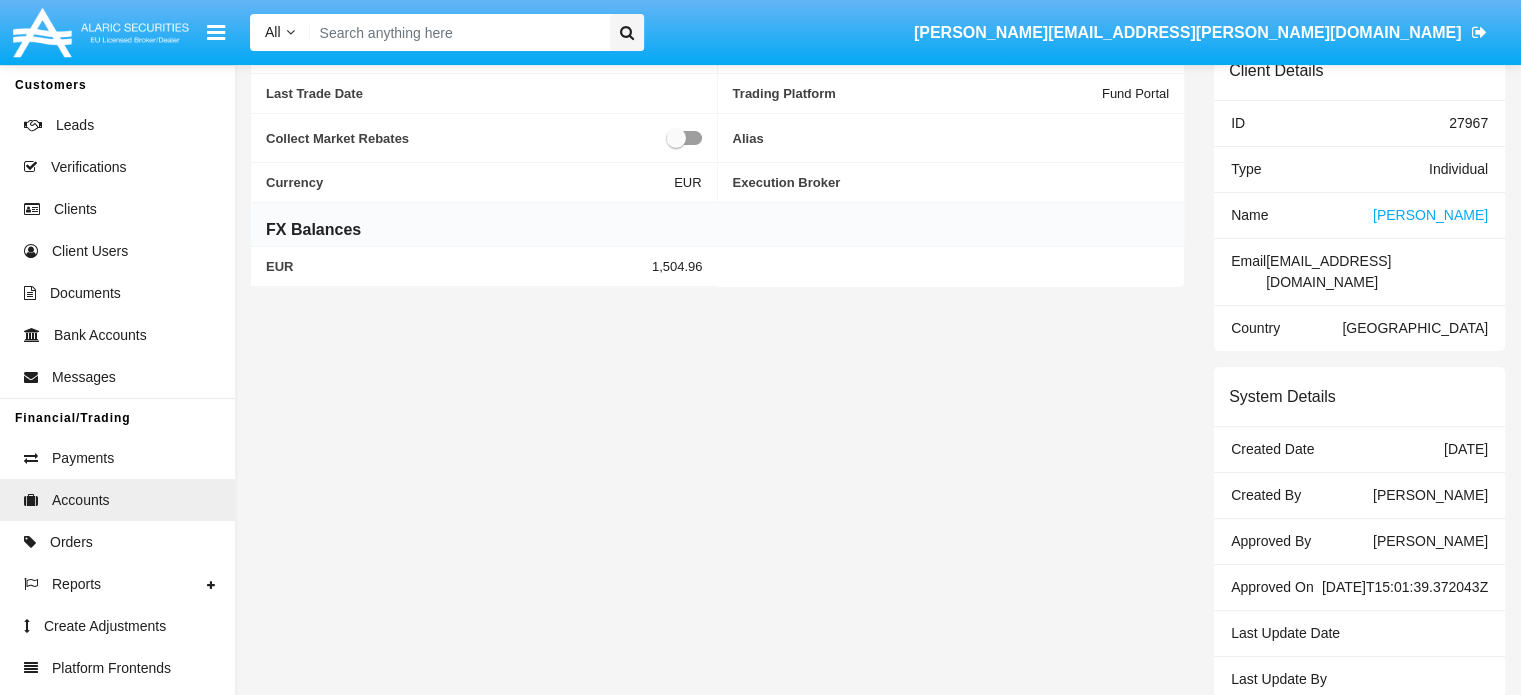 scroll, scrollTop: 488, scrollLeft: 0, axis: vertical 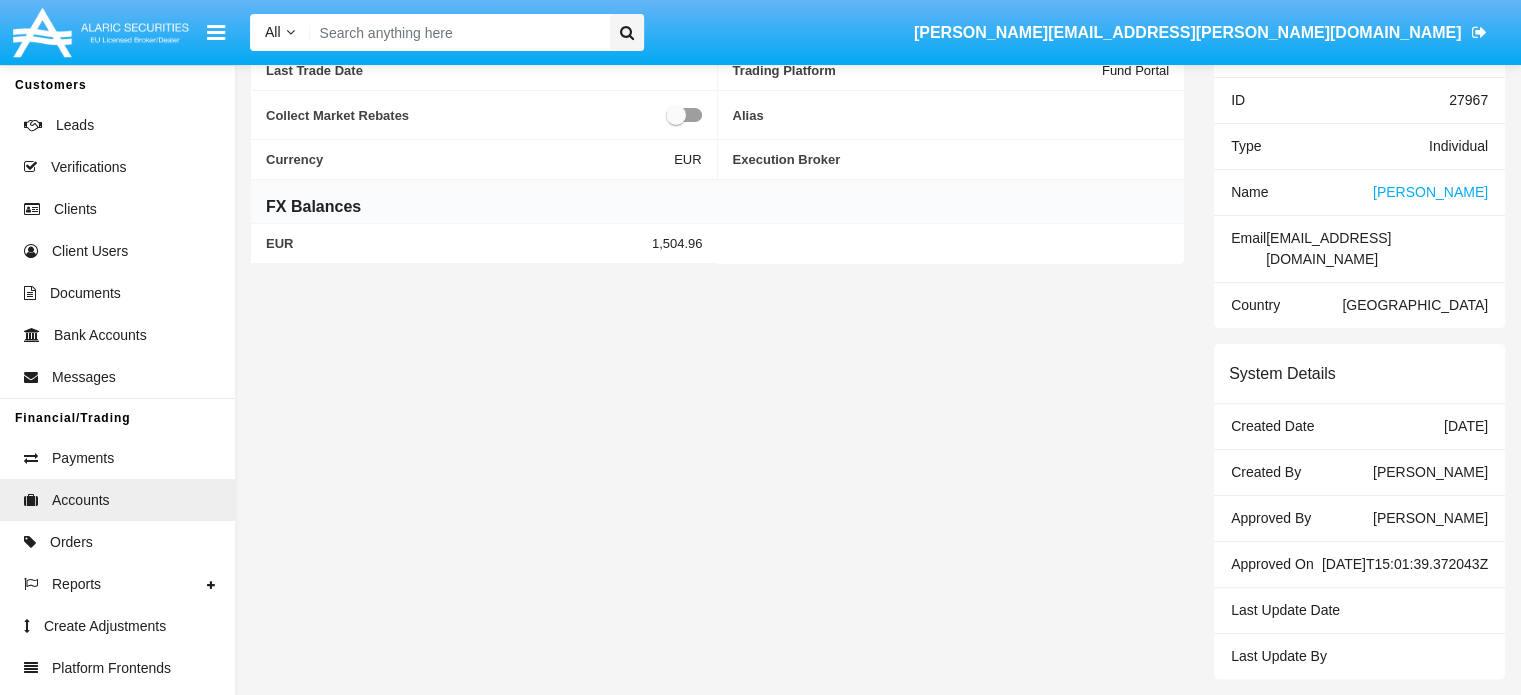 click on "AAAI027967A1  (Active) [PERSON_NAME] SauerNotEnoughMoney  Details   Fee plans   Current Position   Routes   Users  Account Information Account Type Trading Account Sub Type Investment Certificate Display Name Account Reference Id AAAI027967A1 Net Value 1,504.96 Available Cash 1,504.96 Daily P&L Unrealized P&L Buying Power 1,504.96 Position Value Cash Account Cash Account Reference Id AAAI027967AC1 Clearing Agent Clearing Account Reference Id Last Trade Date Trading Platform Fund Portal Collect Market Rebates
Alias Currency EUR Execution Broker FX Balances EUR 1,504.96" 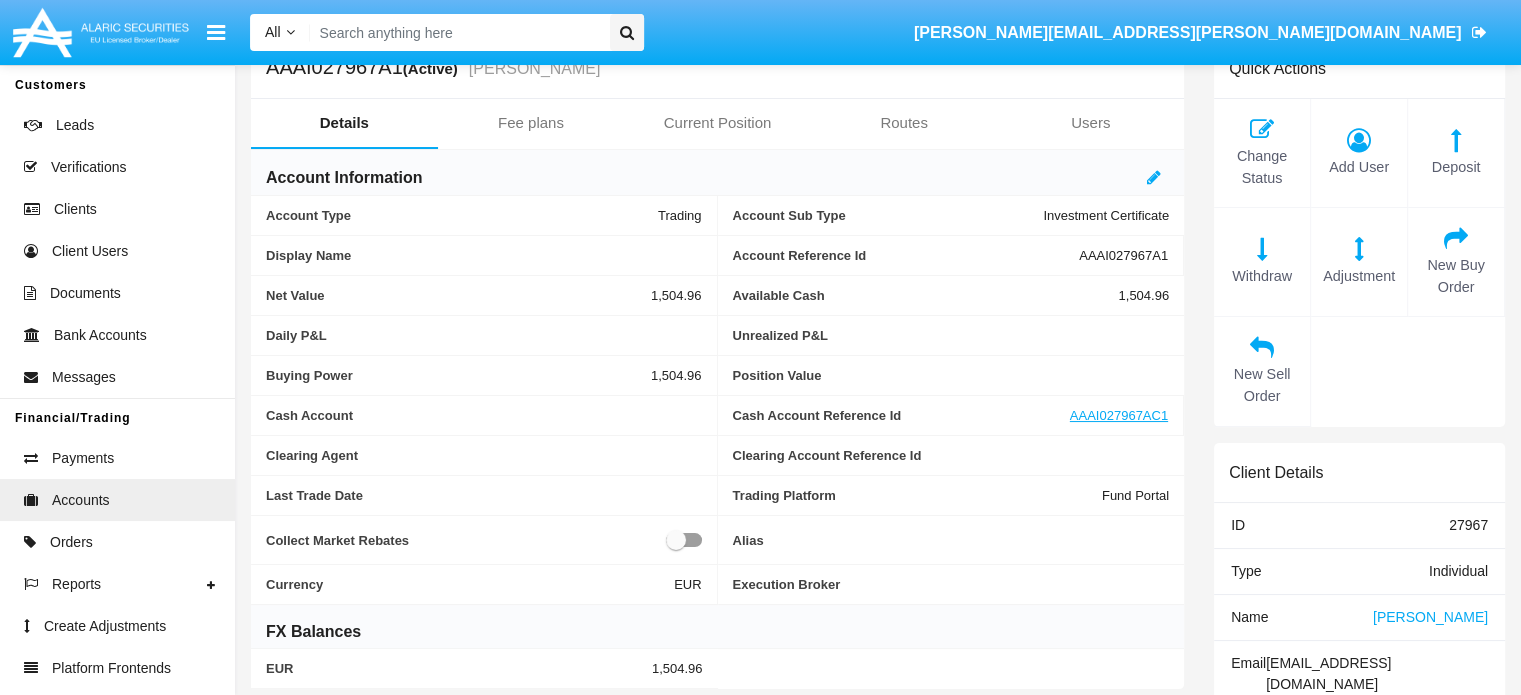 scroll, scrollTop: 0, scrollLeft: 0, axis: both 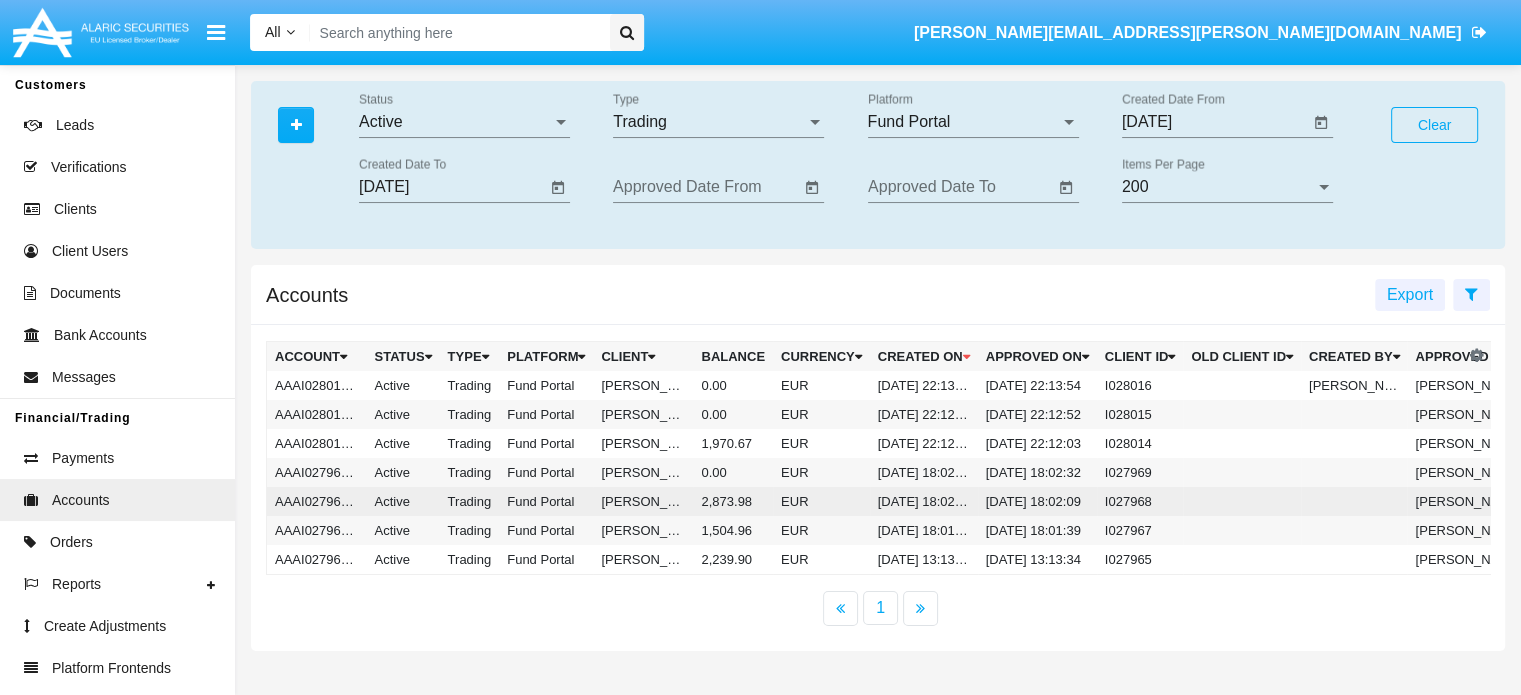 click on "Cary OndrickaSufficientFunds" 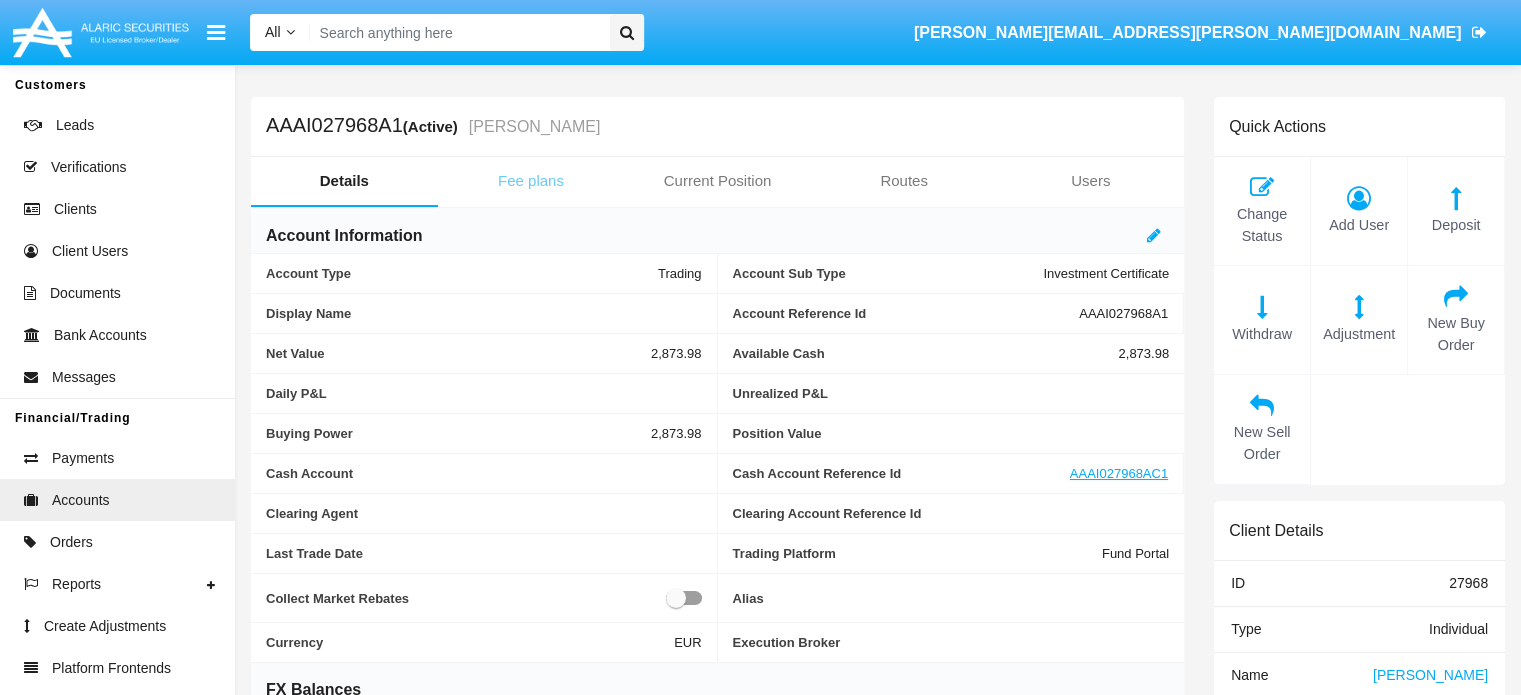 click on "Fee plans" at bounding box center [531, 181] 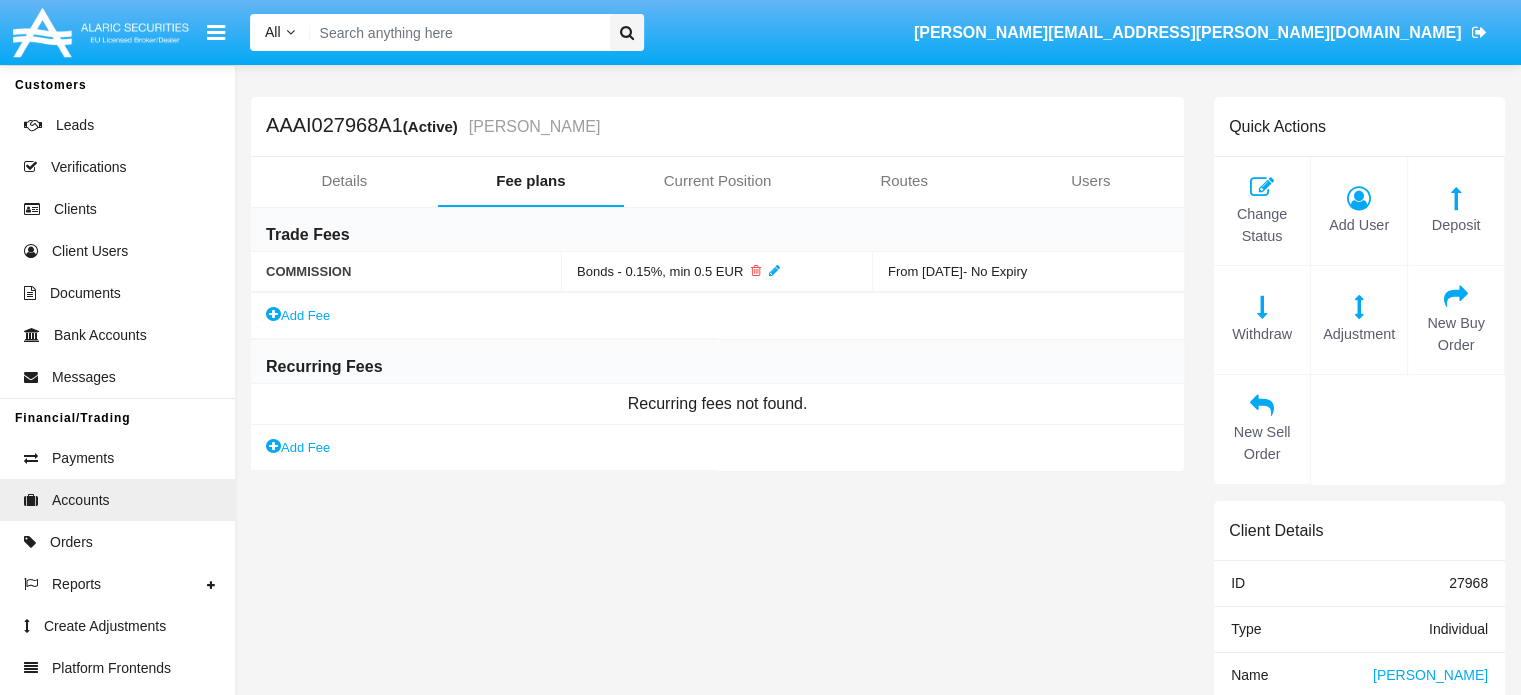 click on "AAAI027968A1  (Active) Cary OndrickaSufficientFunds" 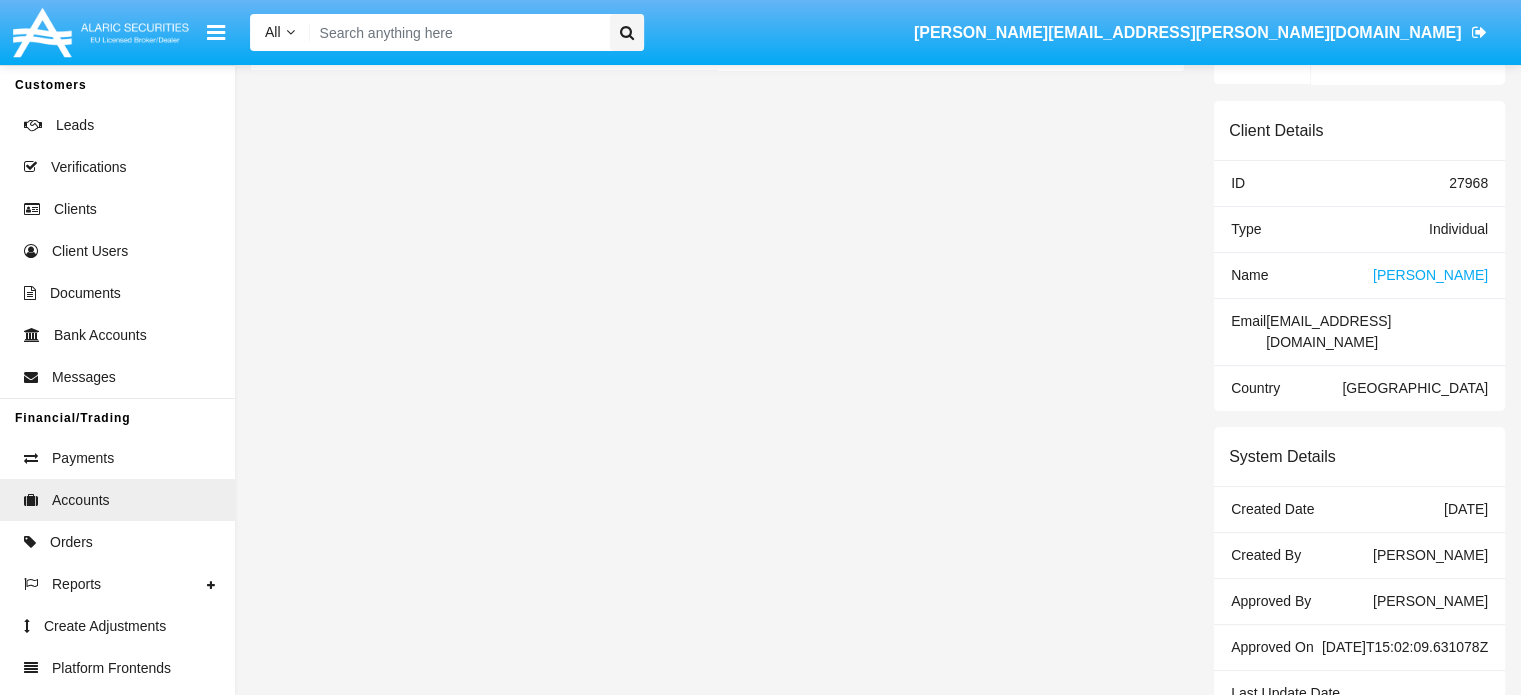scroll, scrollTop: 0, scrollLeft: 0, axis: both 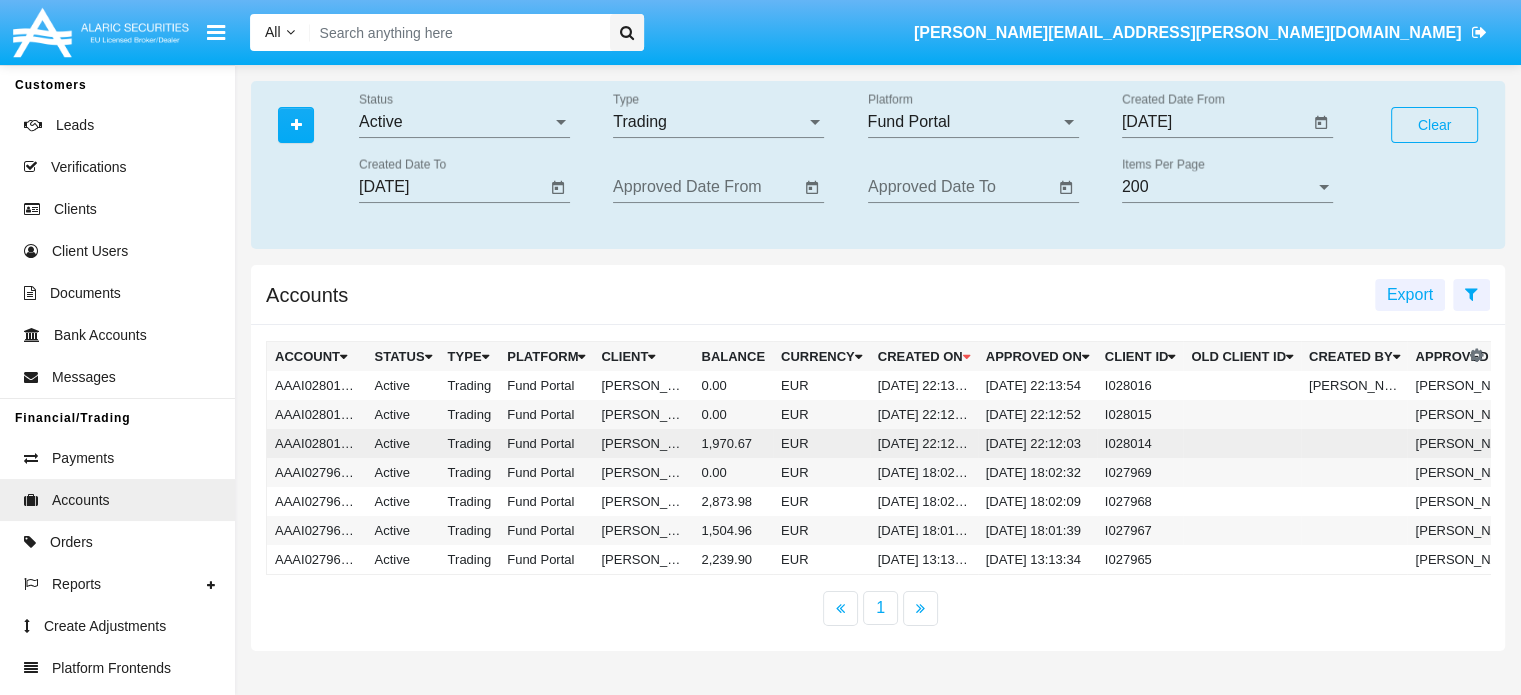 click on "Kristle Franecki" 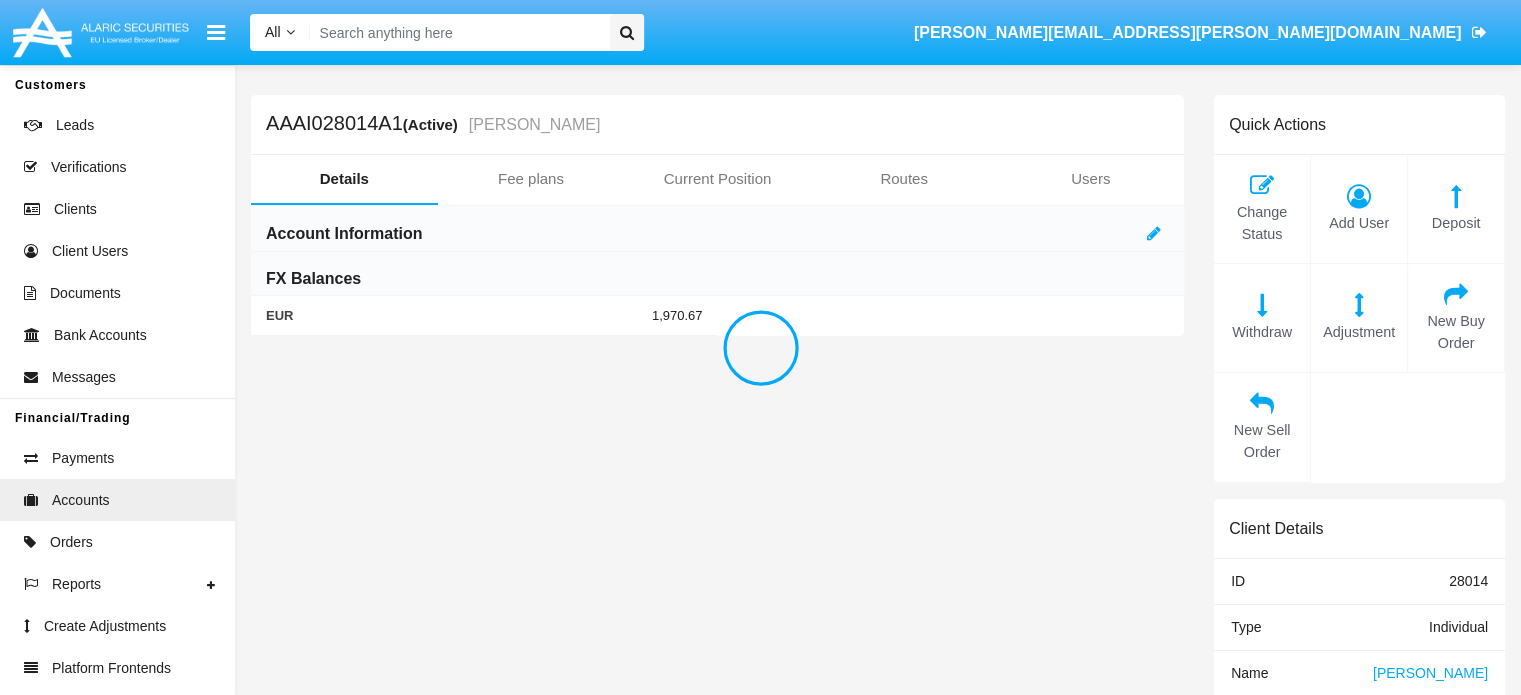 scroll, scrollTop: 0, scrollLeft: 0, axis: both 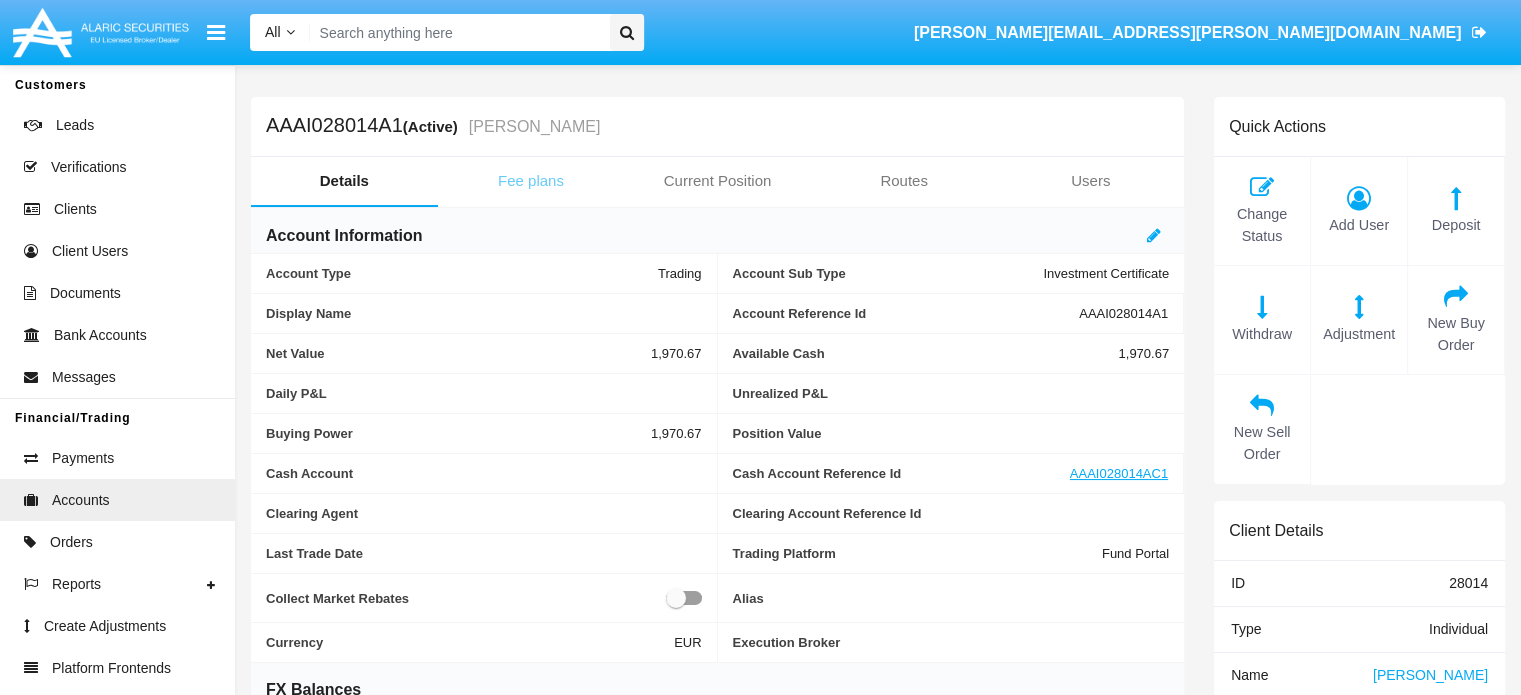 click on "Fee plans" at bounding box center [531, 181] 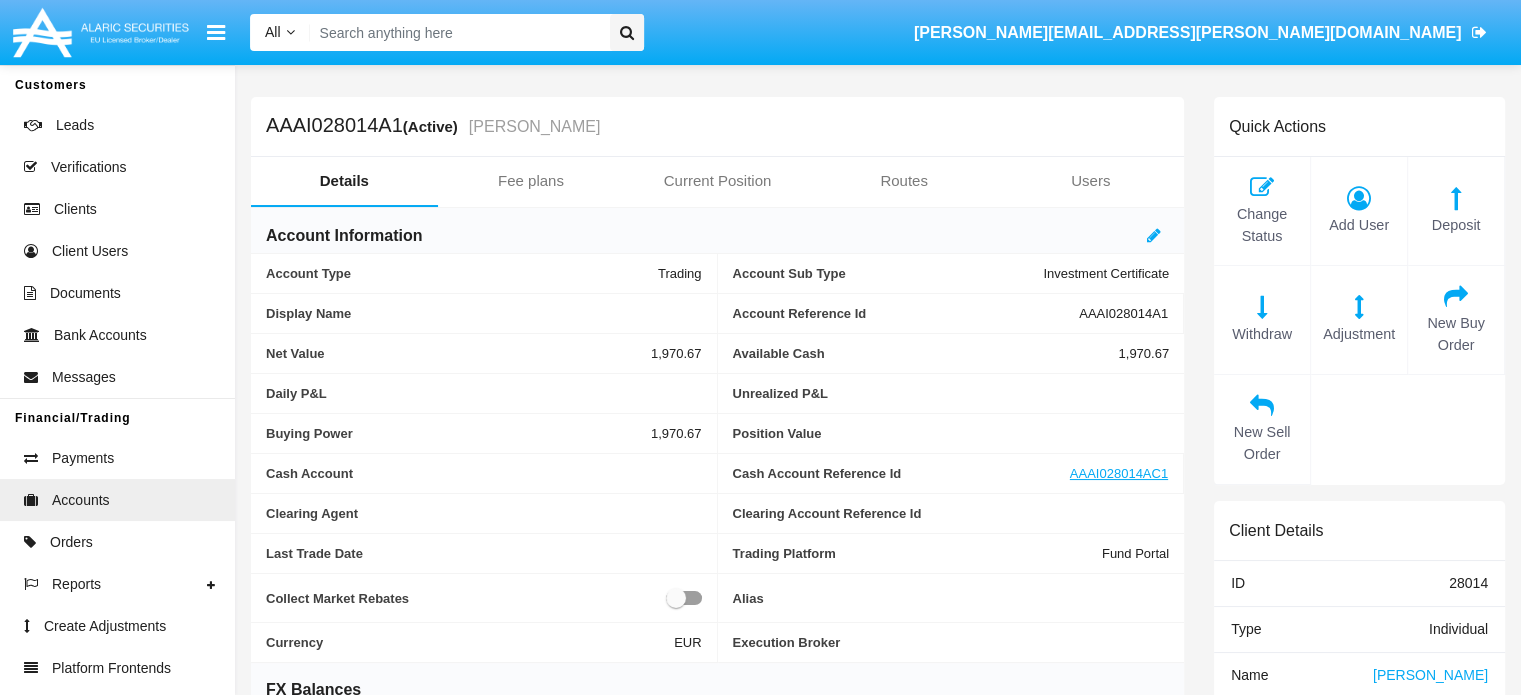 click on "AAAI028014A1  (Active) Kristle Franecki" 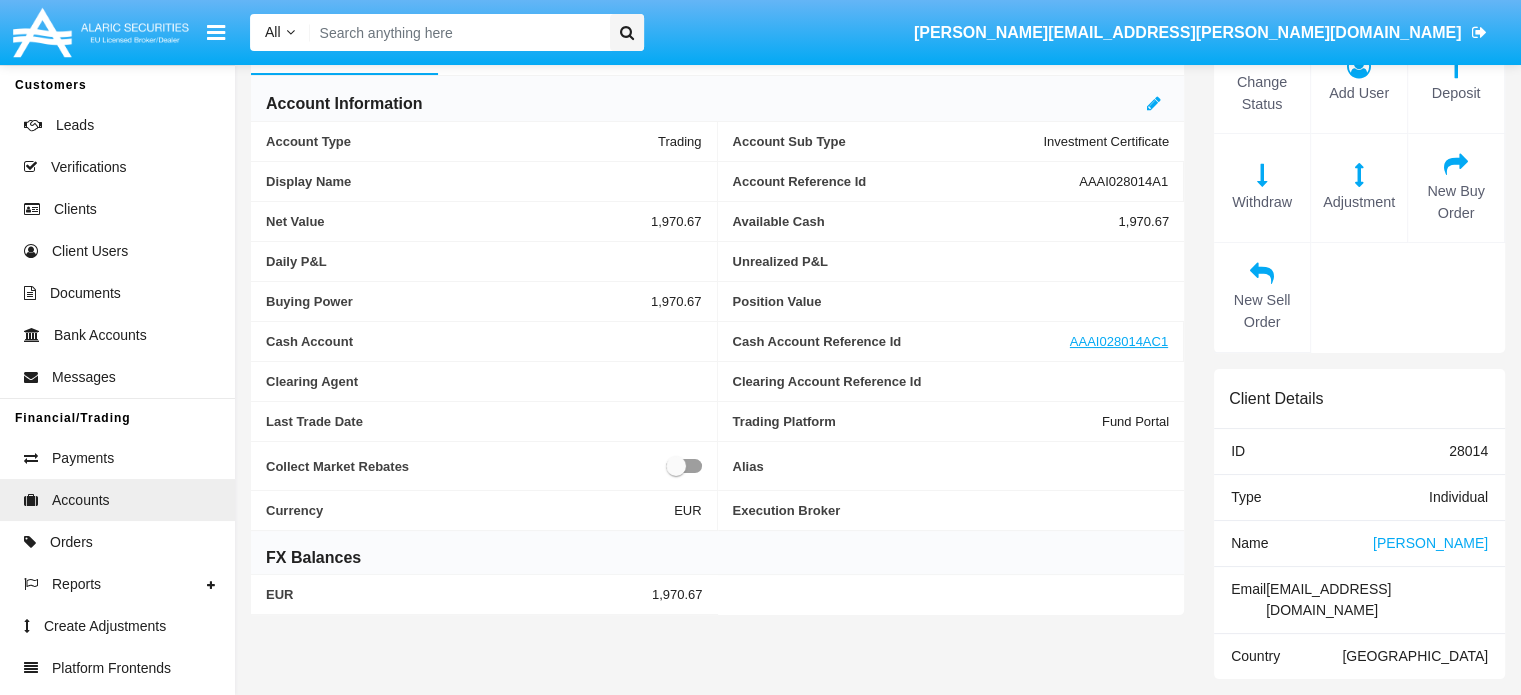 scroll, scrollTop: 0, scrollLeft: 0, axis: both 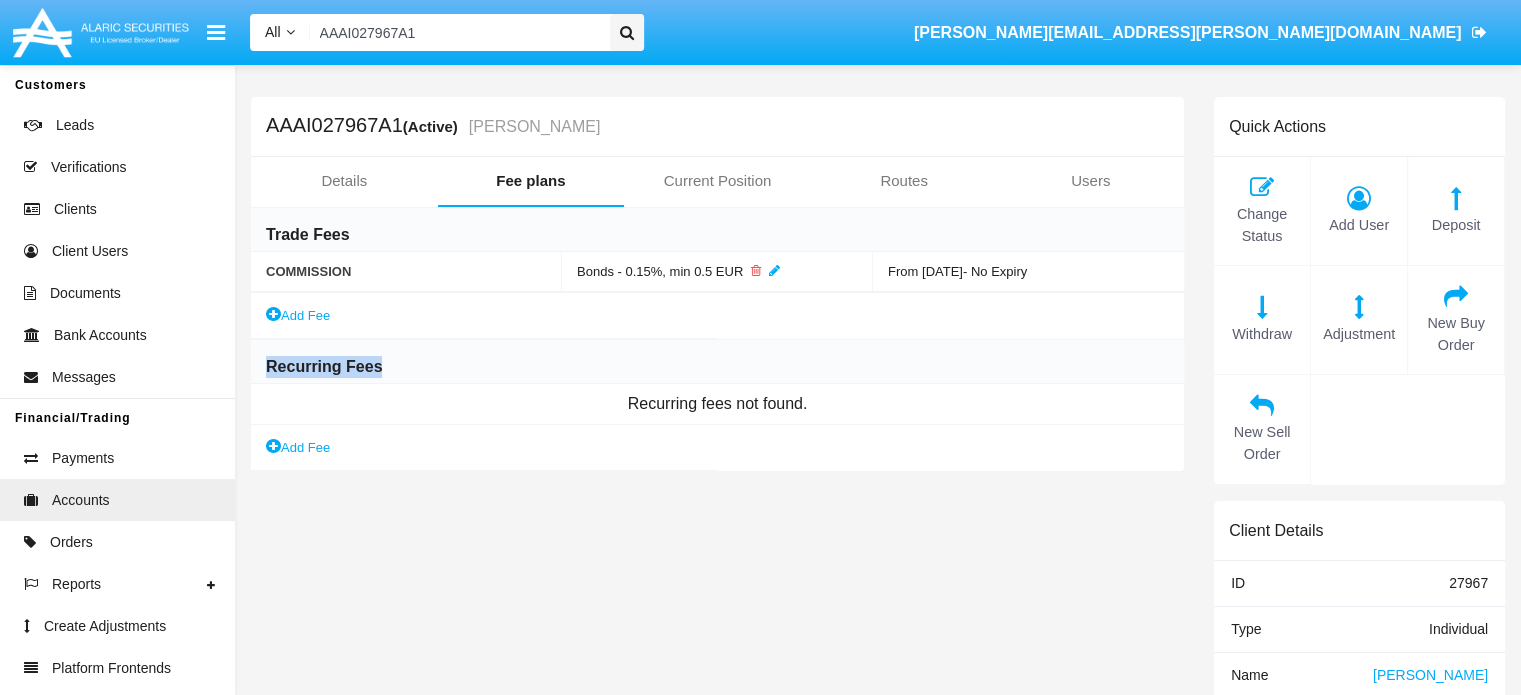 drag, startPoint x: 387, startPoint y: 371, endPoint x: 264, endPoint y: 369, distance: 123.01626 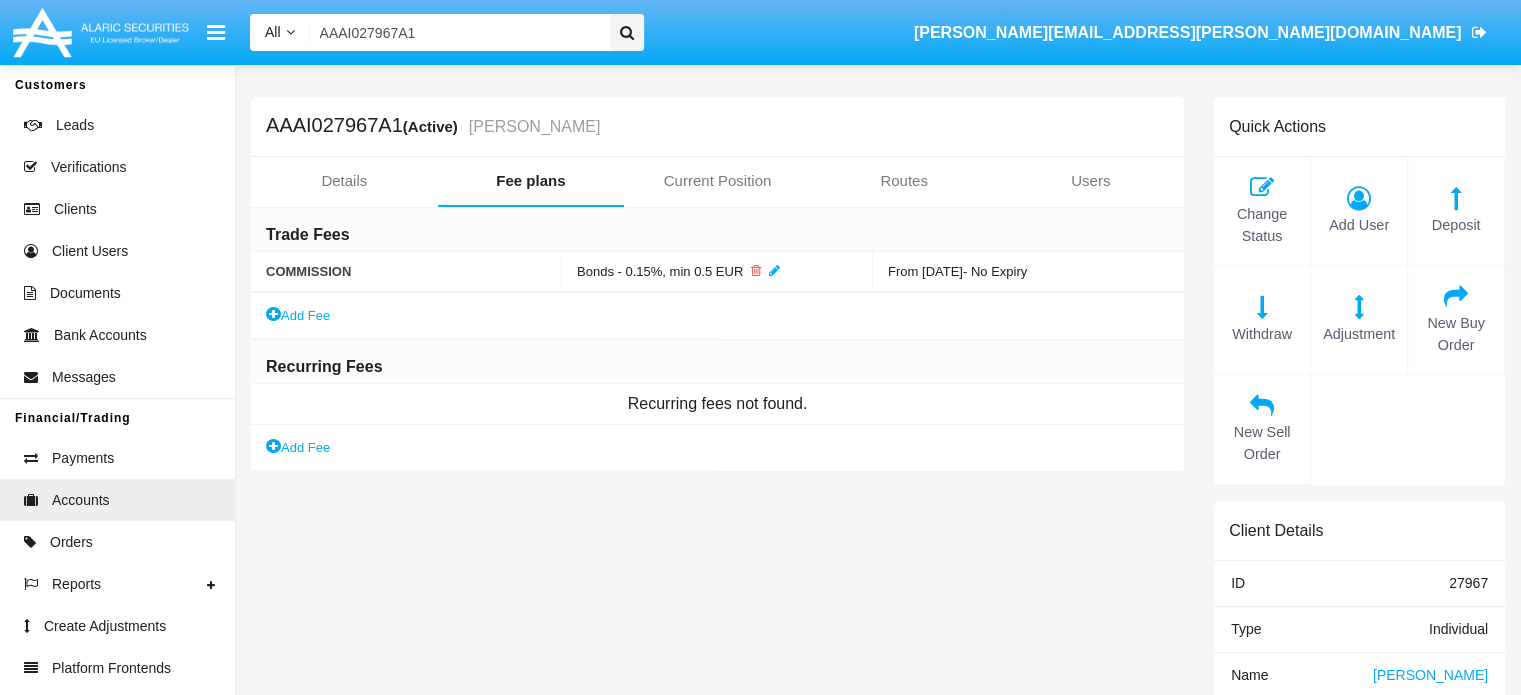 click on "AAAI027967A1  (Active) Sherie SauerNotEnoughMoney  Details   Fee plans   Current Position   Routes   Users  Trade Fees COMMISSION Bonds - 0.15%, min 0.5 EUR From 30/06/2025  - No Expiry  Add Fee  Recurring Fees  Recurring fees not found.   Add Fee" 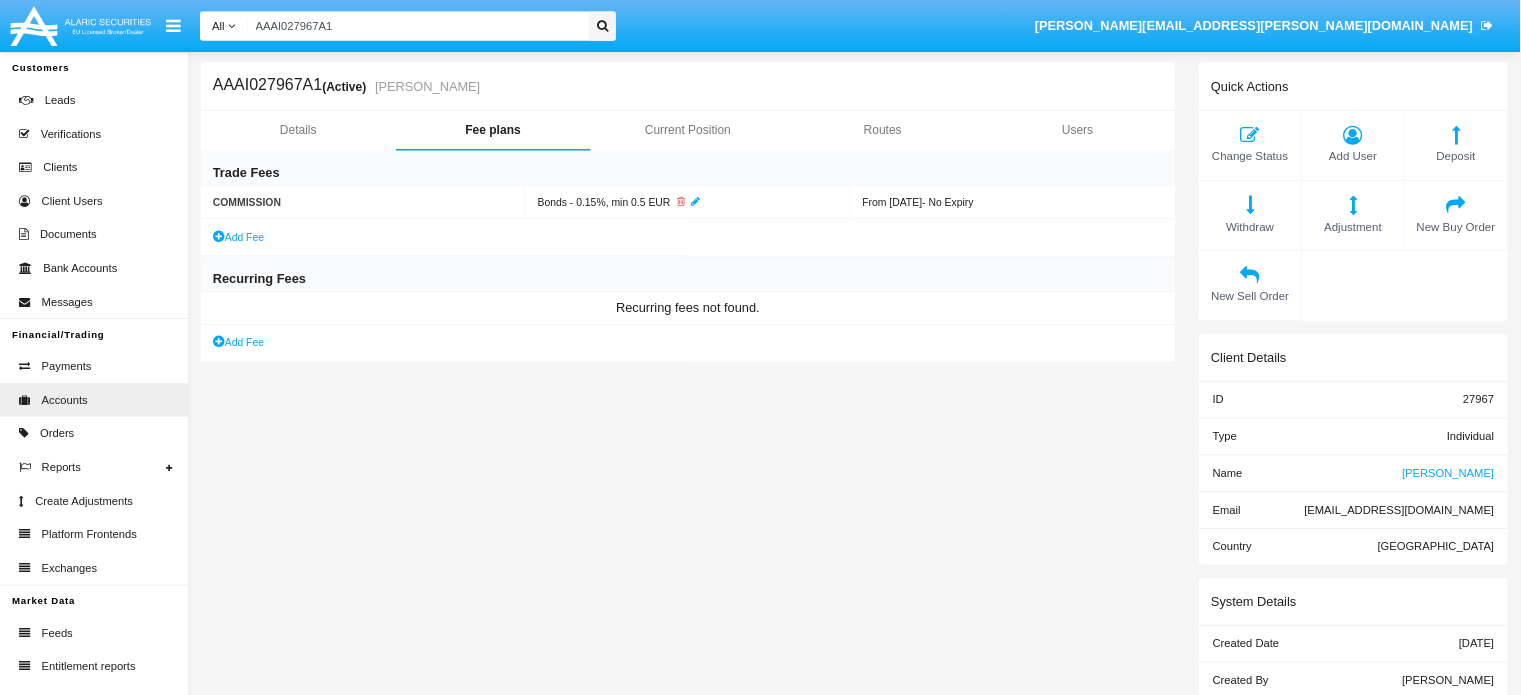 scroll, scrollTop: 19, scrollLeft: 0, axis: vertical 